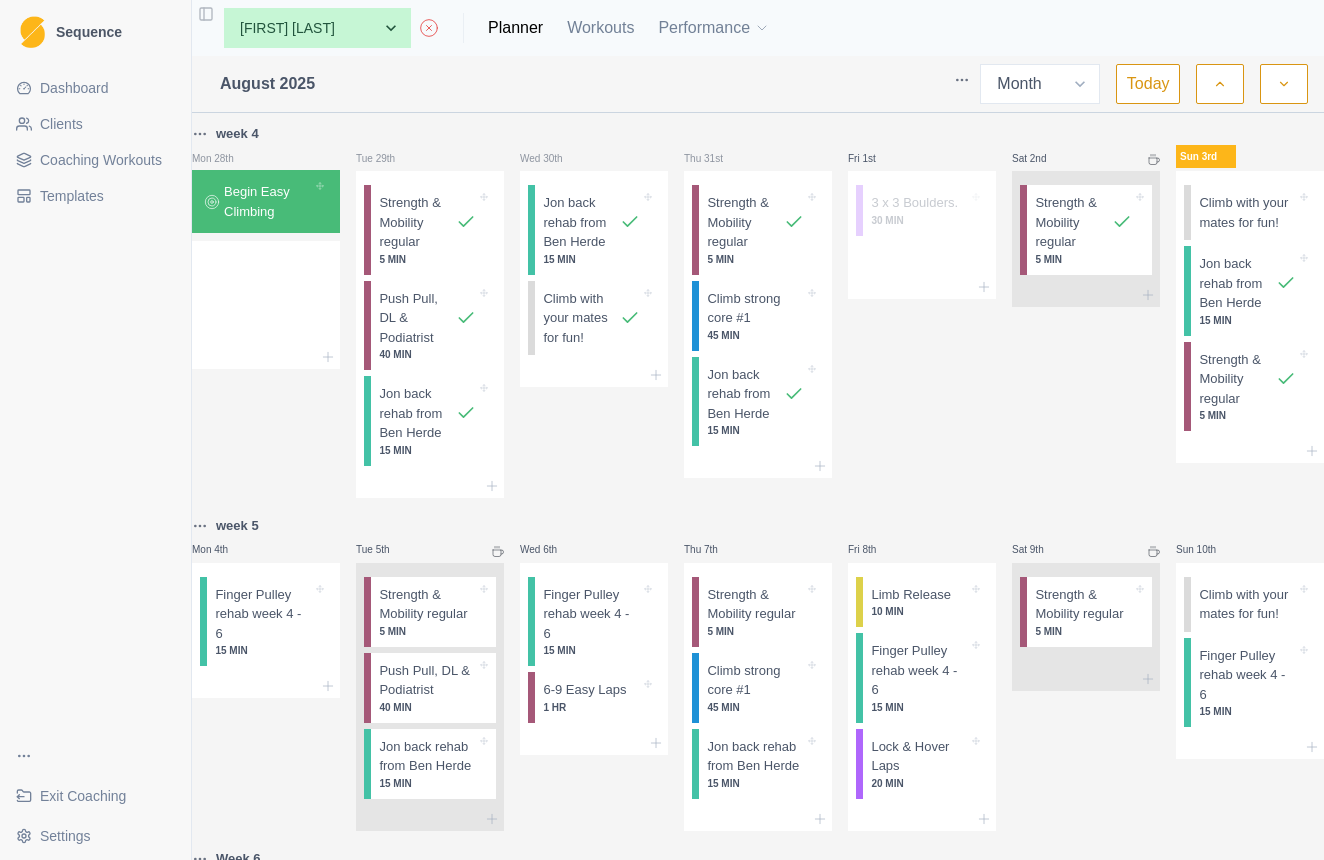 select on "month" 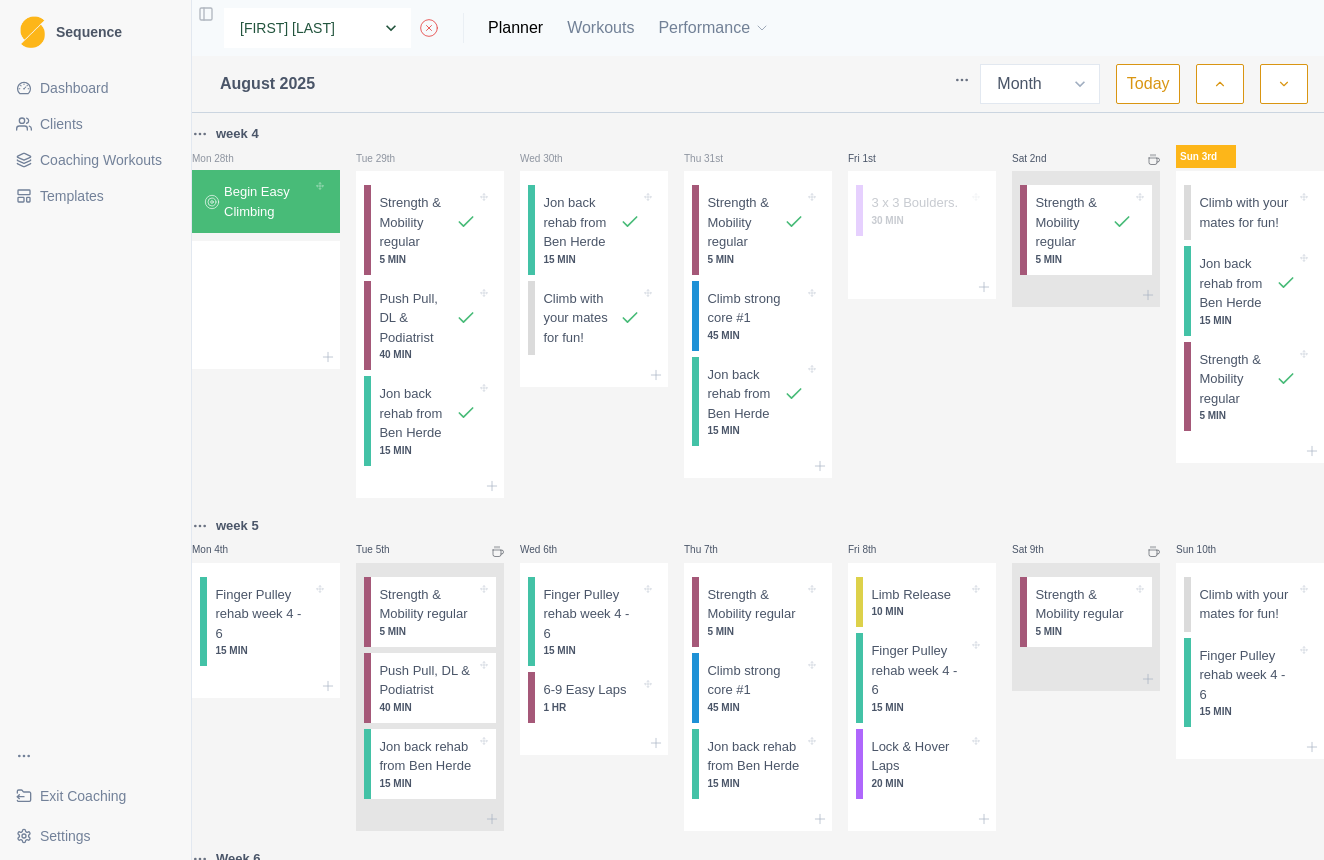 select on "0972d2df-4a65-4671-b36e-adfc28789ba0" 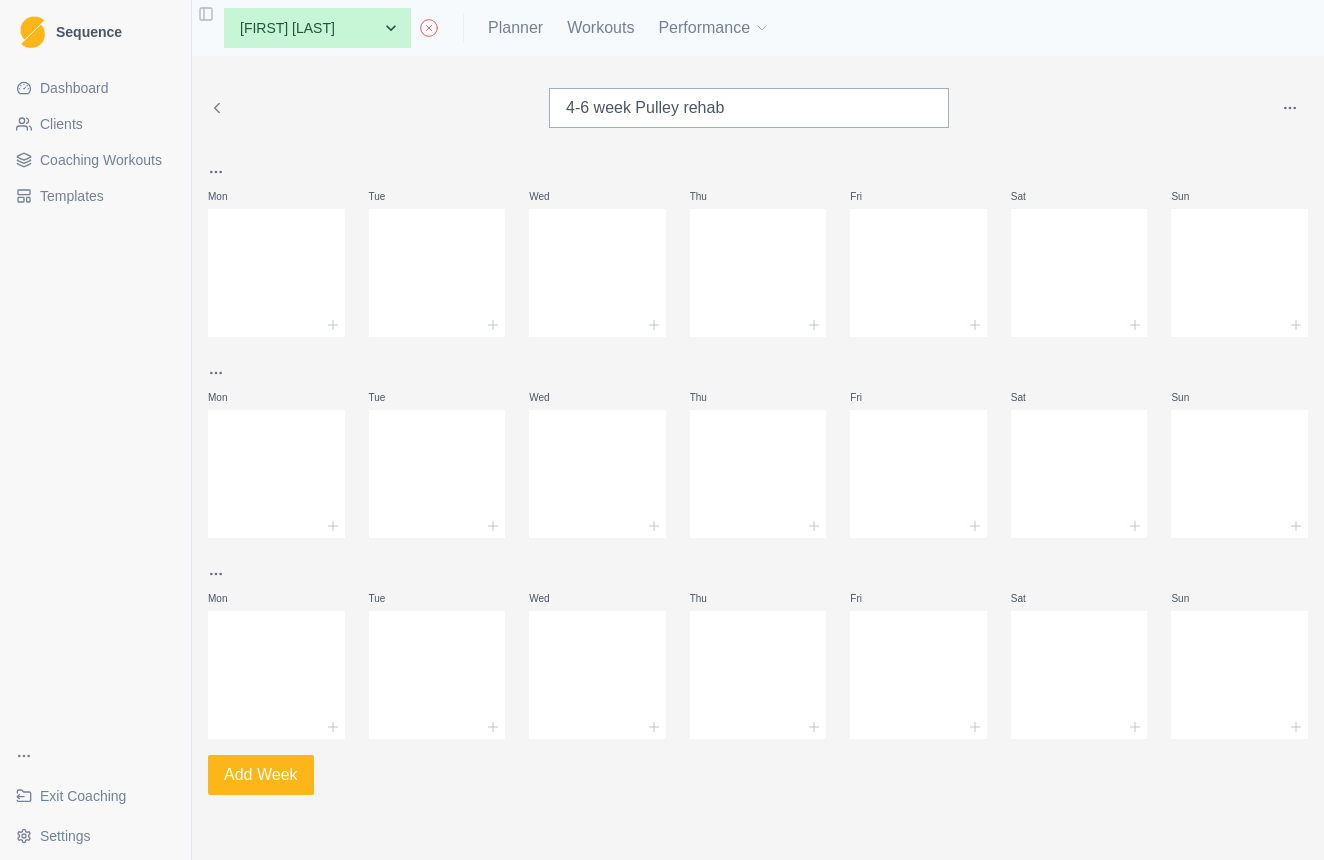 scroll, scrollTop: 0, scrollLeft: 0, axis: both 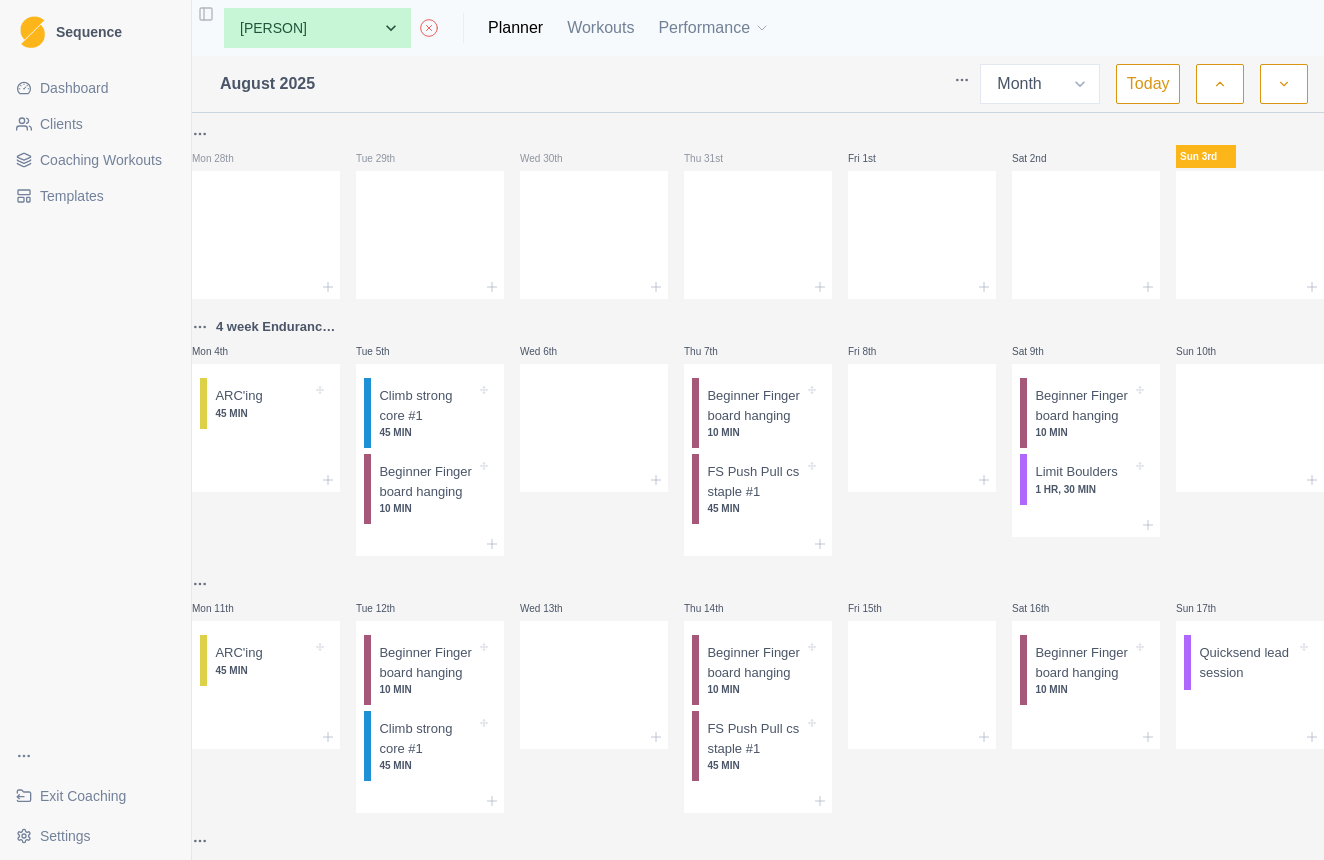 select on "month" 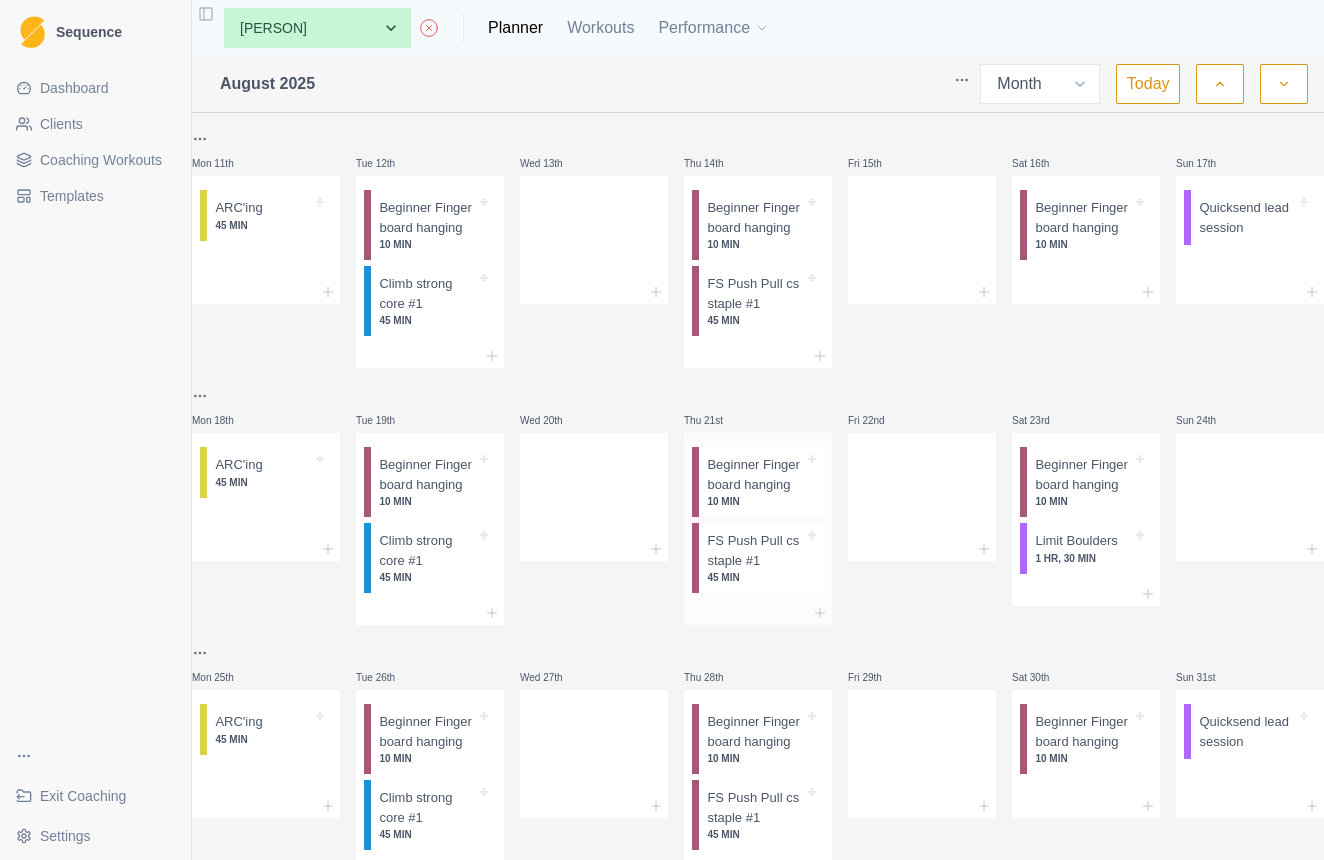 scroll, scrollTop: 440, scrollLeft: 0, axis: vertical 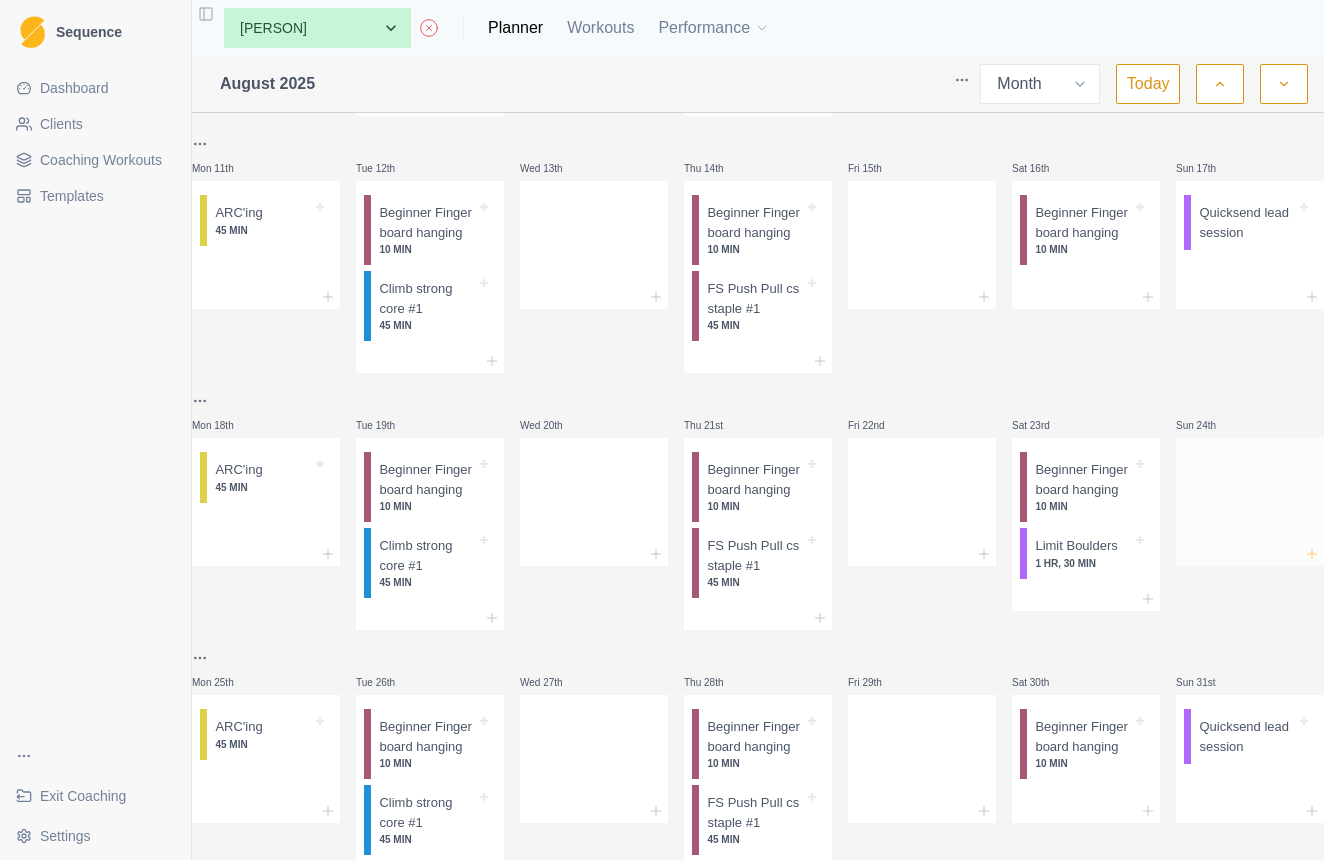 click 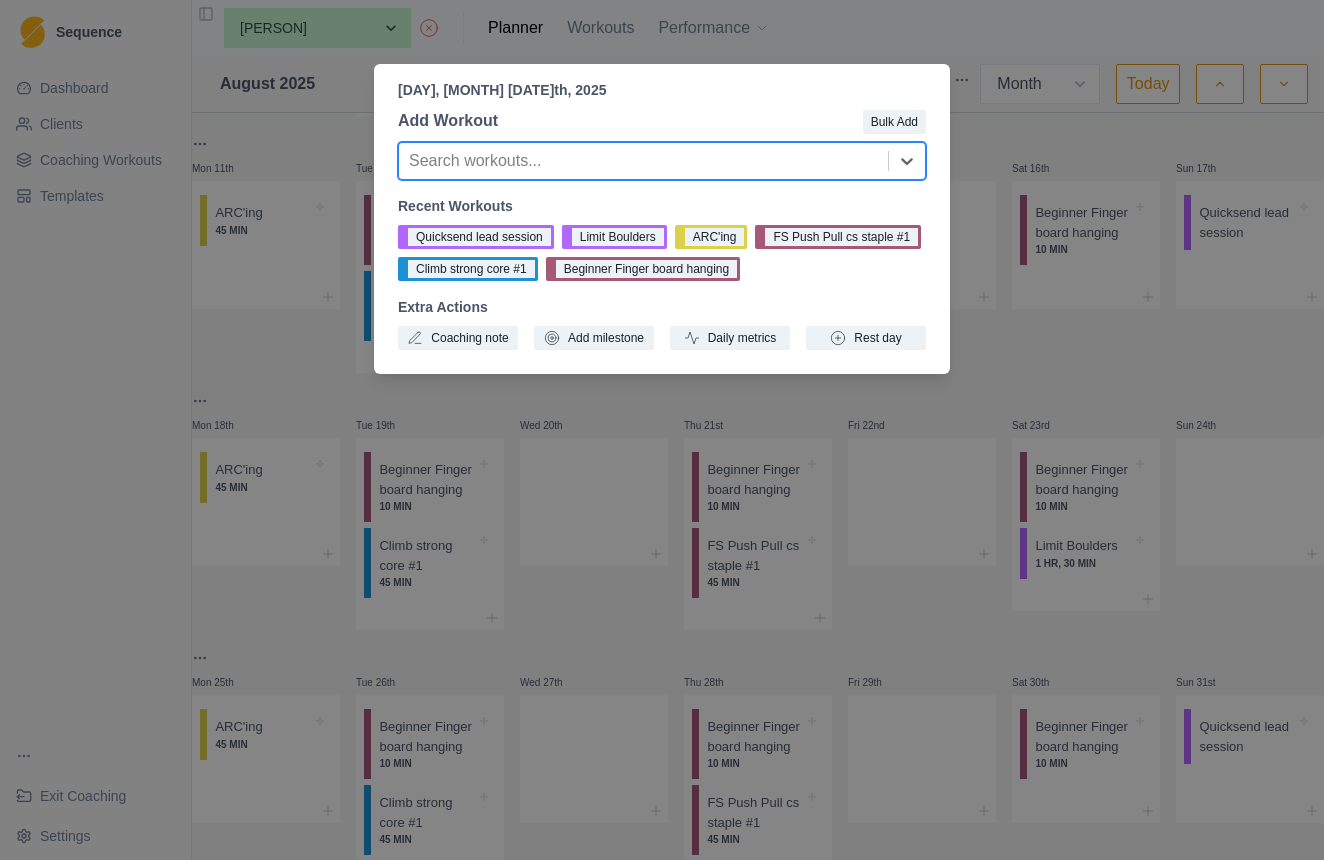 click on "[DAY], [MONTH] [DATE]th, 2025 Add Workout Bulk Add option , selected. Select is focused ,type to refine list, press Down to open the menu,  Search workouts... Recent Workouts Quicksend lead session Limit Boulders ARC'ing FS Push Pull cs staple #1 Climb strong core #1 Beginner Finger board hanging  Extra Actions Coaching note Add milestone Daily metrics Rest day" at bounding box center (662, 430) 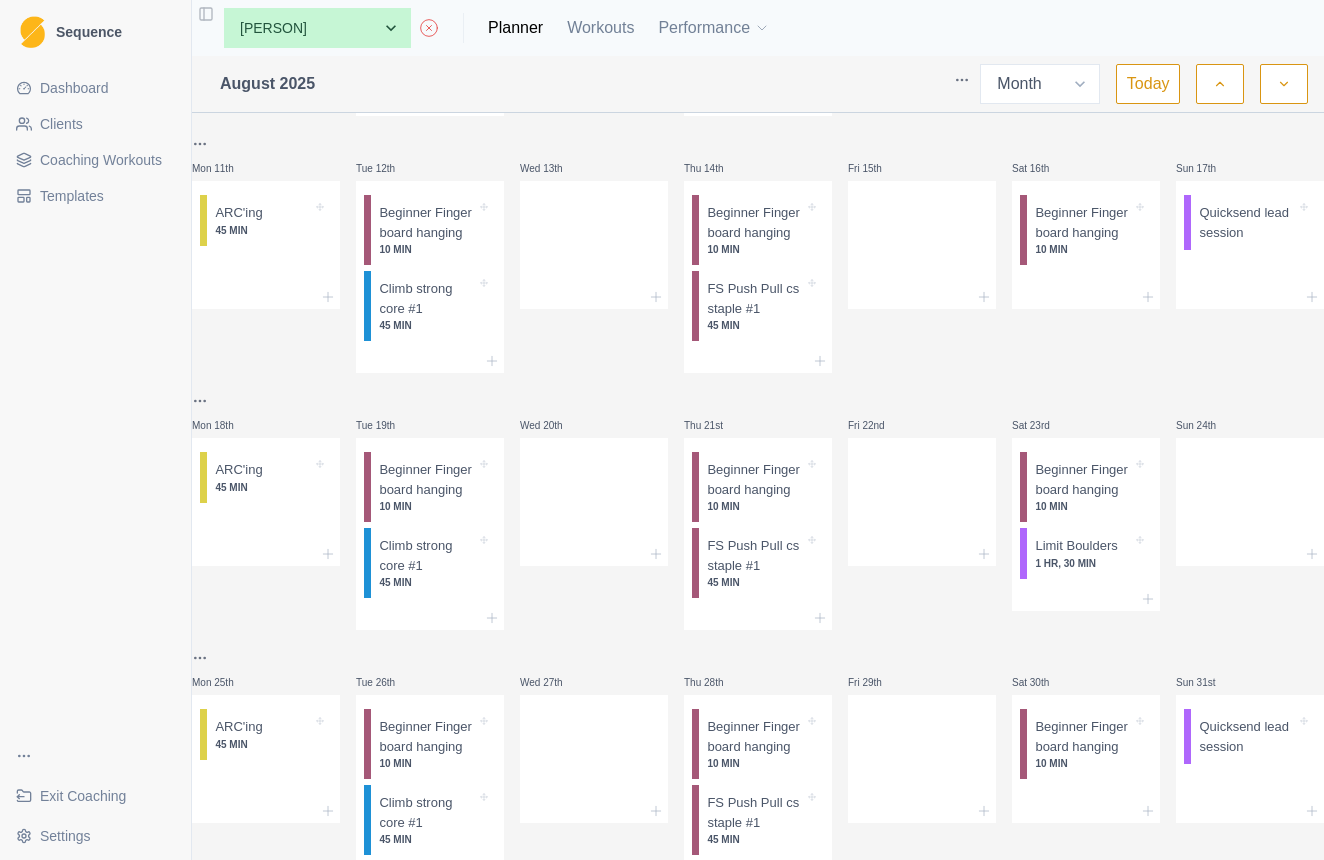 click on "Coaching Workouts" at bounding box center (101, 160) 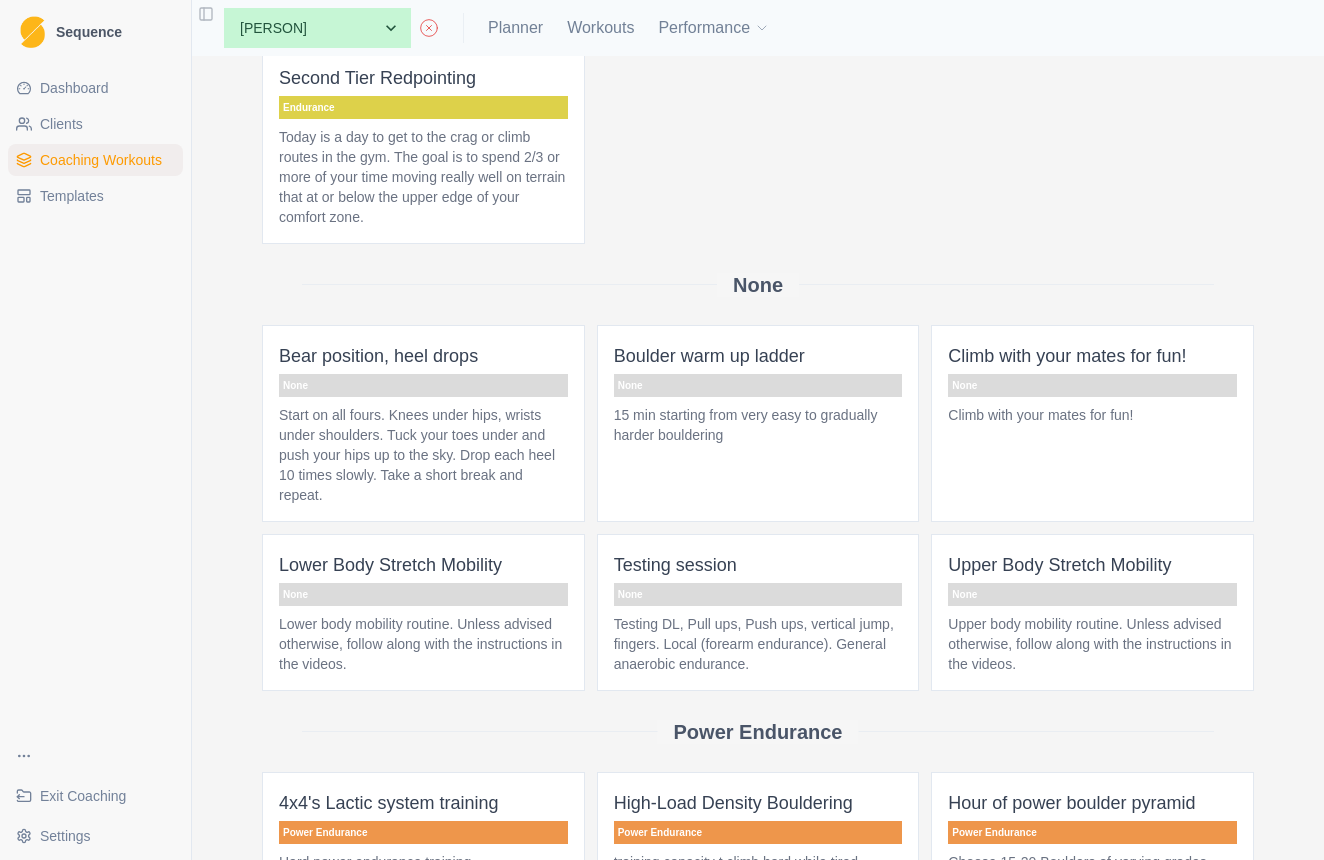 scroll, scrollTop: 2606, scrollLeft: 0, axis: vertical 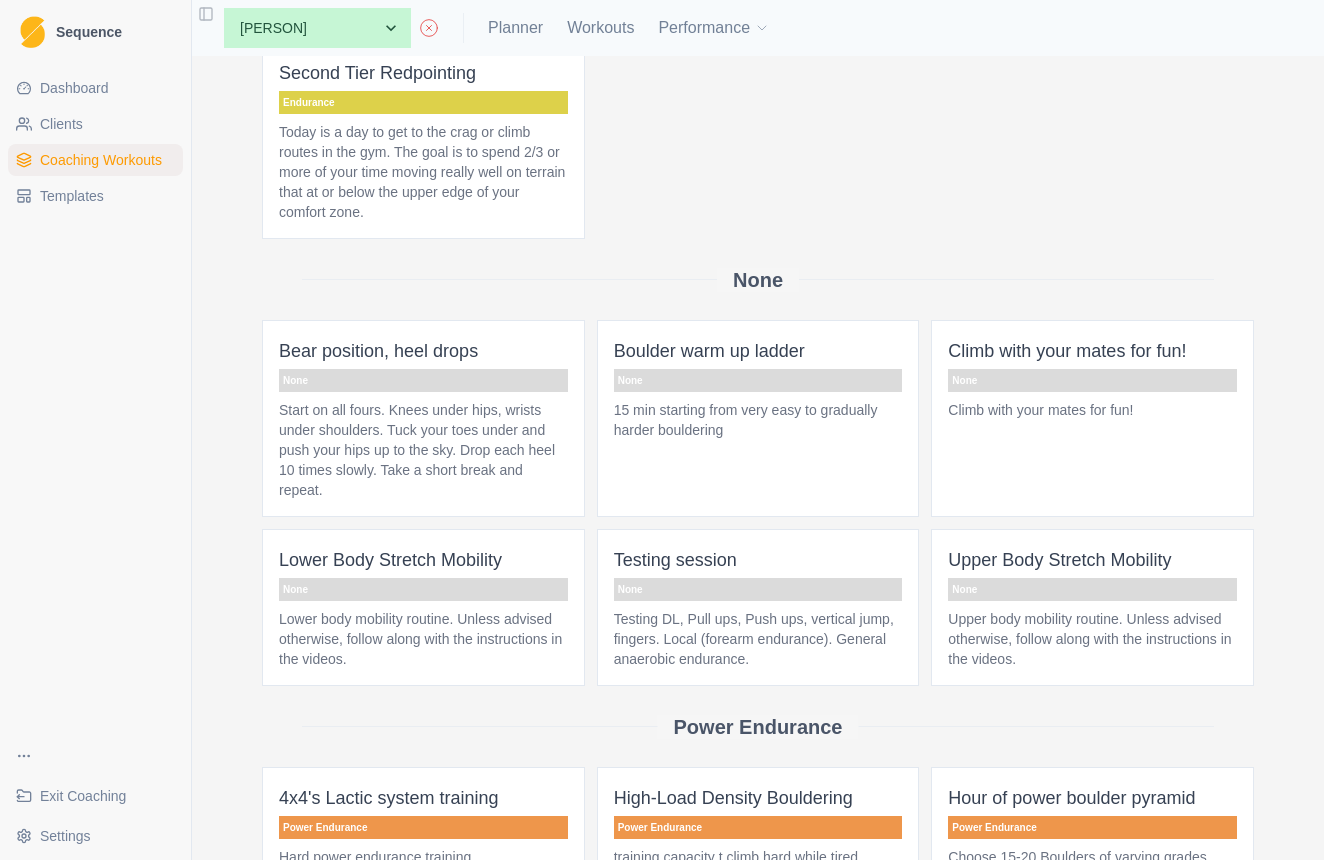 click on "Climb with your mates for fun!" at bounding box center (1092, 410) 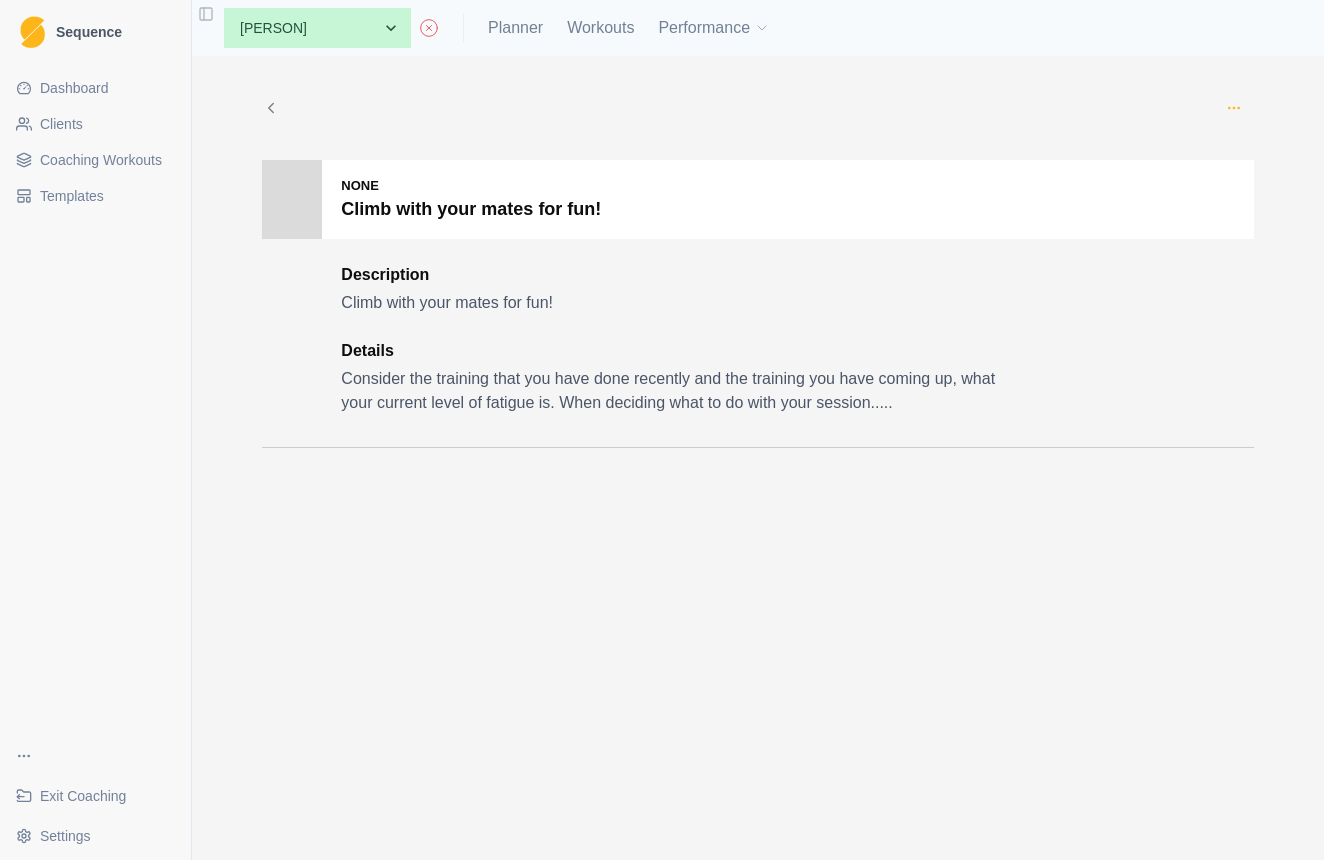 click 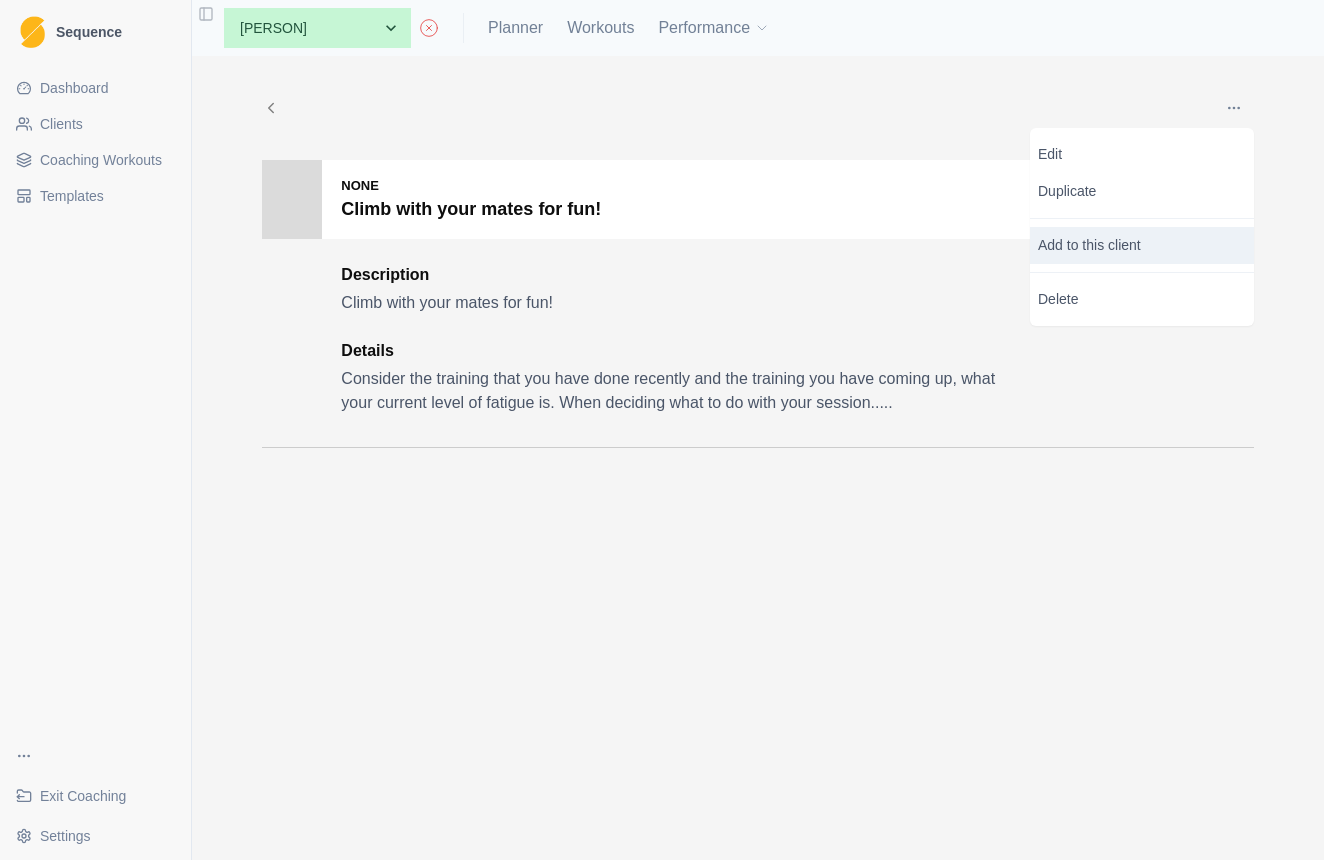 click on "Add to this client" at bounding box center (1142, 245) 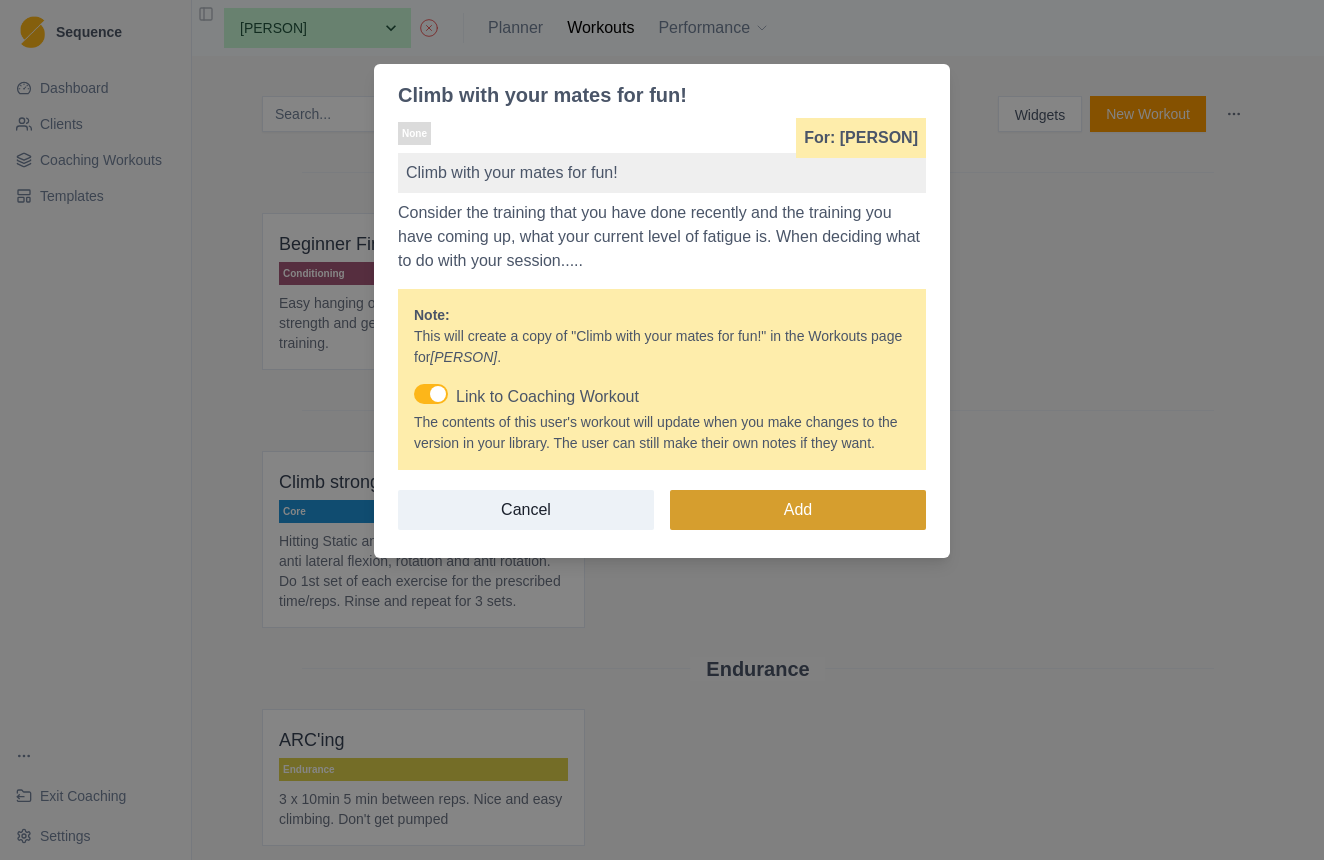 click on "Add" at bounding box center [798, 510] 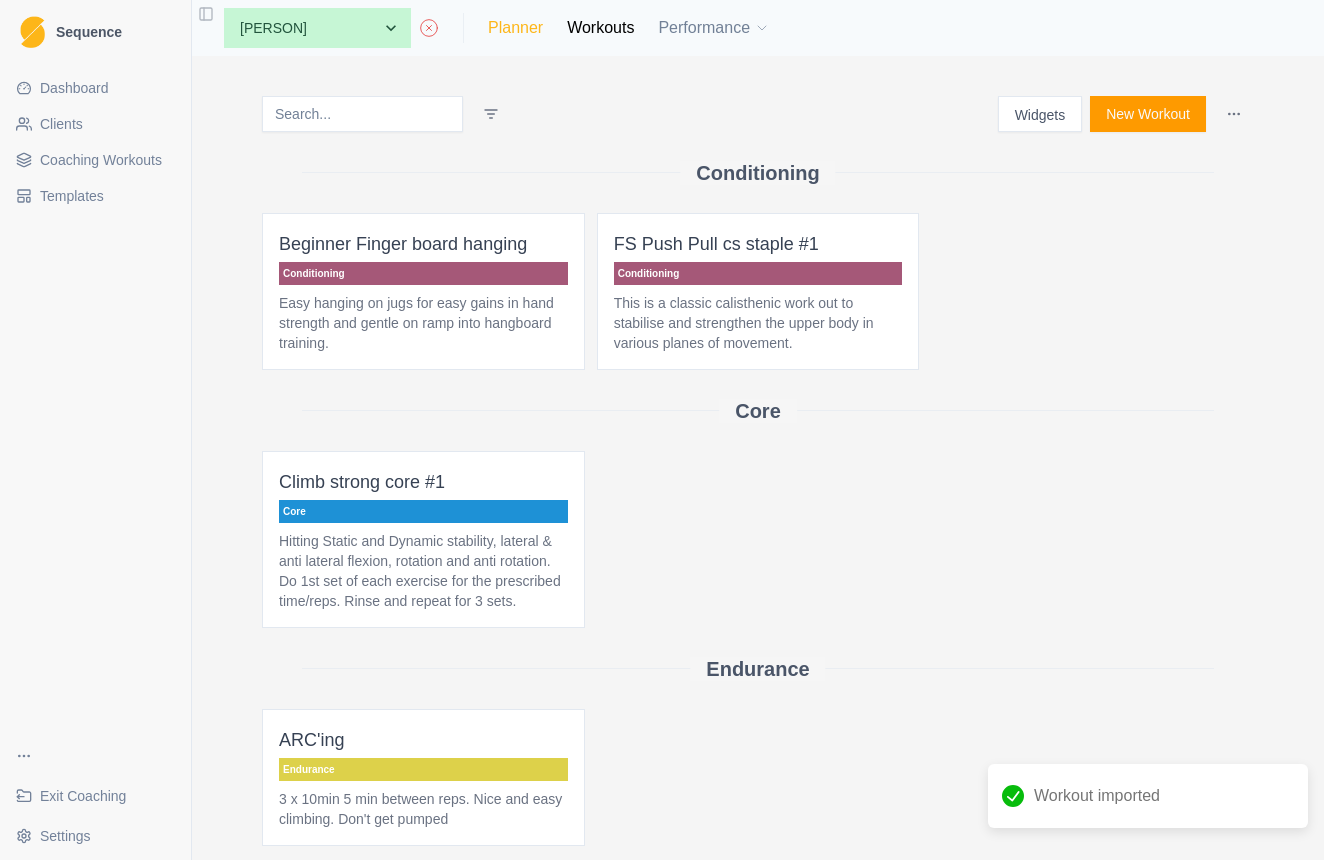 click on "Planner" at bounding box center [515, 28] 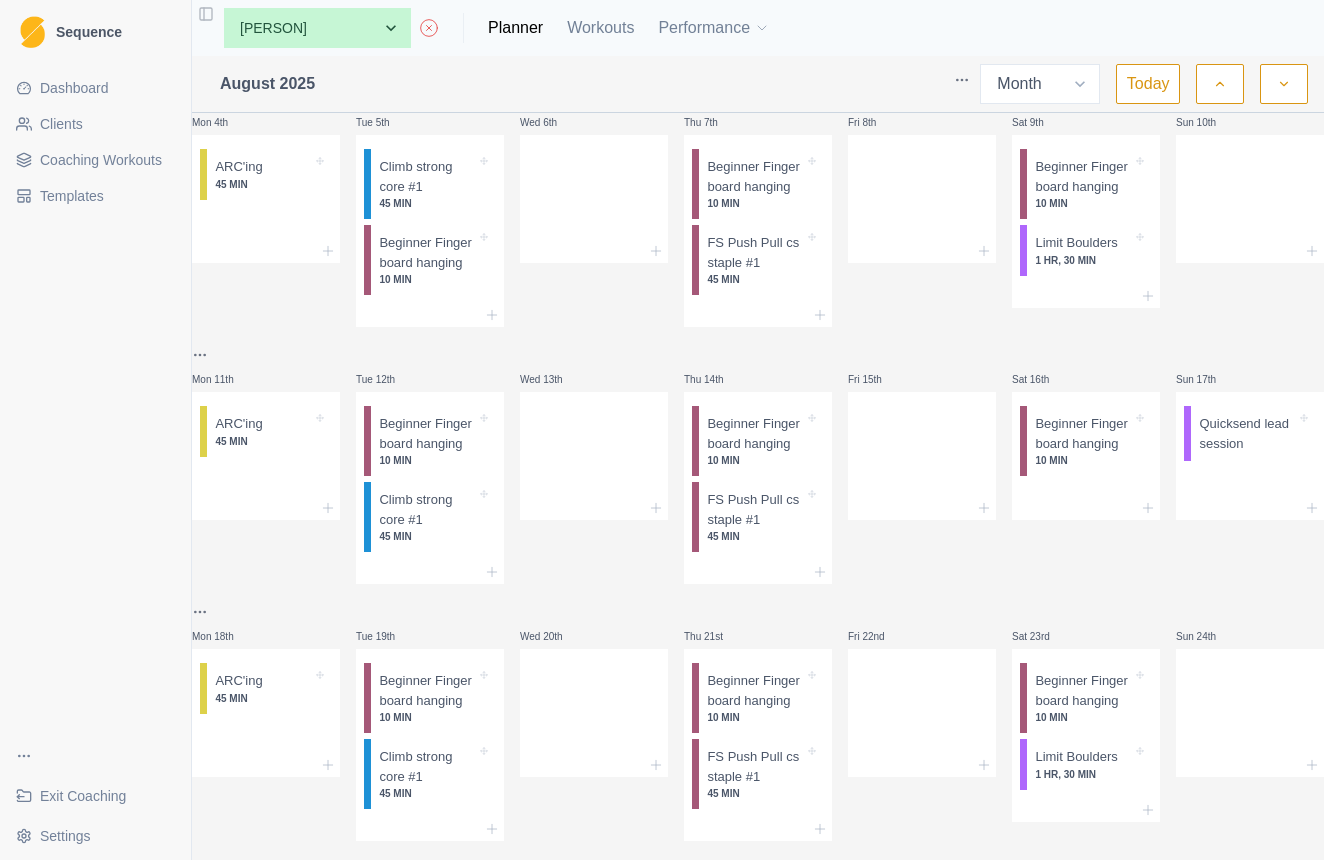 scroll, scrollTop: 223, scrollLeft: 0, axis: vertical 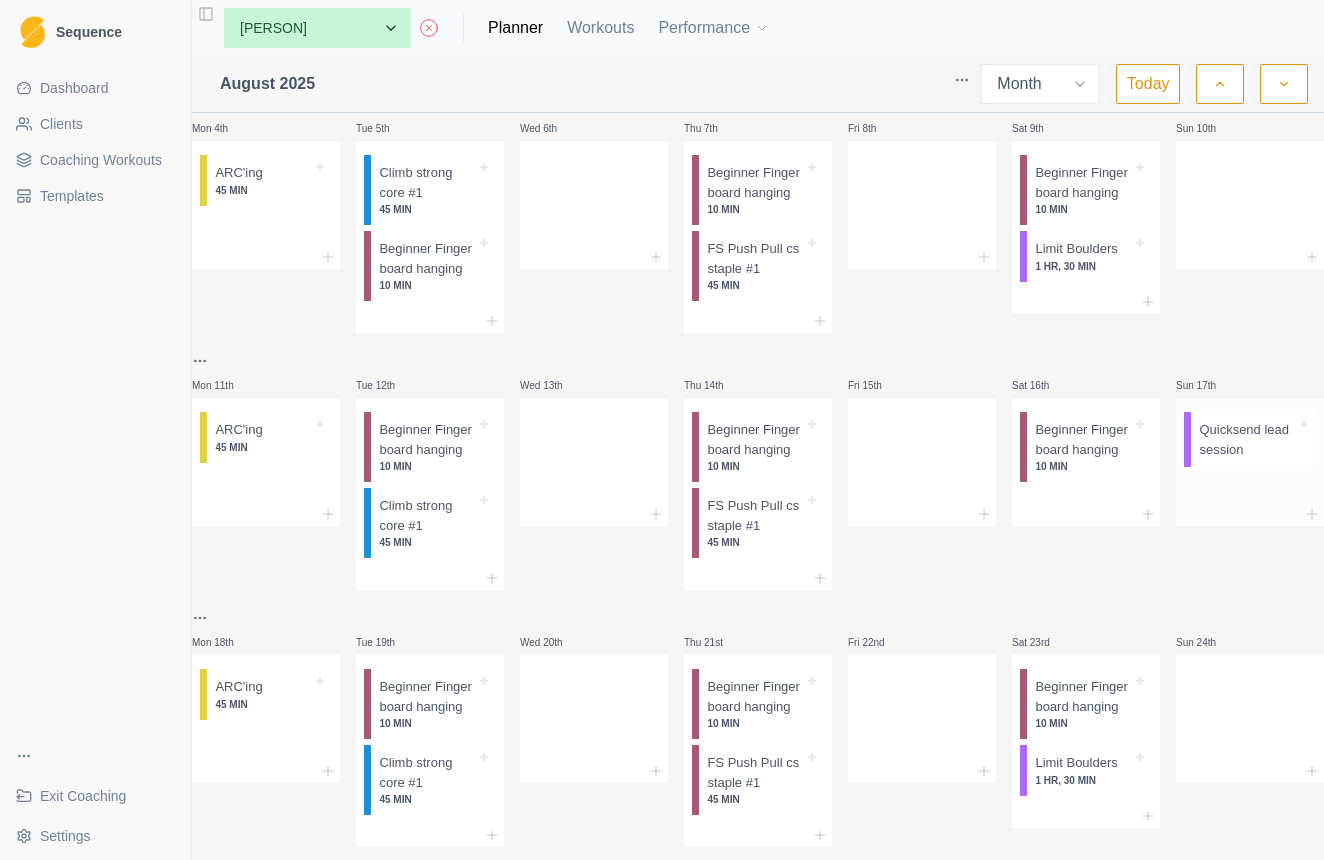 click on "Quicksend lead session" at bounding box center (1247, 439) 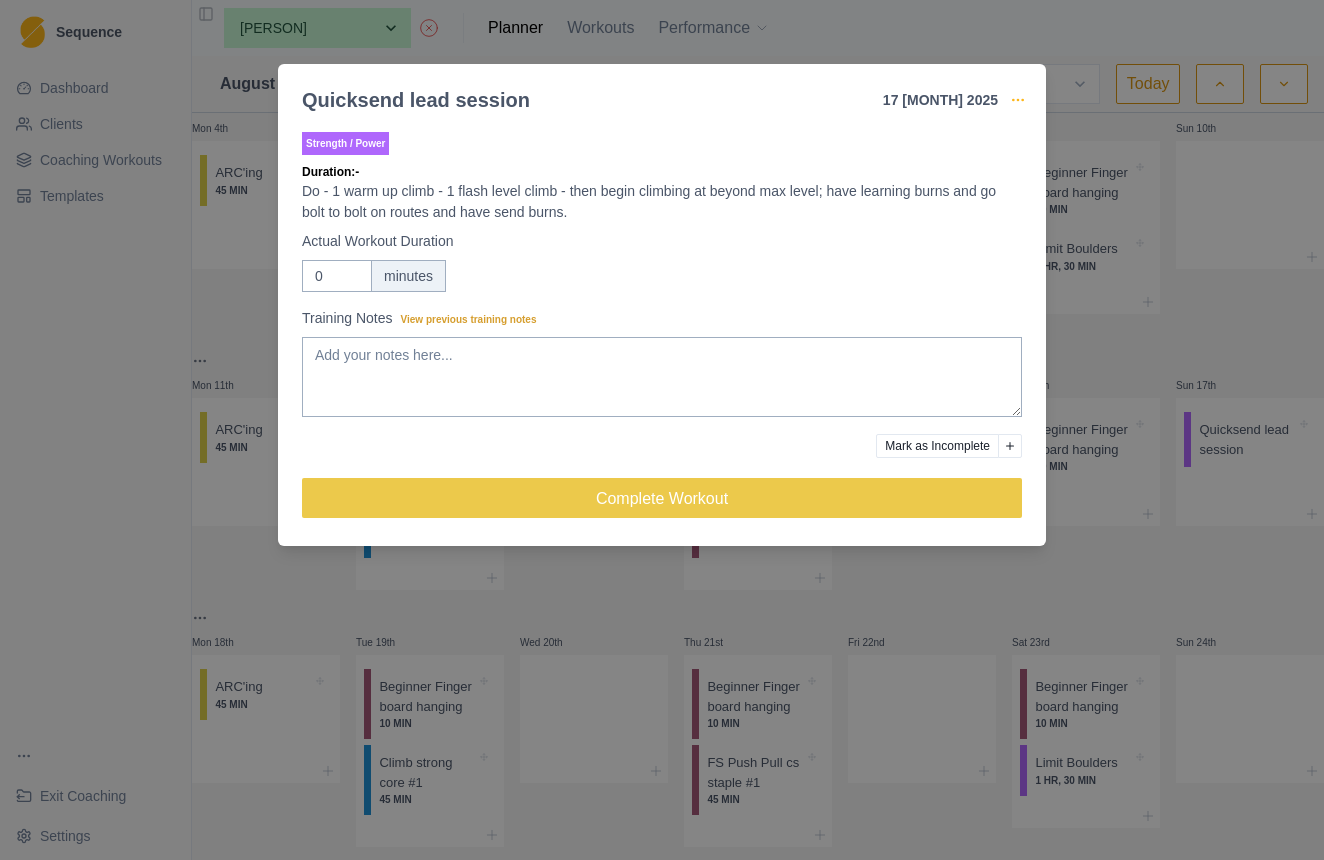 click 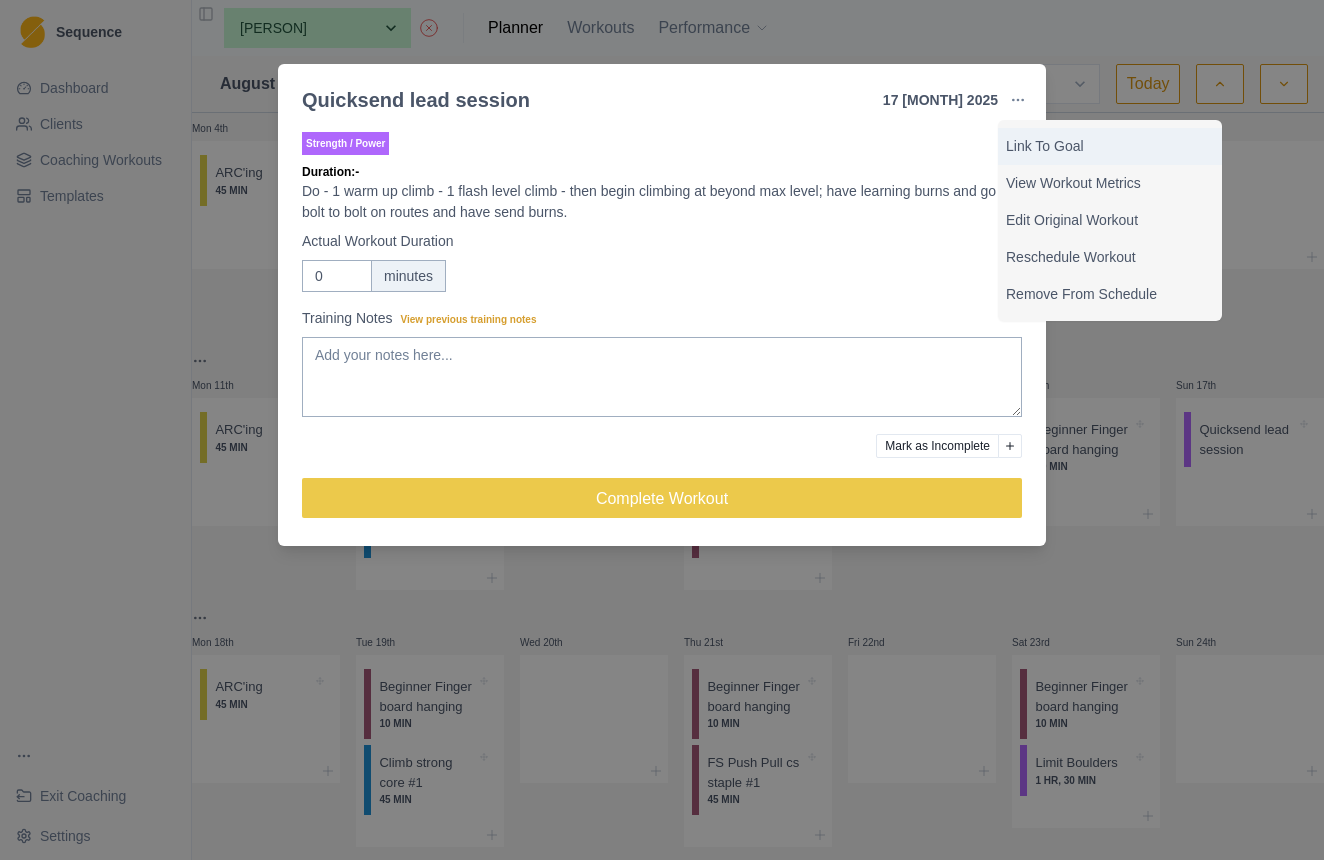 click on "Link To Goal" at bounding box center (1110, 146) 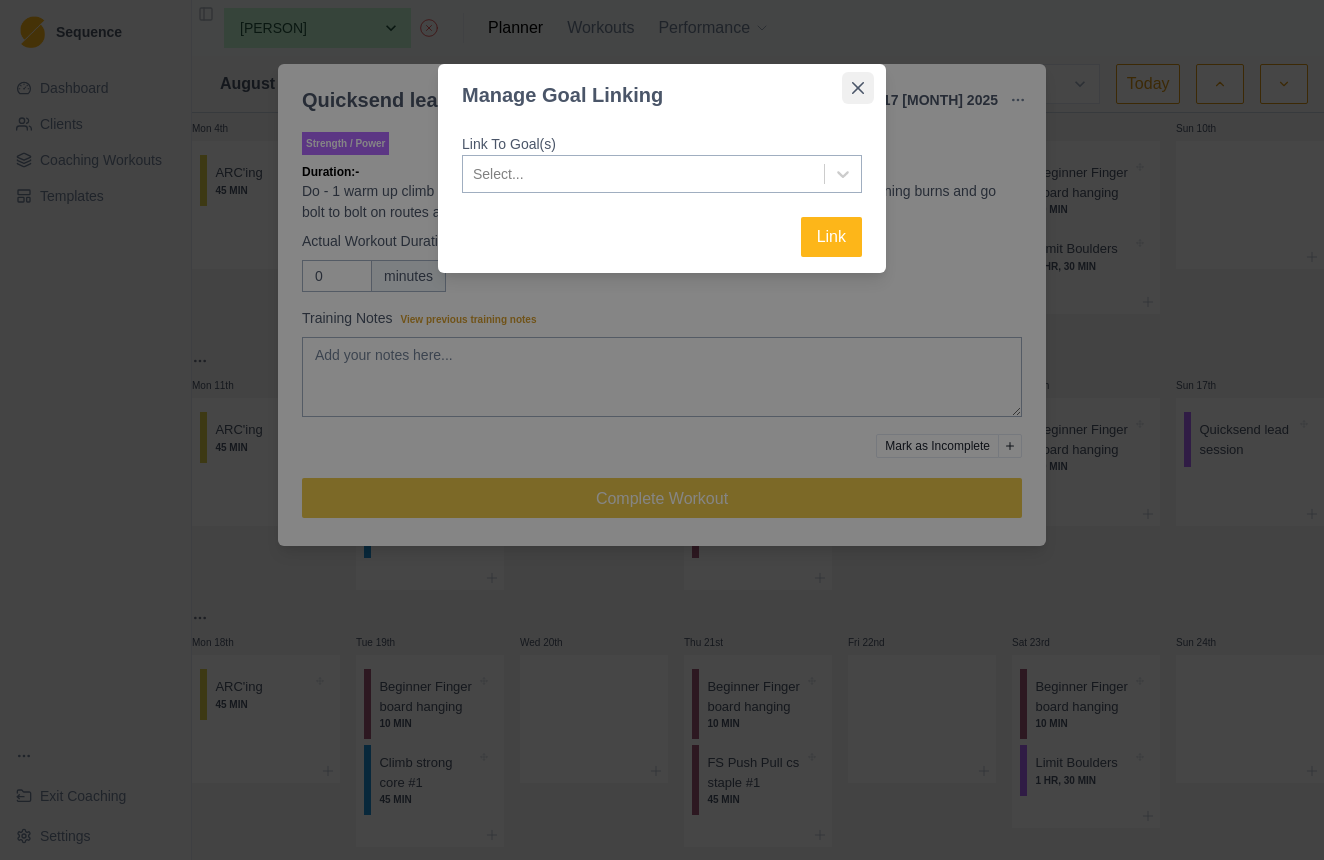 click 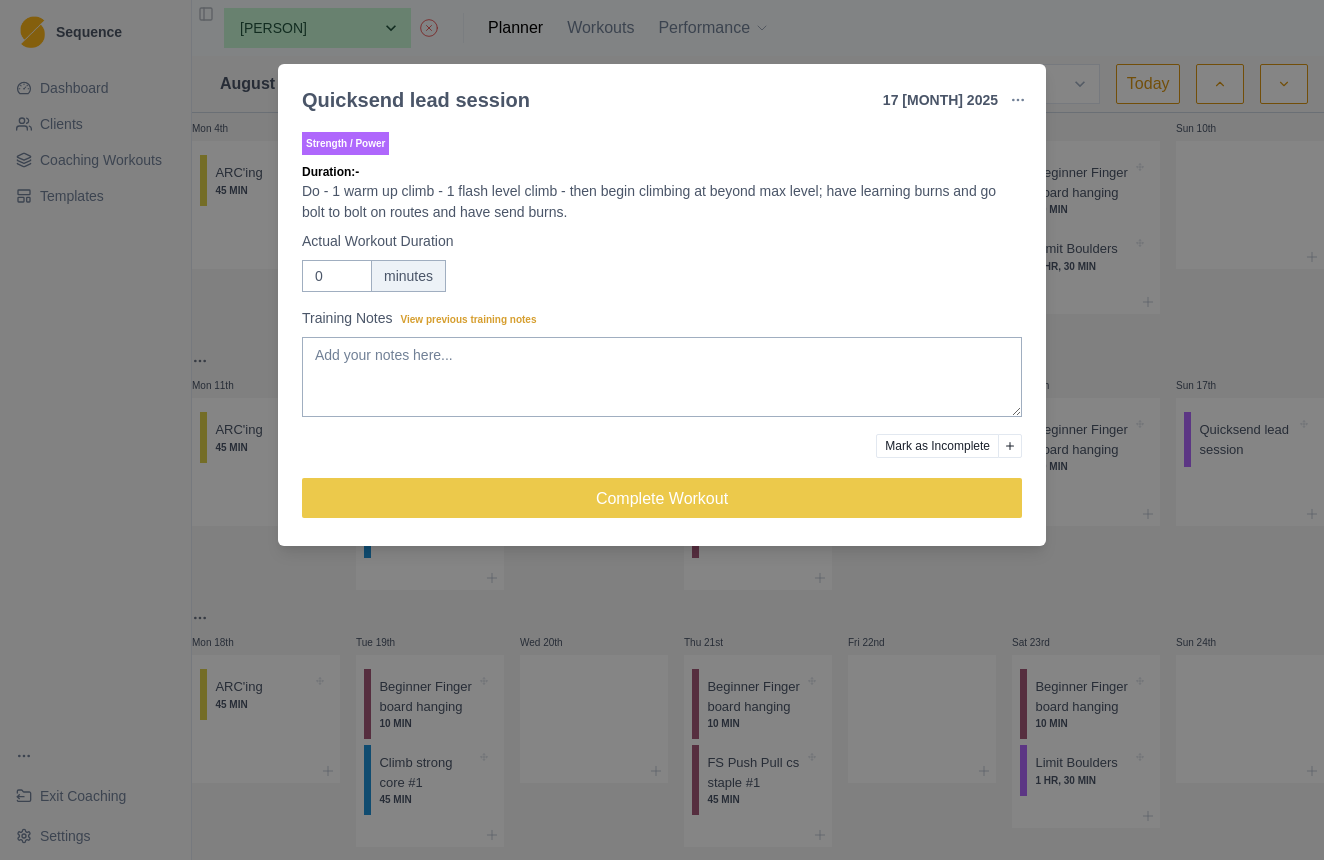 click on "Quicksend lead session 17 [MONTH] 2025 Link To Goal View Workout Metrics Edit Original Workout Reschedule Workout Remove From Schedule Strength / Power Duration:  - Do
- 1 warm up climb
- 1 flash level climb
- then begin climbing at beyond max level; have learning burns and go bolt to bolt on routes and have send burns. Actual Workout Duration 0 minutes Training Notes View previous training notes Mark as Incomplete Complete Workout" at bounding box center (662, 430) 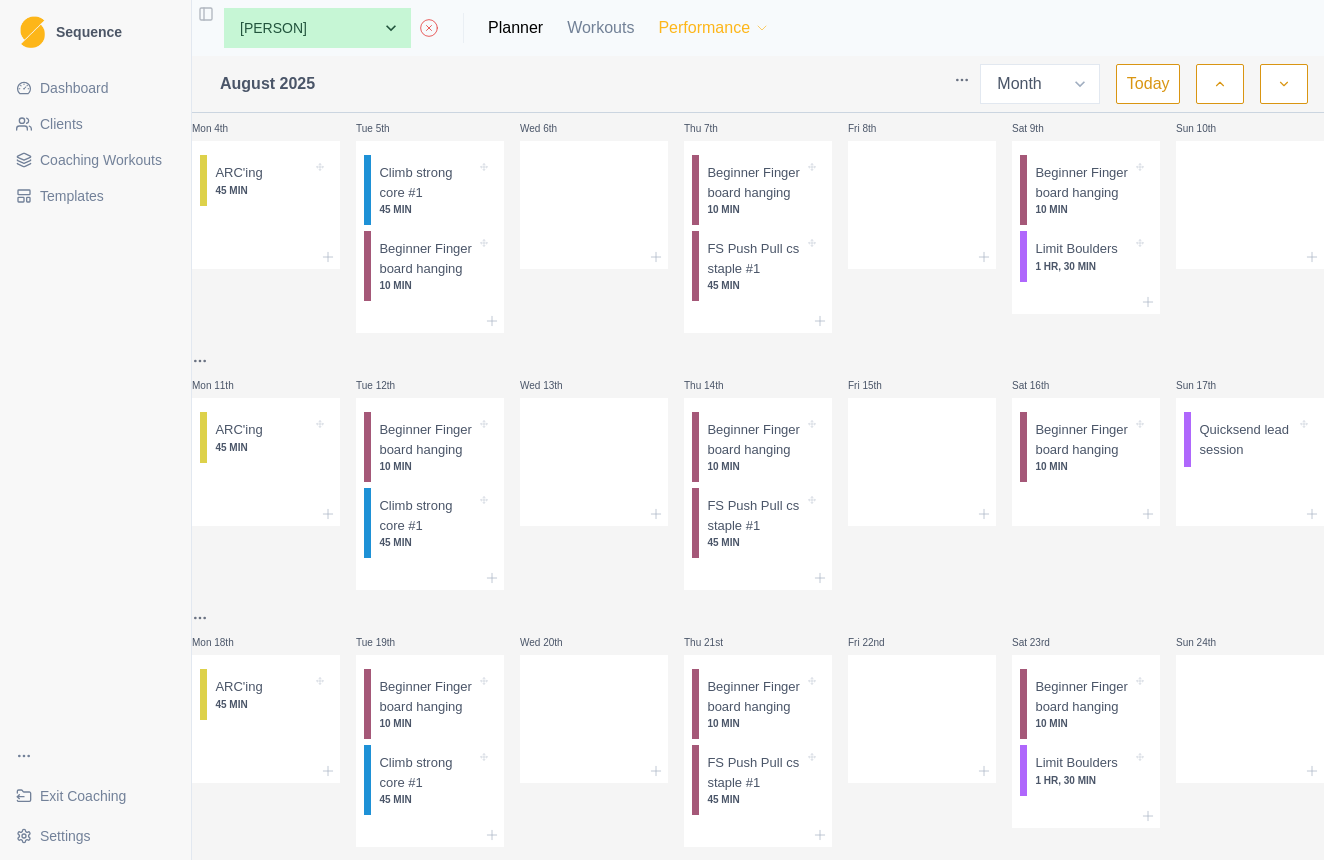 click on "Performance" at bounding box center [714, 28] 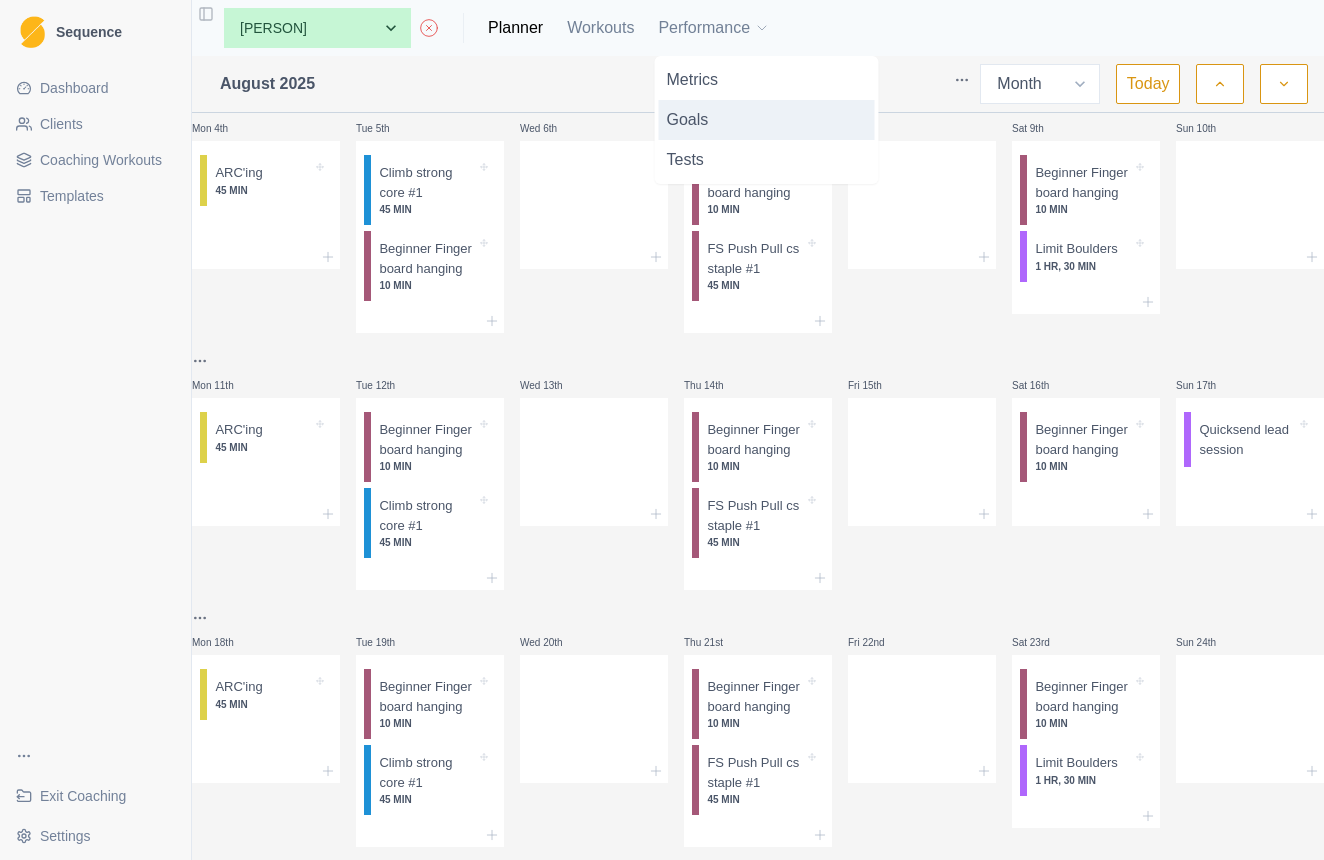 click on "Goals" at bounding box center (767, 120) 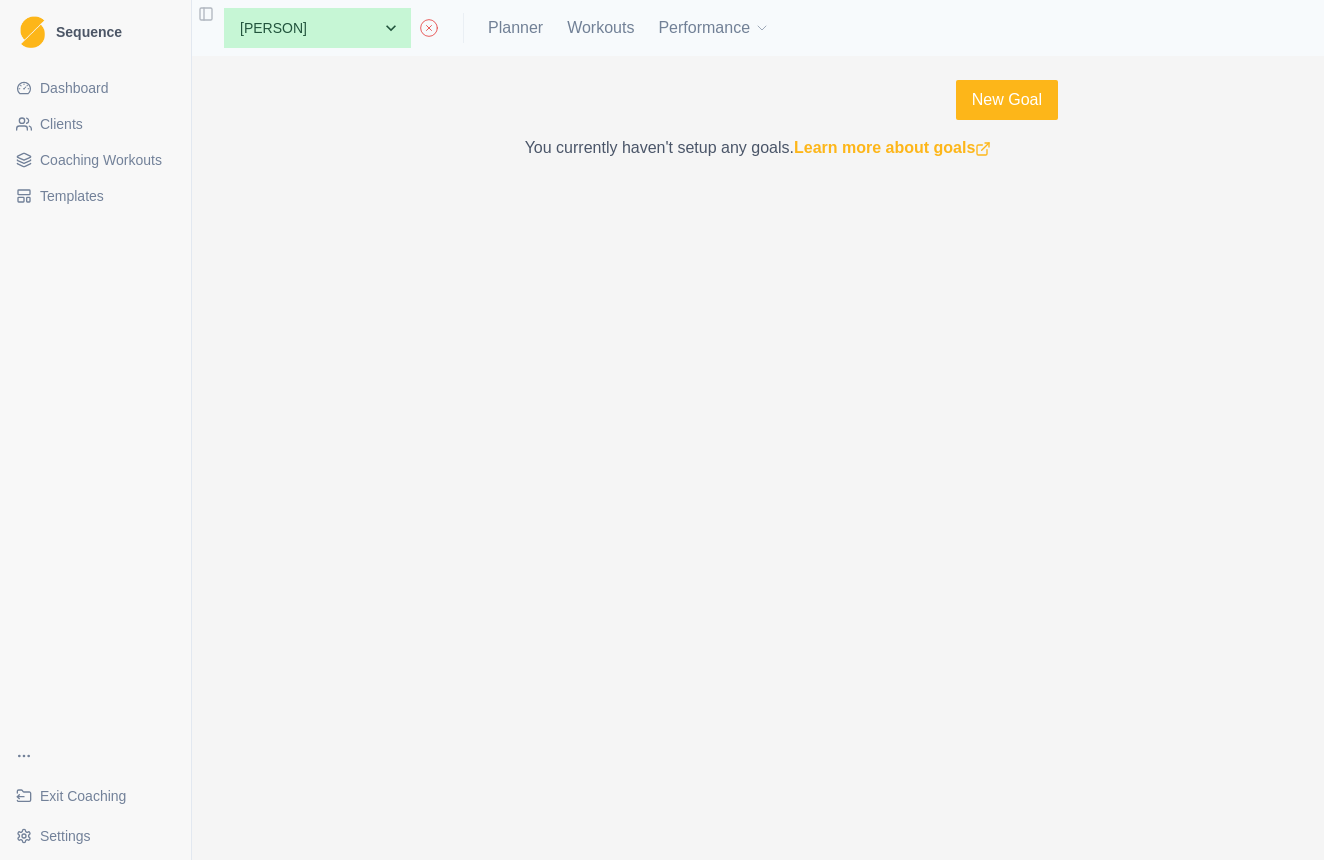 scroll, scrollTop: 0, scrollLeft: 0, axis: both 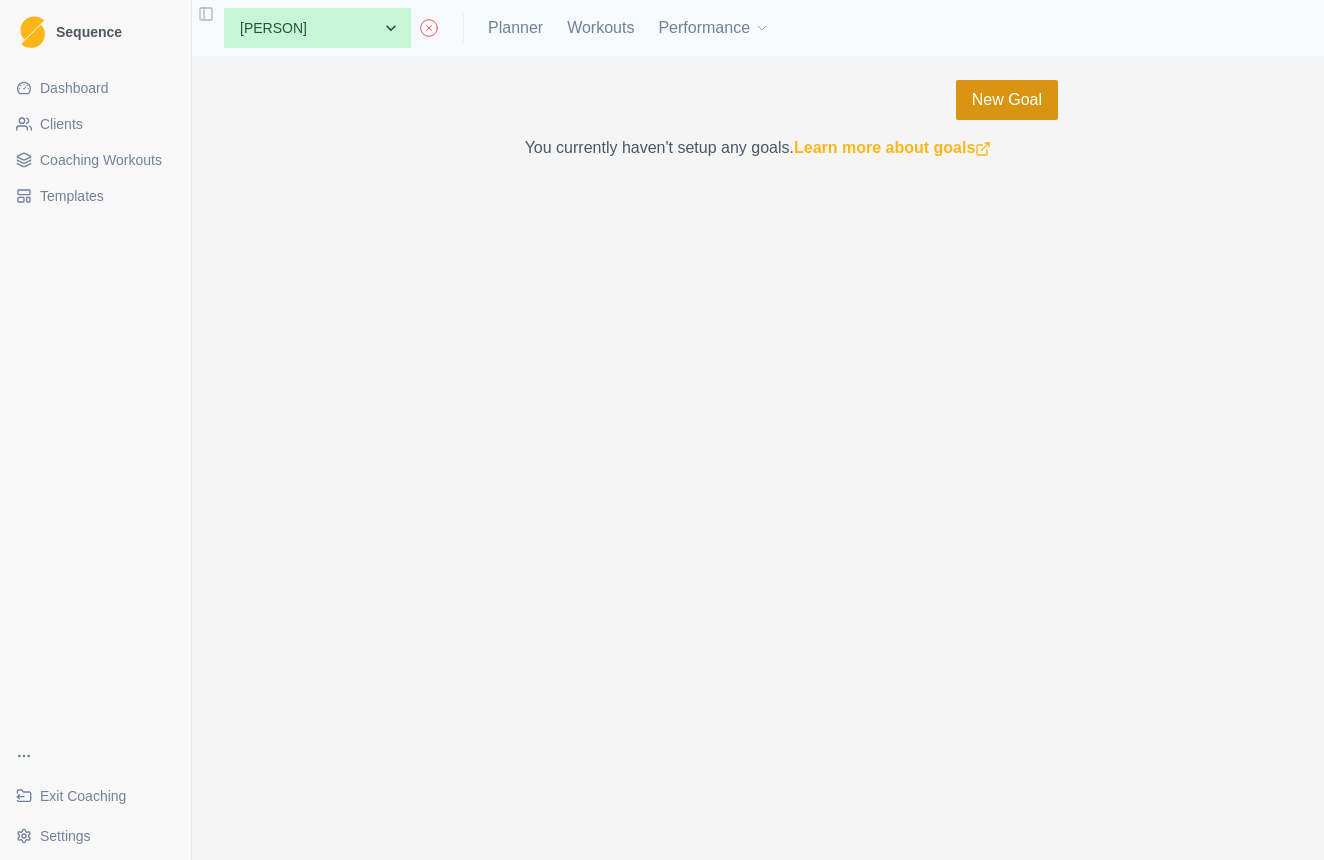 click on "New Goal" at bounding box center (1007, 100) 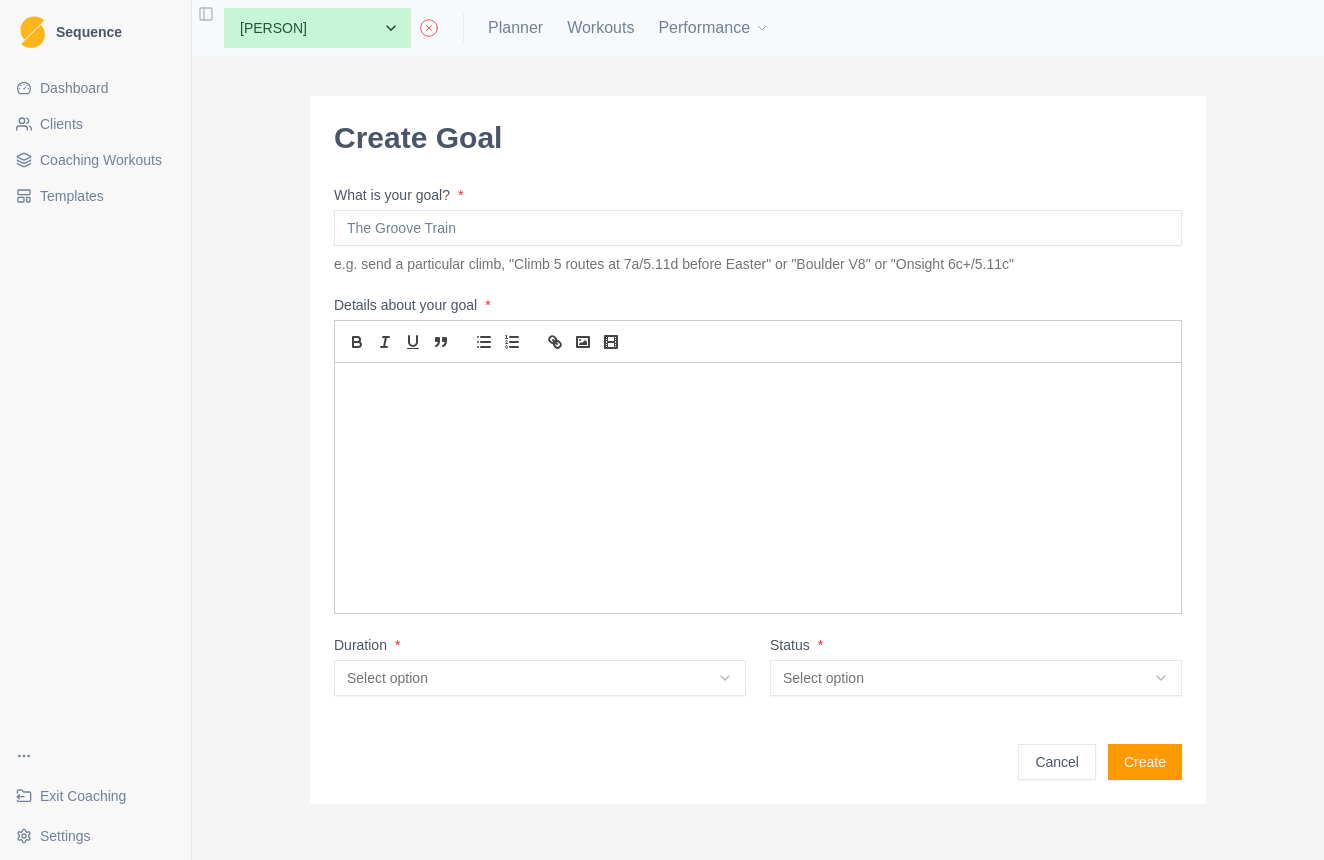 click on "What is your goal?  *" at bounding box center [758, 228] 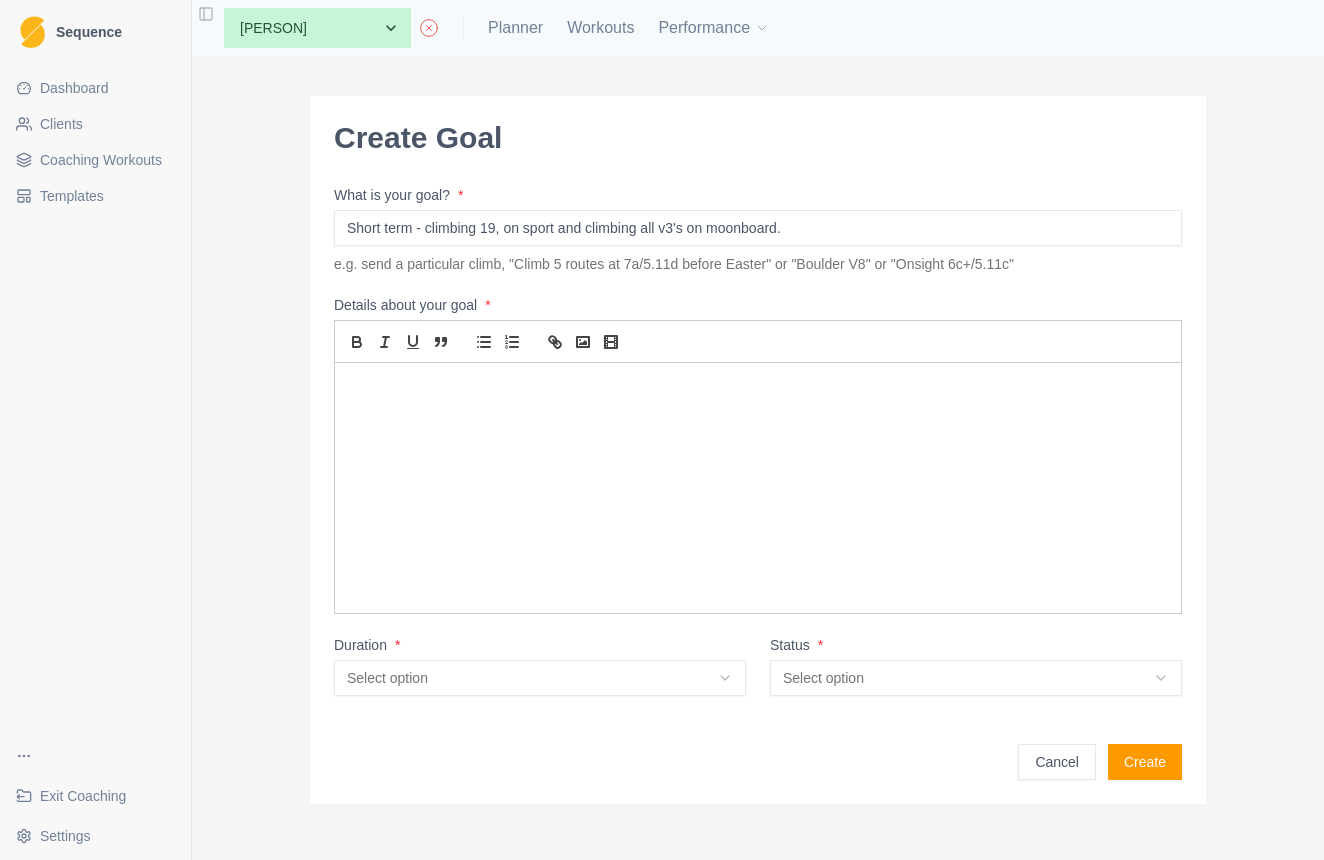 type on "Short term - climbing 19, on sport and climbing all v3's on moonboard." 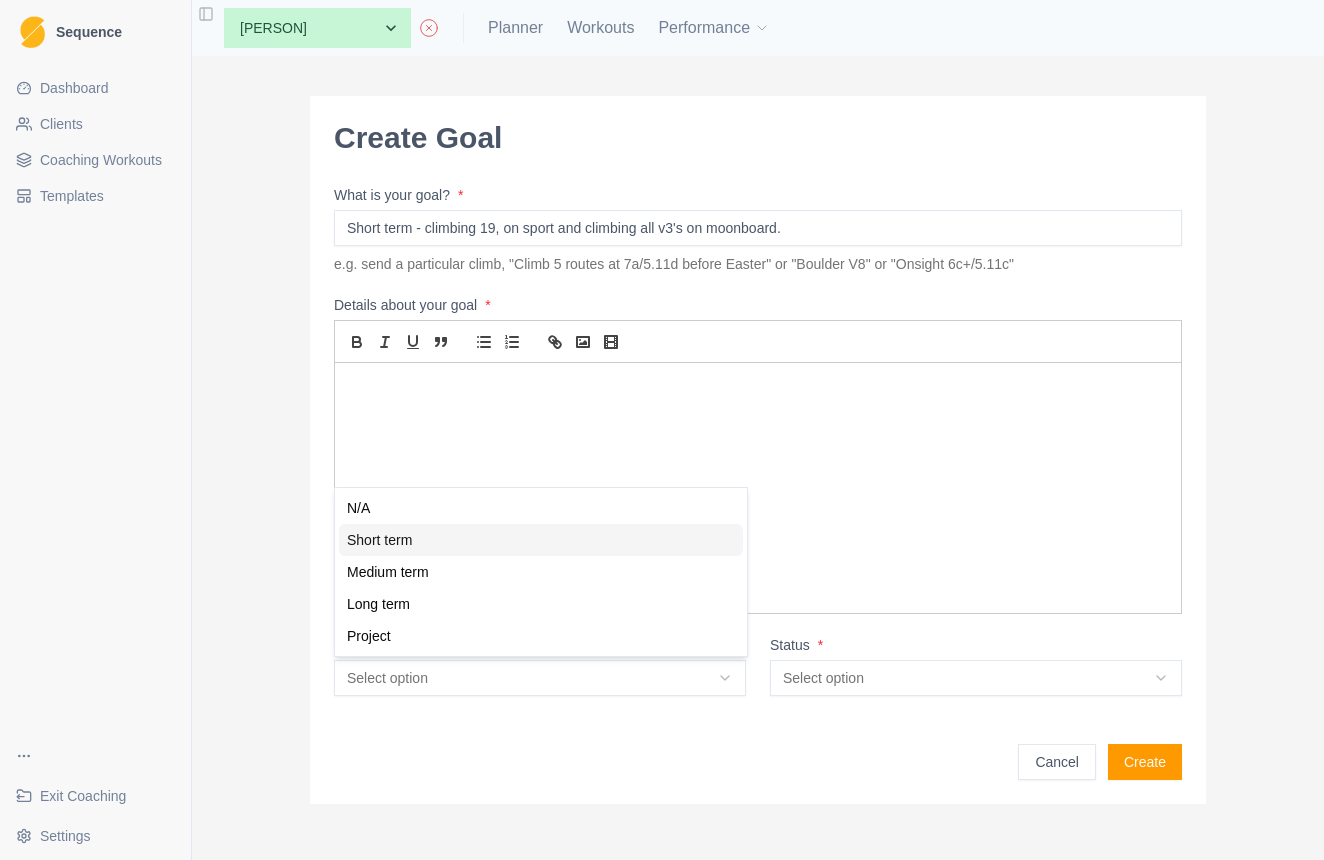 select on "short_term" 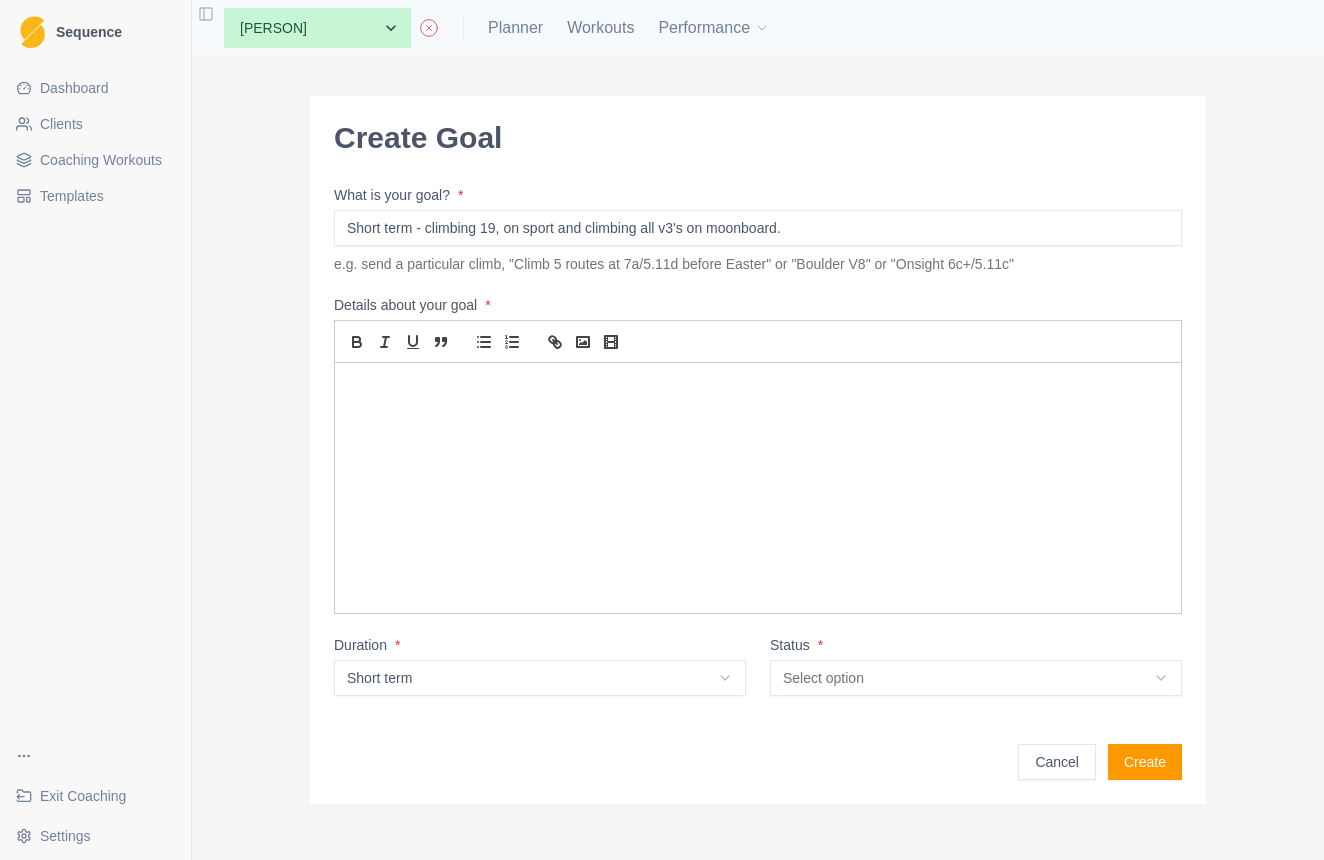 click on "Sequence Dashboard Clients Coaching Workouts Templates Exit Coaching Settings Toggle Sidebar None [PERSON] [PERSON] [PERSON] [PERSON] [PERSON] [PERSON] [PERSON] [PERSON] Planner Workouts Performance Create Goal What is your goal?  * Short term - climbing 19, on sport and climbing all v3's on moonboard. e.g. send a particular climb, "Climb 5 routes at 7a/5.11d before Easter" or "Boulder V8" or "Onsight 6c+/5.11c" Details about your goal  * Duration  * Short term N/A Short term Medium term Long term Project Status  * Select option In progress Idea Complete Cancelled On hold Cancel Create
Metrics Goals Tests" at bounding box center [662, 430] 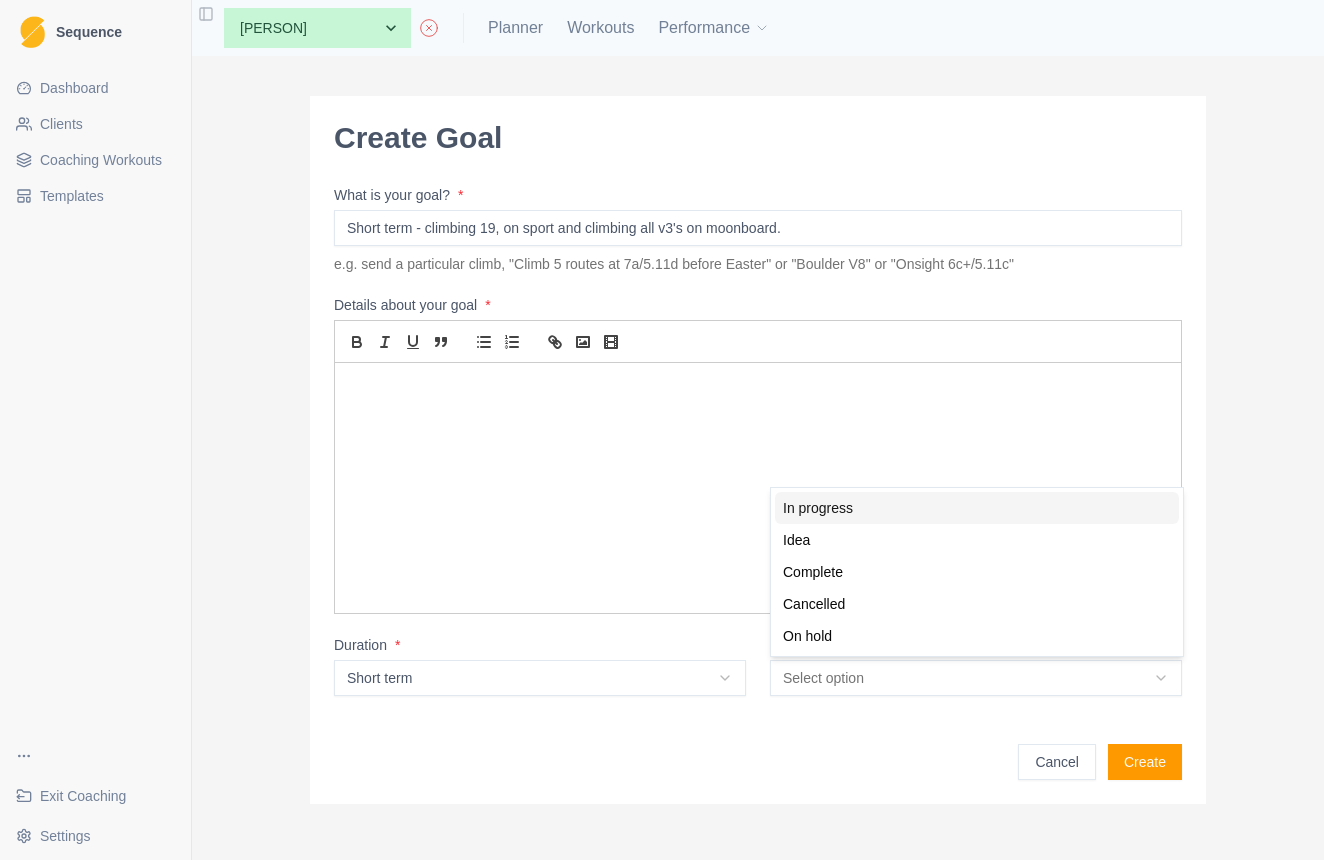 select on "in_progress" 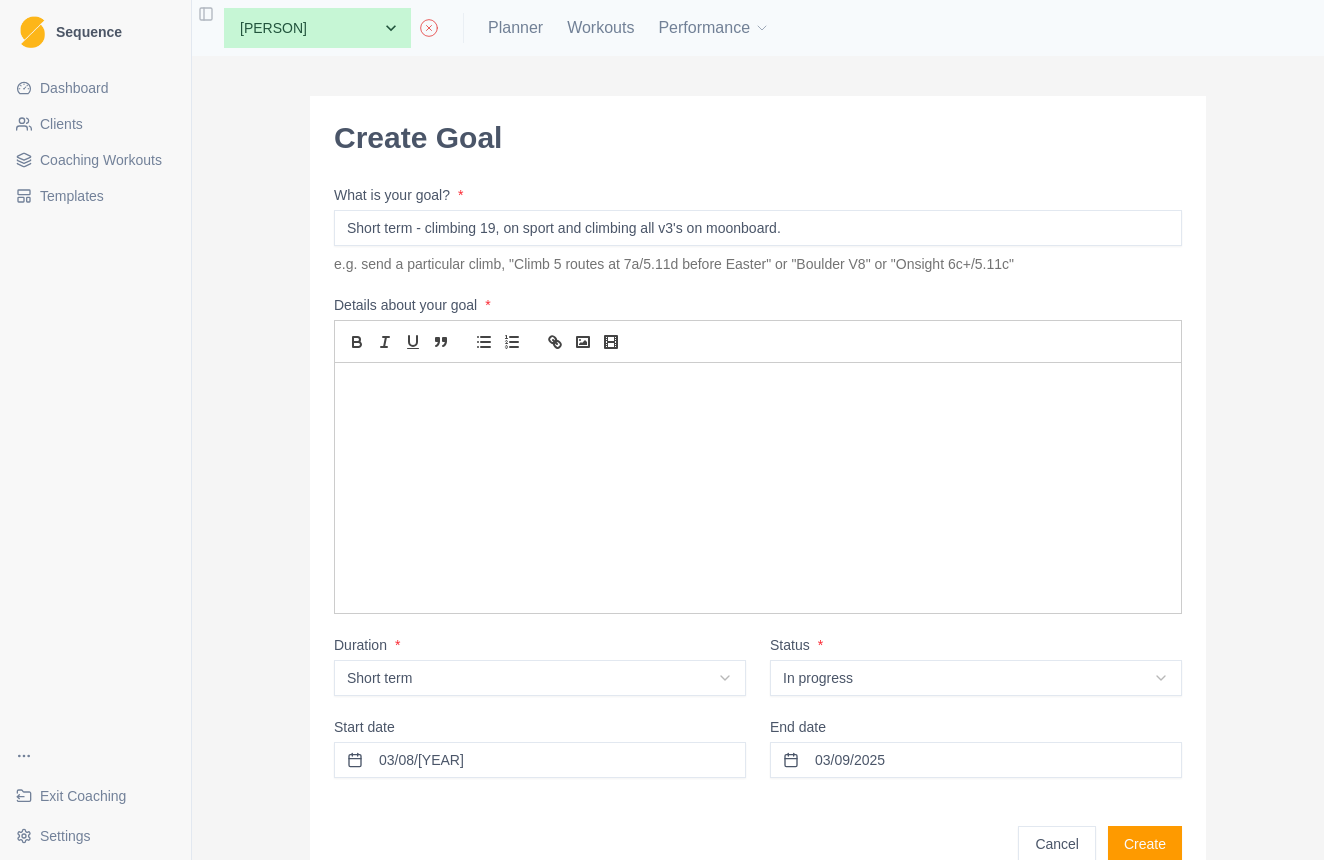 click on "03/09/2025" at bounding box center [976, 760] 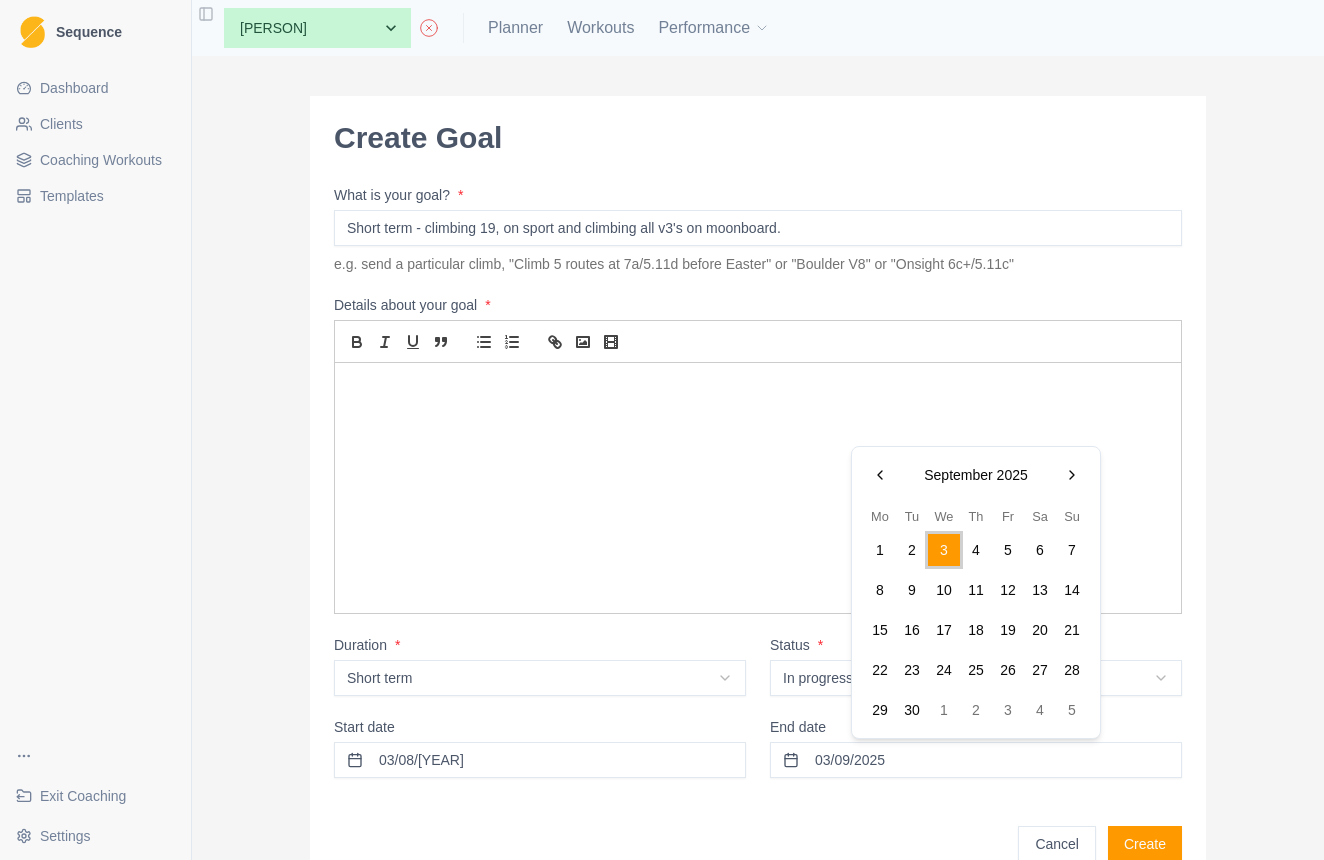 click at bounding box center [1072, 475] 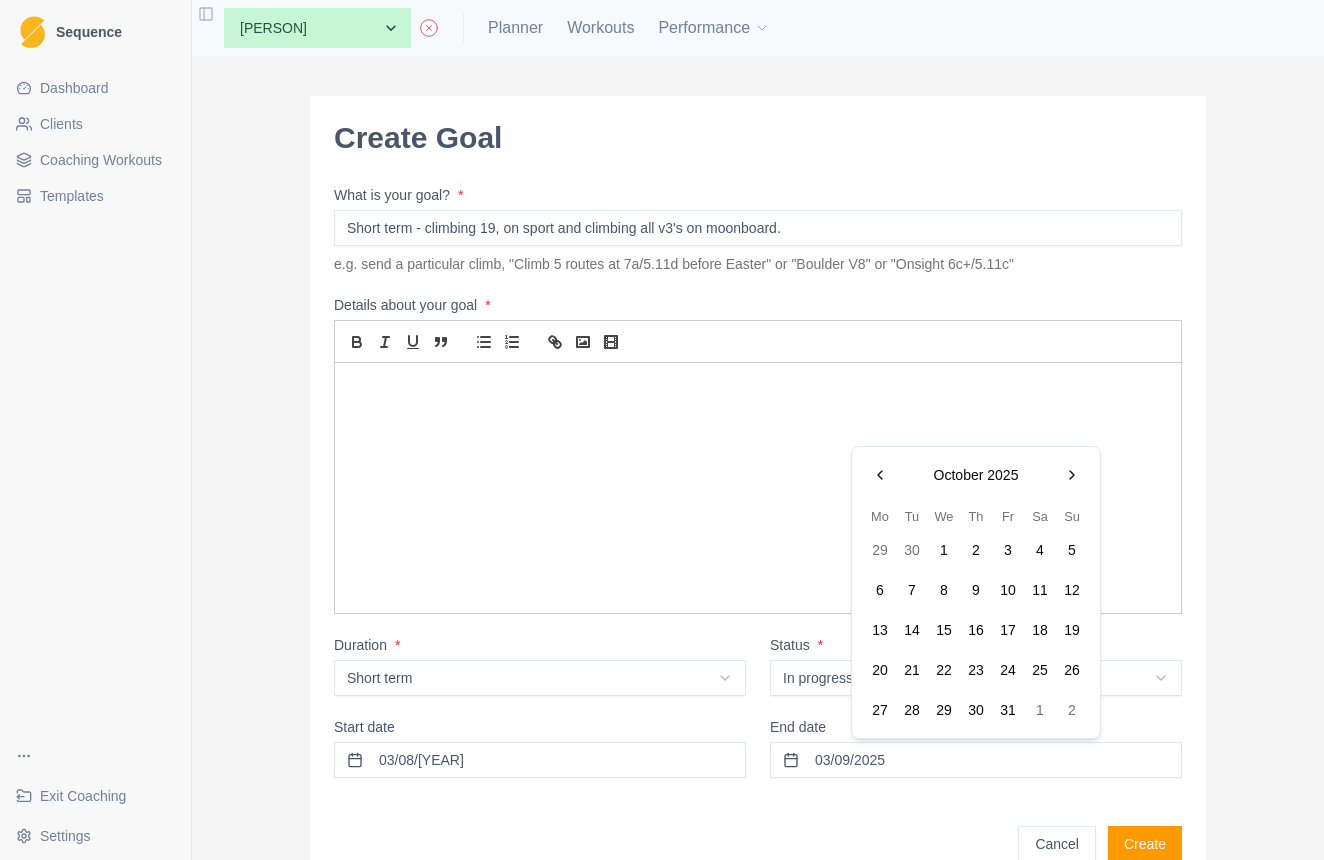 click at bounding box center [1072, 475] 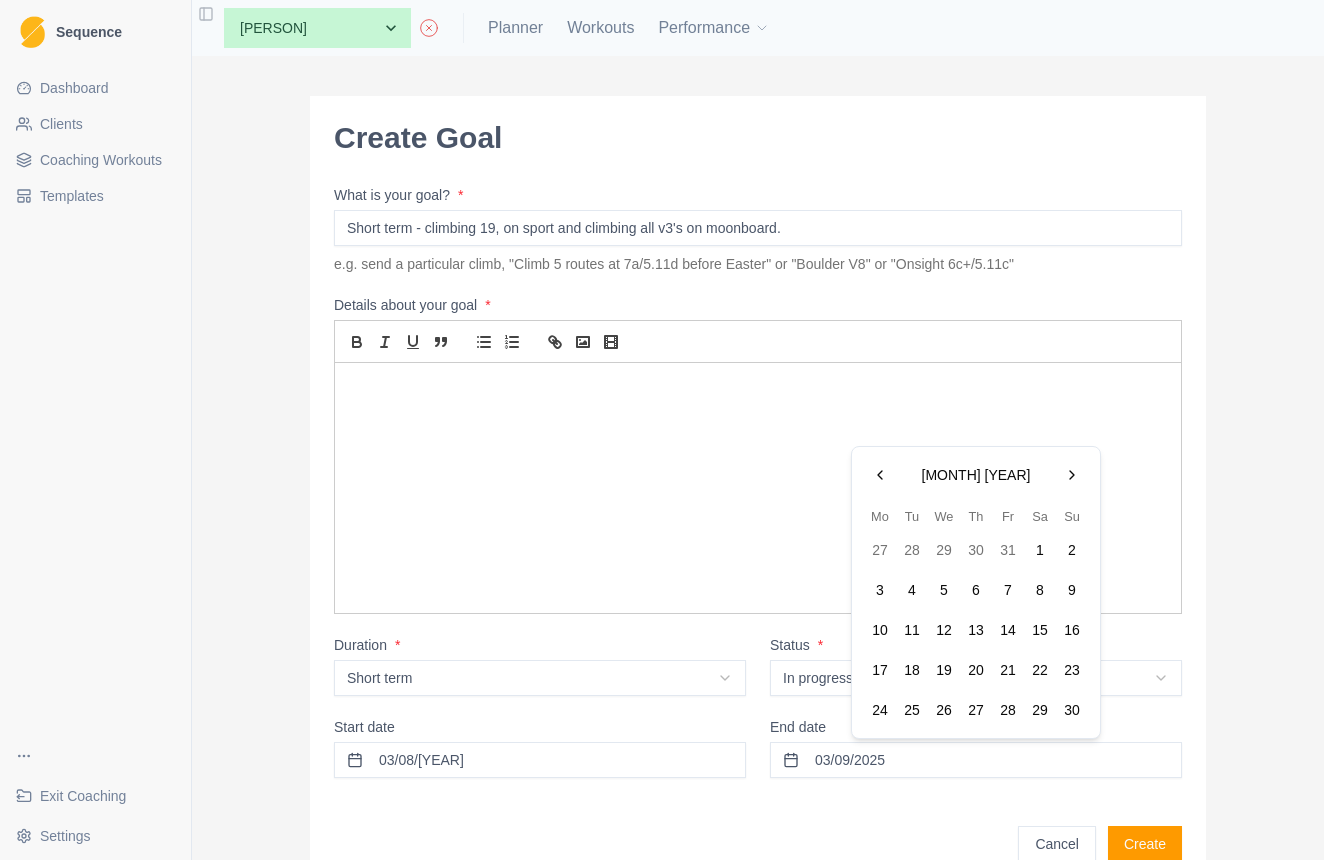 click at bounding box center [1072, 475] 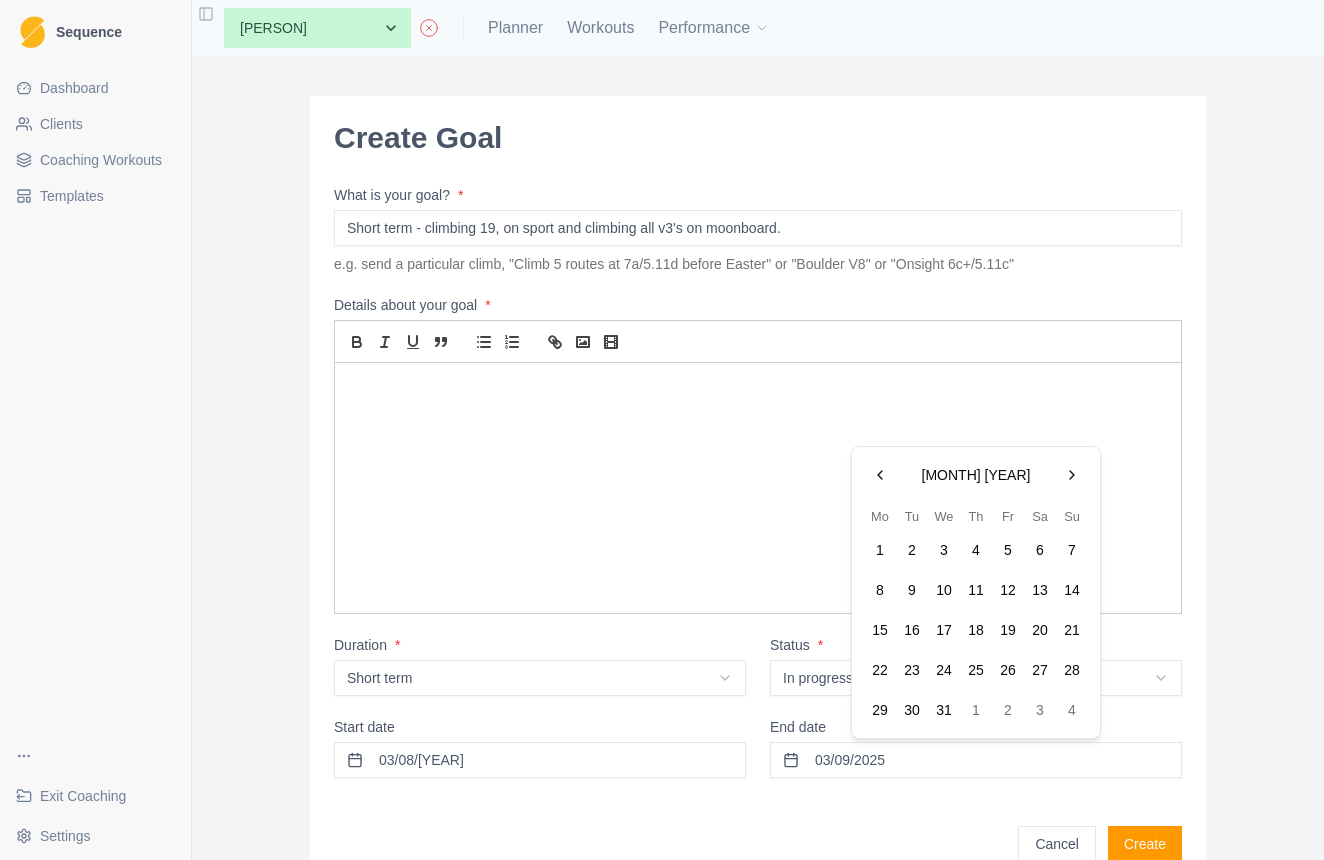 click at bounding box center [1072, 475] 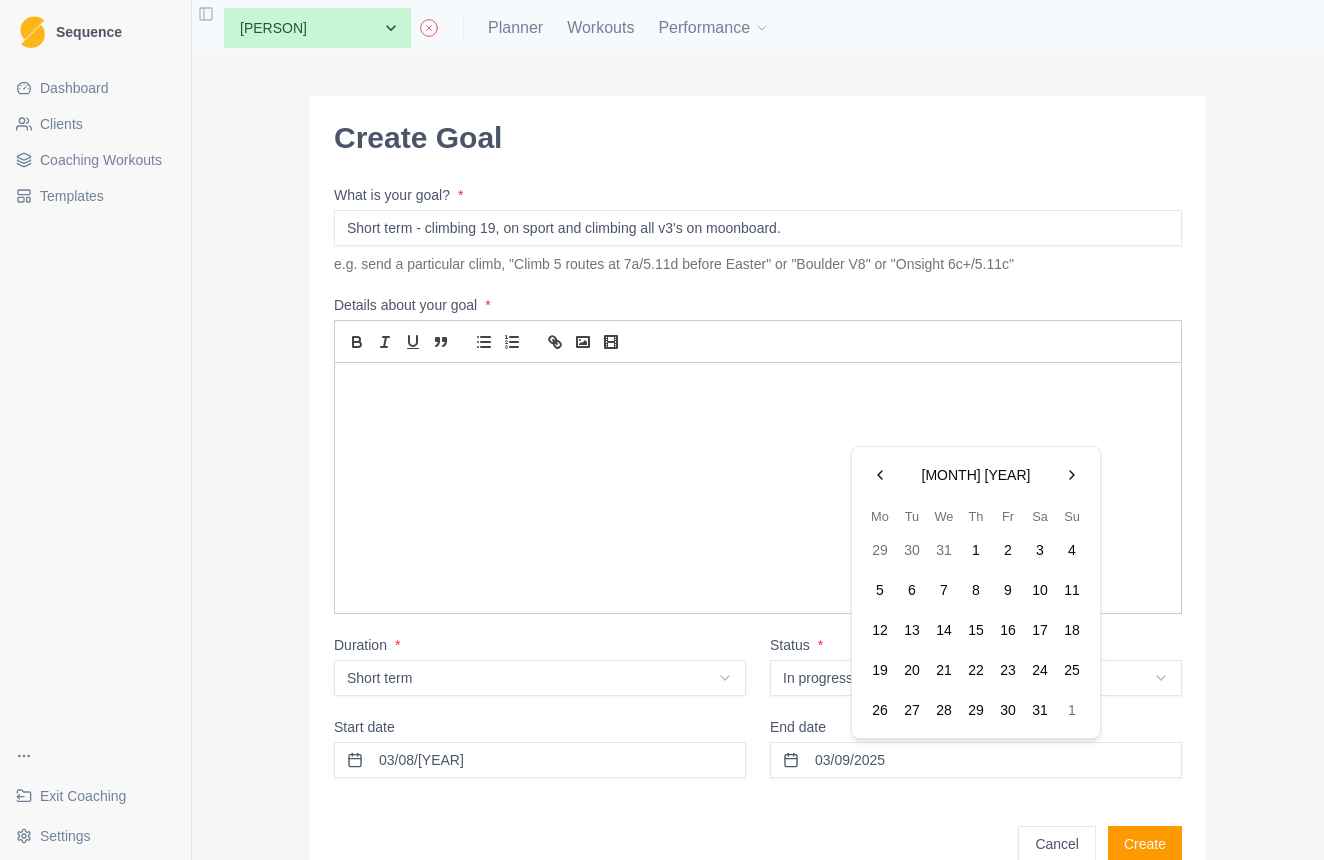 click at bounding box center [1072, 475] 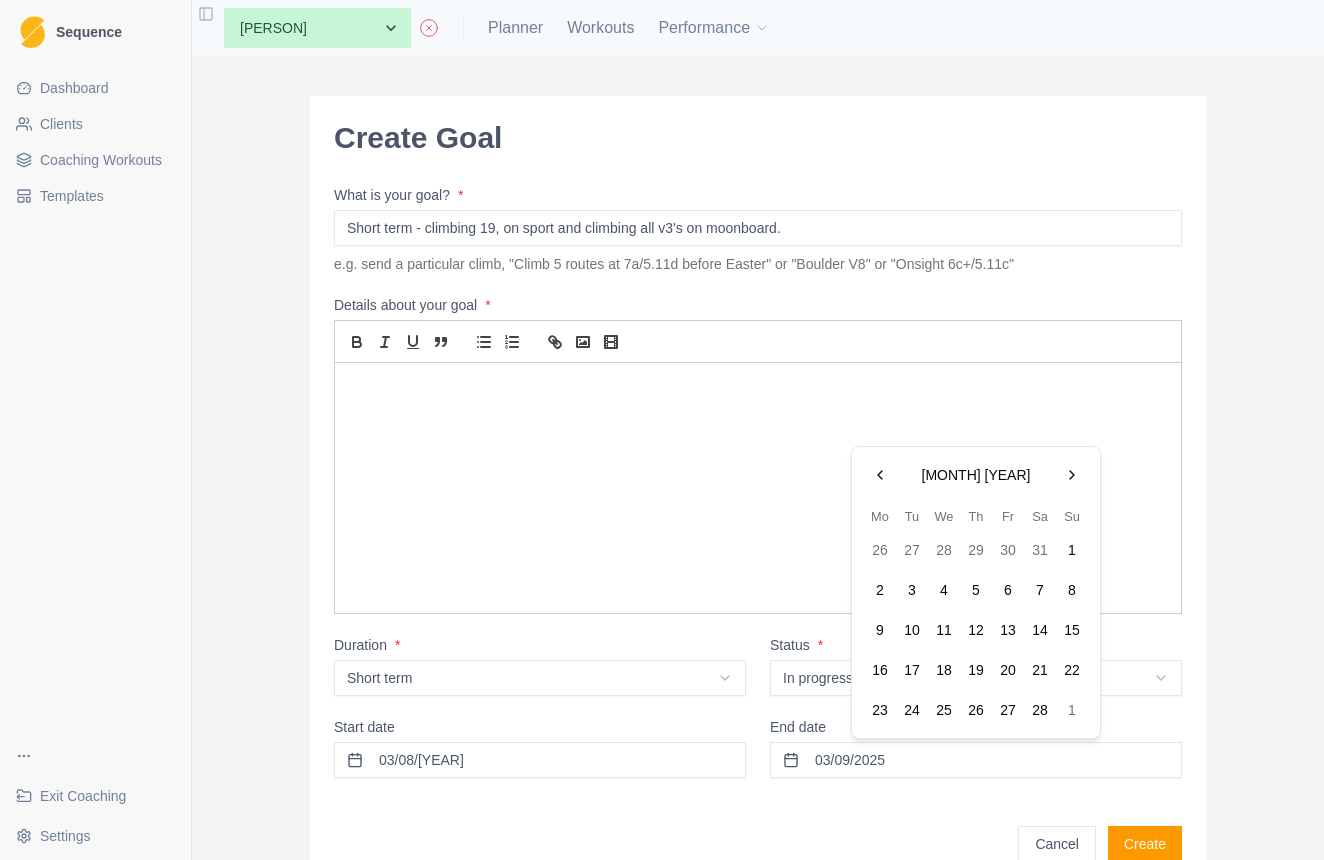 click on "11" at bounding box center (944, 630) 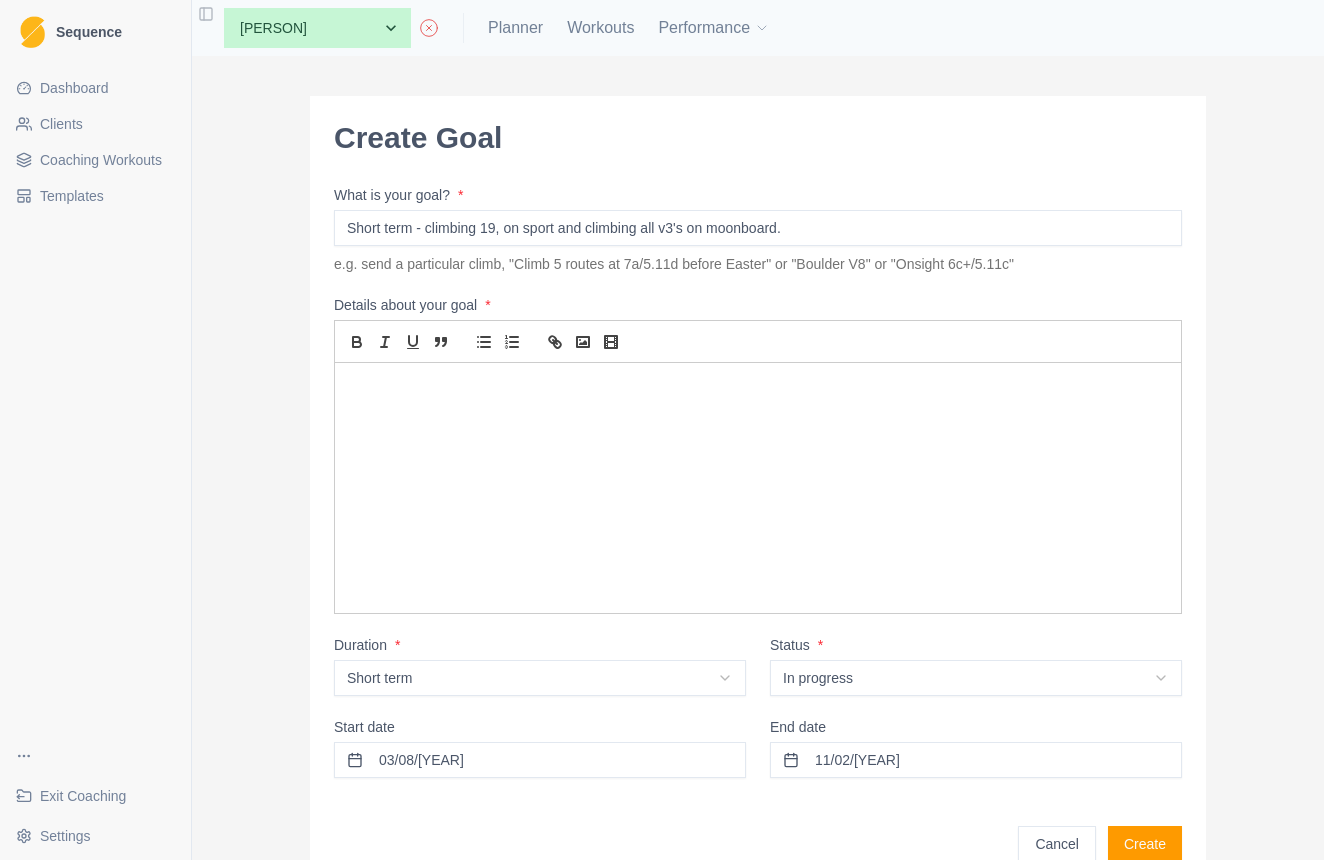click on "Create" at bounding box center (1145, 844) 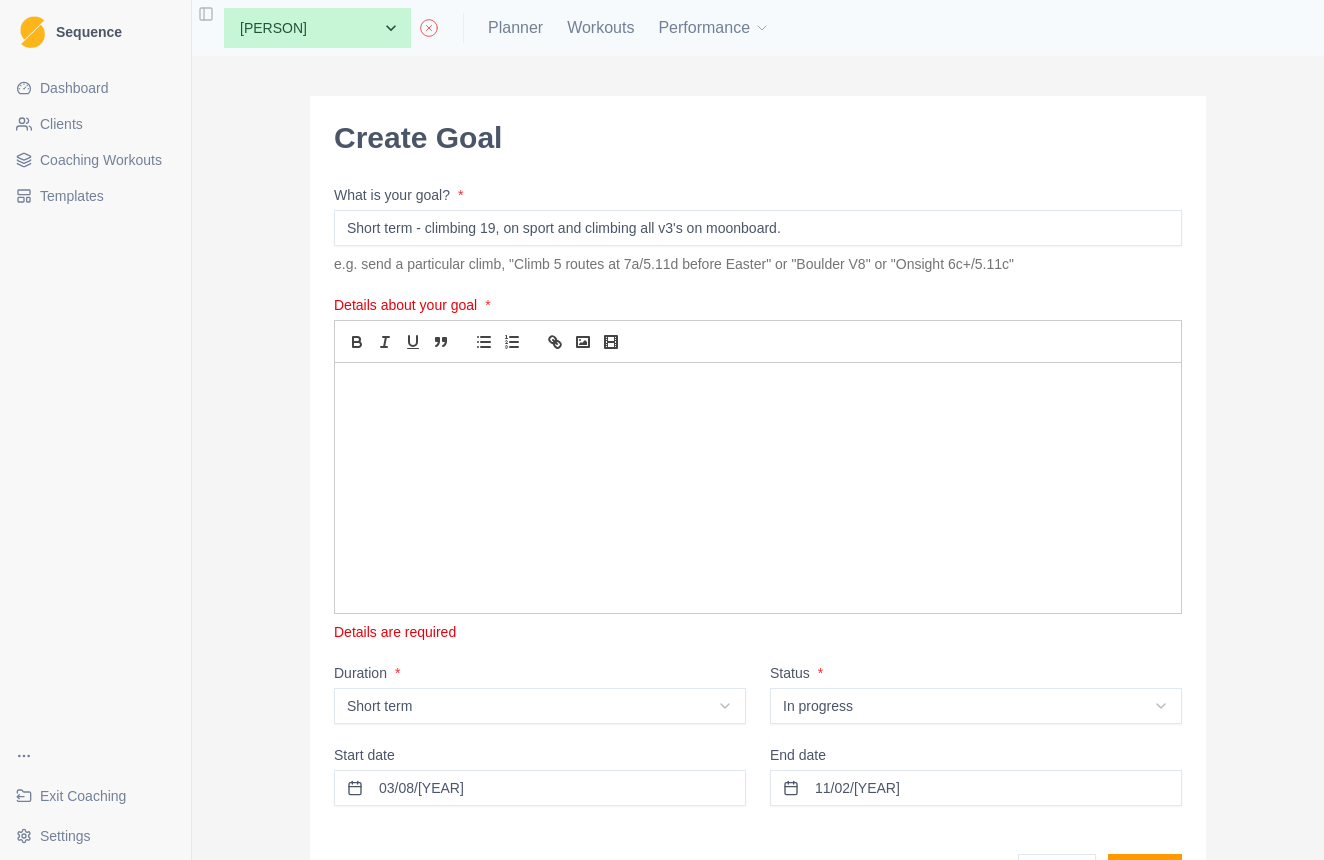 click at bounding box center [758, 488] 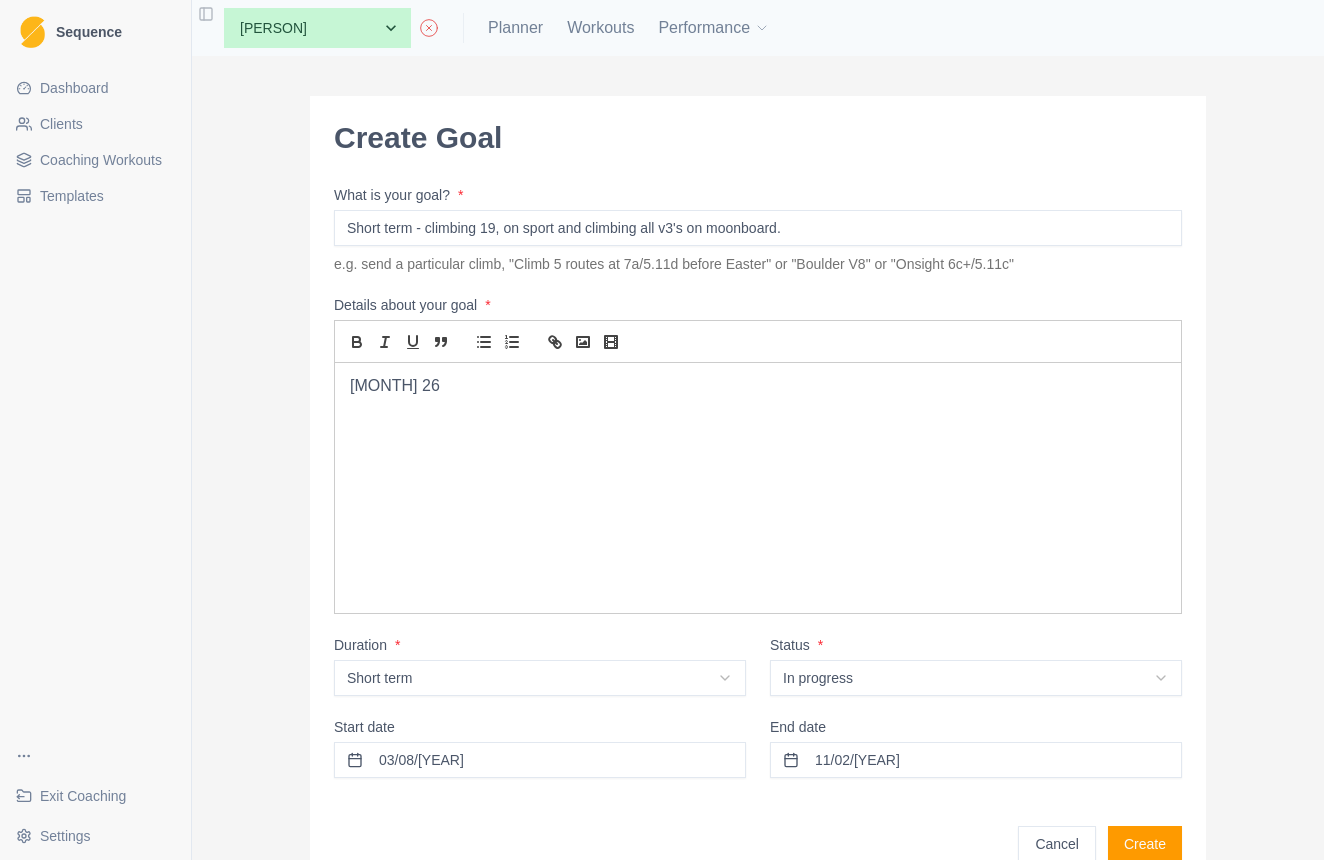 click on "Create" at bounding box center [1145, 844] 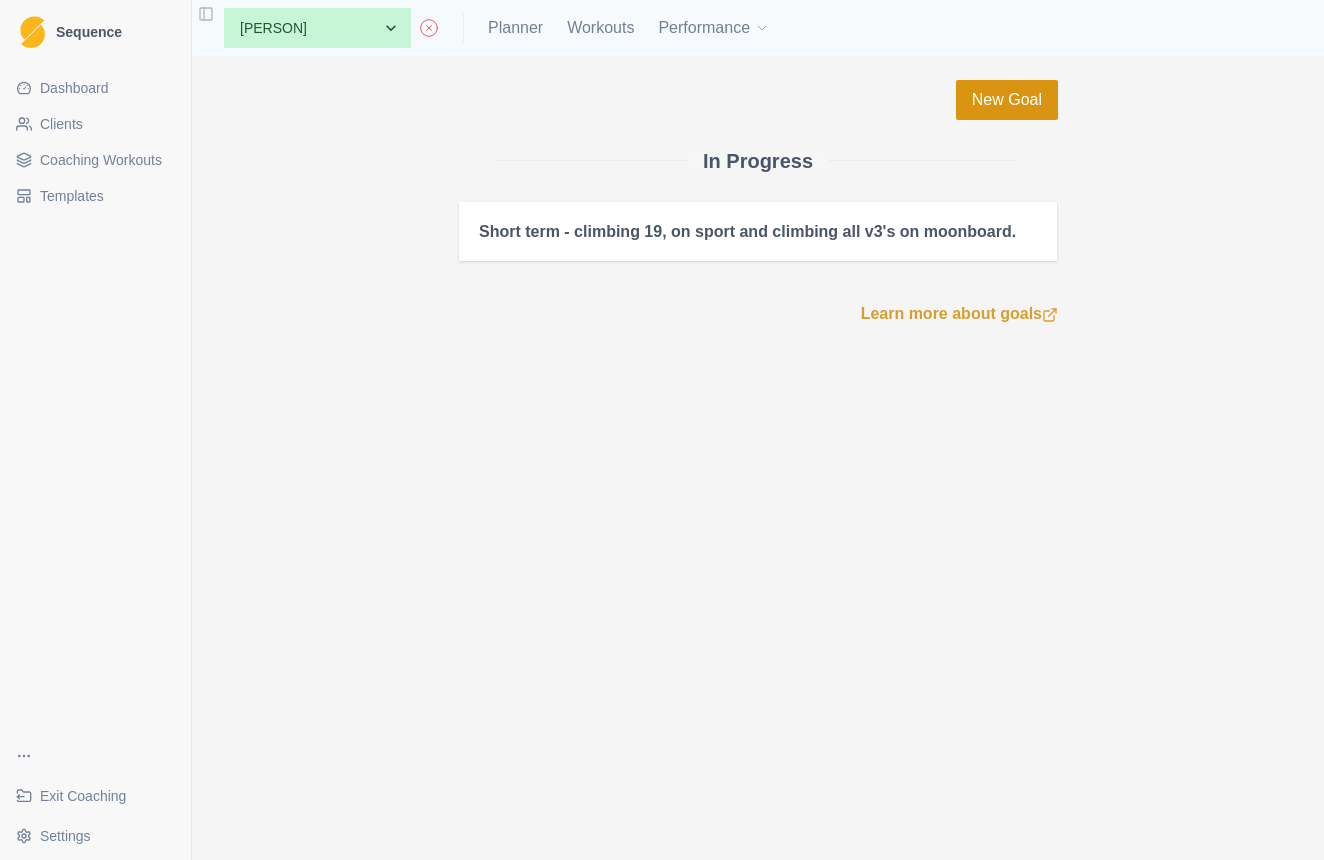 click on "New Goal" at bounding box center (1007, 100) 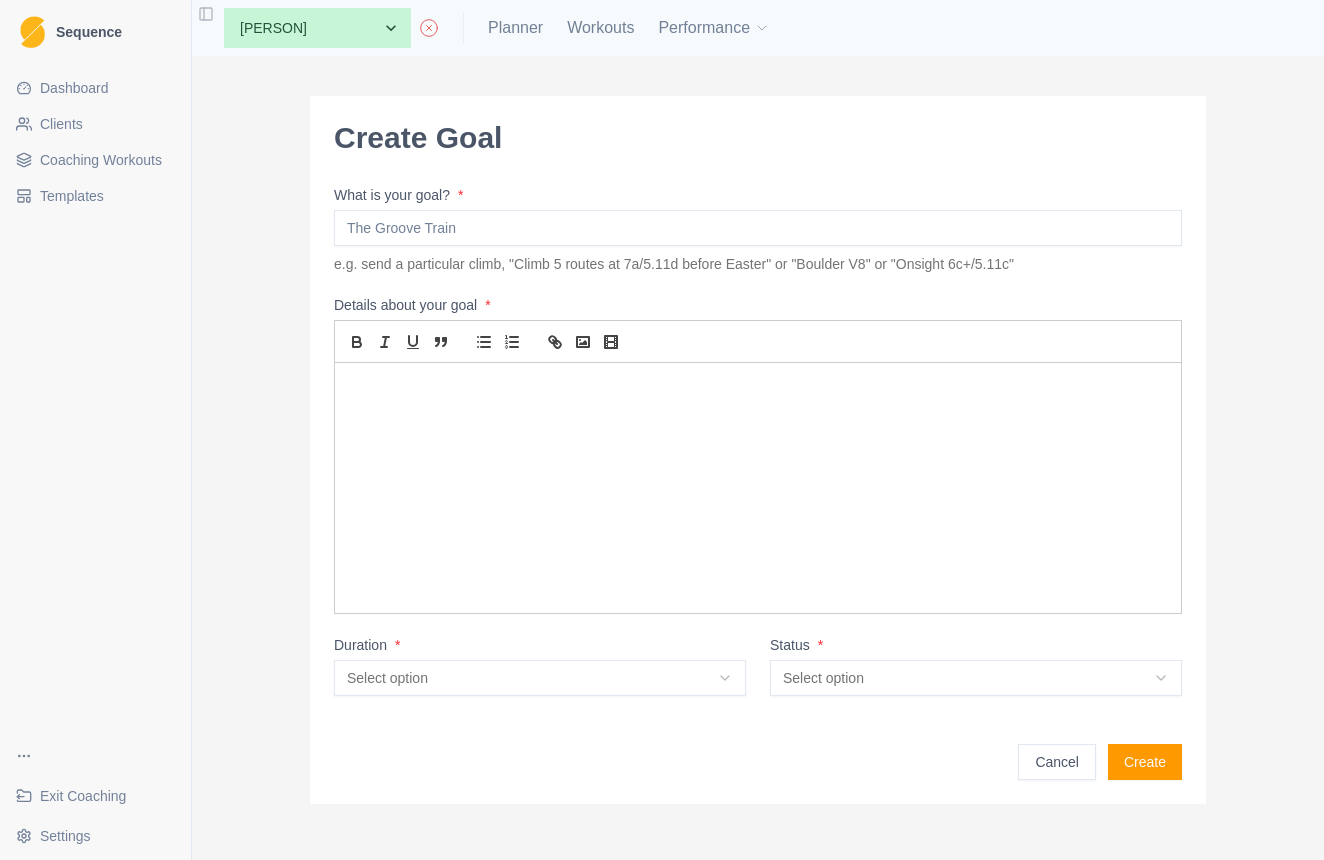 click on "What is your goal?  *" at bounding box center (758, 228) 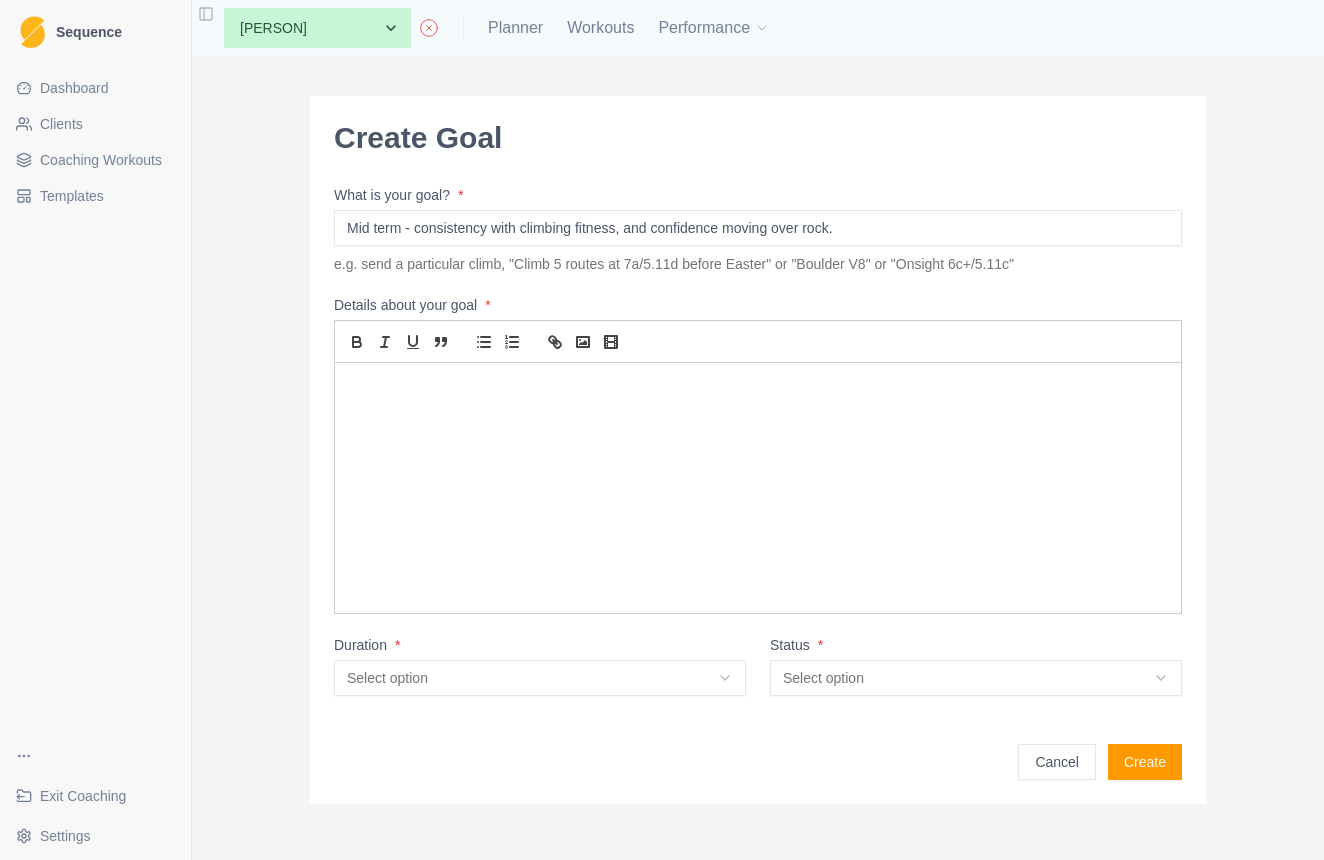 type on "Mid term - consistency with climbing fitness, and confidence moving over rock." 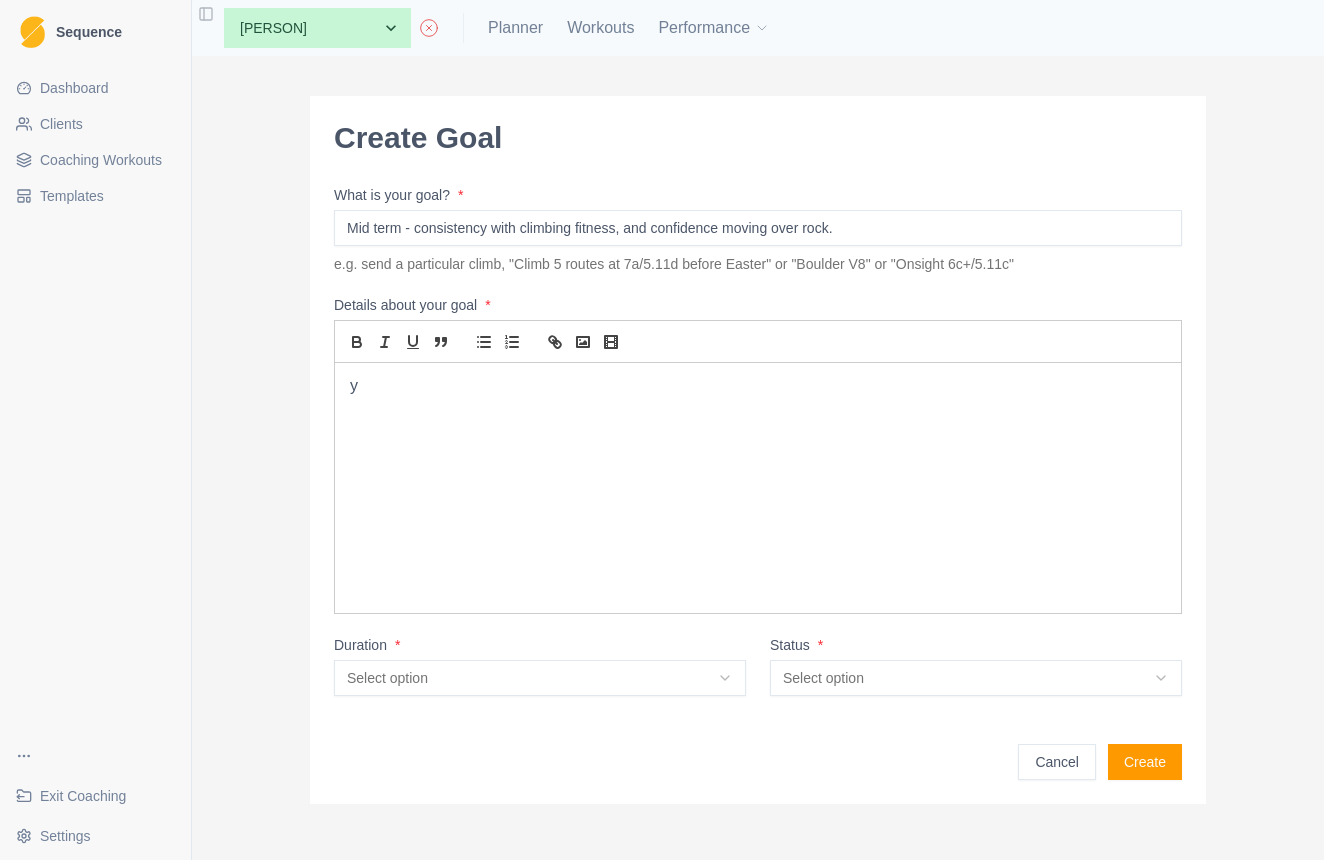 click on "Sequence Dashboard Clients Coaching Workouts Templates Exit Coaching Settings Toggle Sidebar None [PERSON] [PERSON] [PERSON] [PERSON] [PERSON] [PERSON] [PERSON] [PERSON] Planner Workouts Performance Create Goal What is your goal?  * Mid term - consistency with climbing fitness, and confidence moving over rock. e.g. send a particular climb, "Climb 5 routes at 7a/5.11d before Easter" or "Boulder V8" or "Onsight 6c+/5.11c" Details about your goal  * y Duration  * Select option N/A Short term Medium term Long term Project Status  * Select option In progress Idea Complete Cancelled On hold Cancel Create
Metrics Goals Tests" at bounding box center [662, 430] 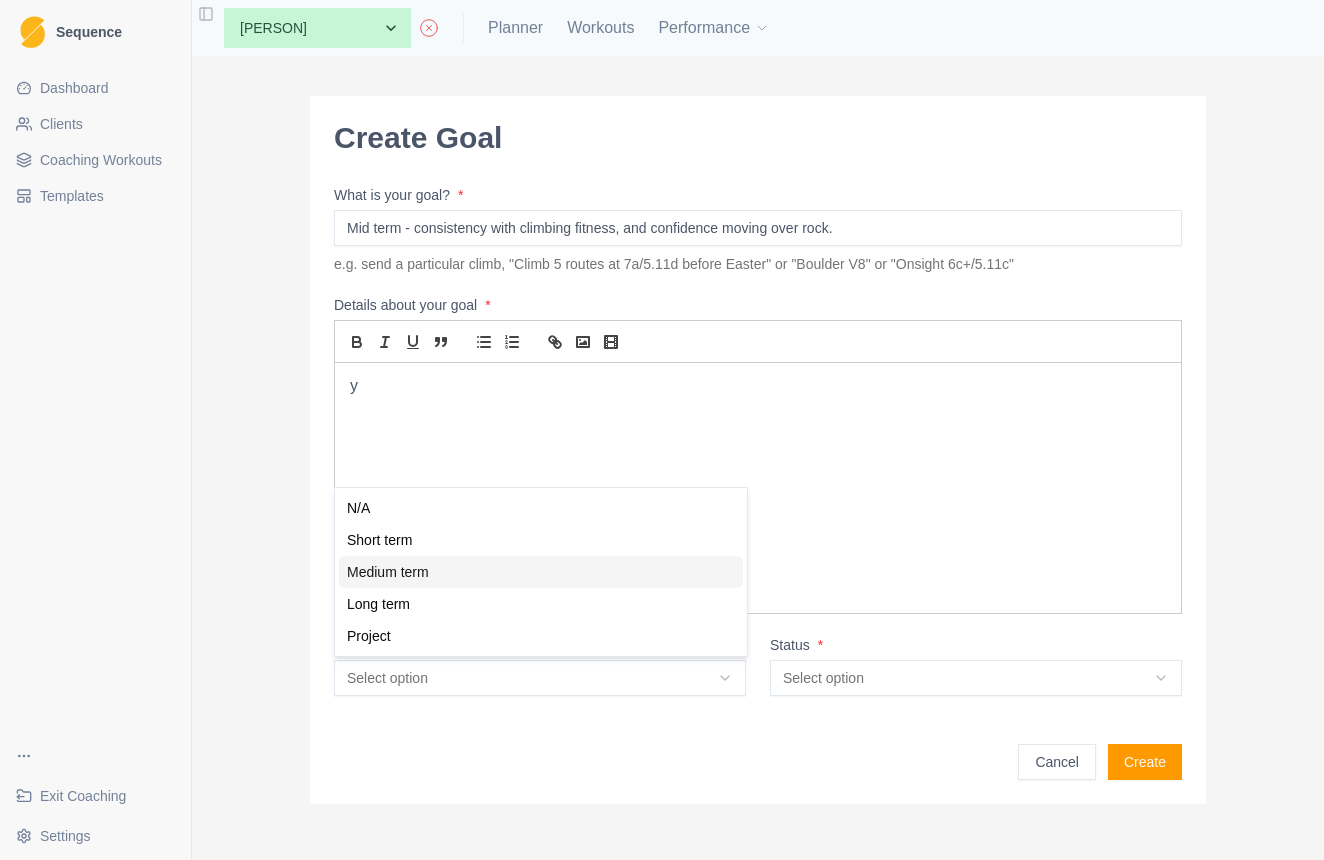 select on "medium_term" 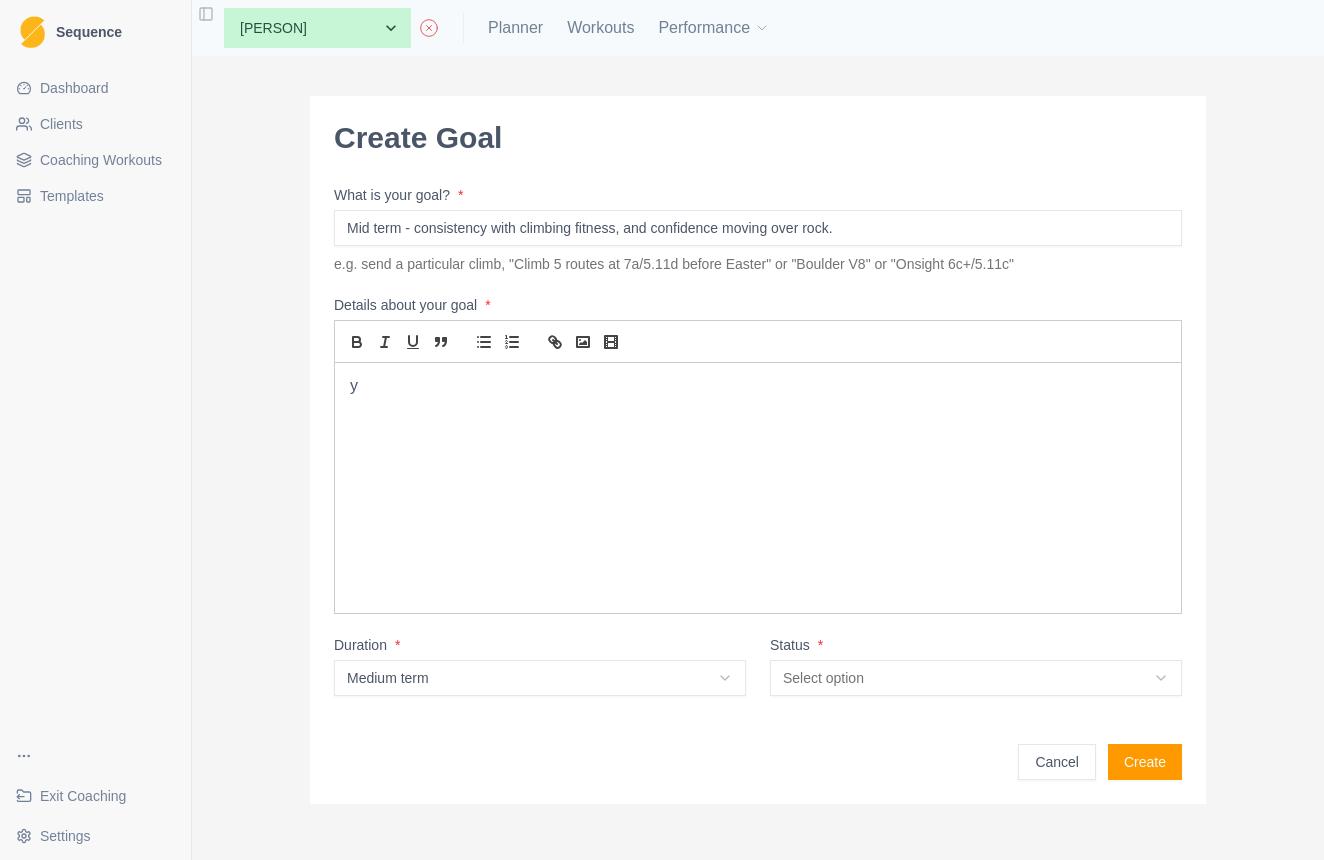 click on "Sequence Dashboard Clients Coaching Workouts Templates Exit Coaching Settings Toggle Sidebar None [PERSON] [PERSON] [PERSON] [PERSON] [PERSON] [PERSON] [PERSON] [PERSON] Planner Workouts Performance Create Goal What is your goal?  * Mid term - consistency with climbing fitness, and confidence moving over rock. e.g. send a particular climb, "Climb 5 routes at 7a/5.11d before Easter" or "Boulder V8" or "Onsight 6c+/5.11c" Details about your goal  * y Duration  * Medium term N/A Short term Medium term Long term Project Status  * Select option In progress Idea Complete Cancelled On hold Cancel Create
Metrics Goals Tests" at bounding box center (662, 430) 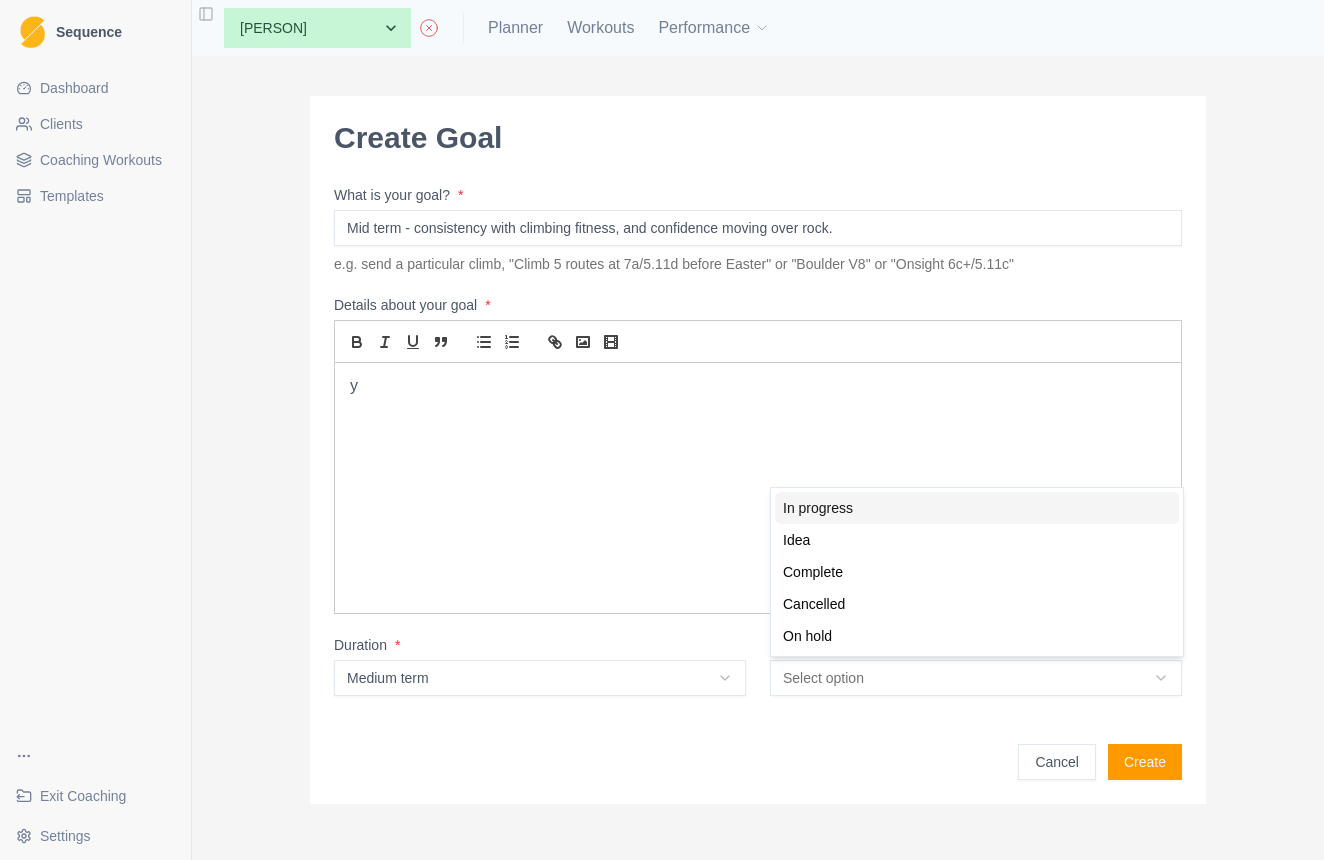 select on "in_progress" 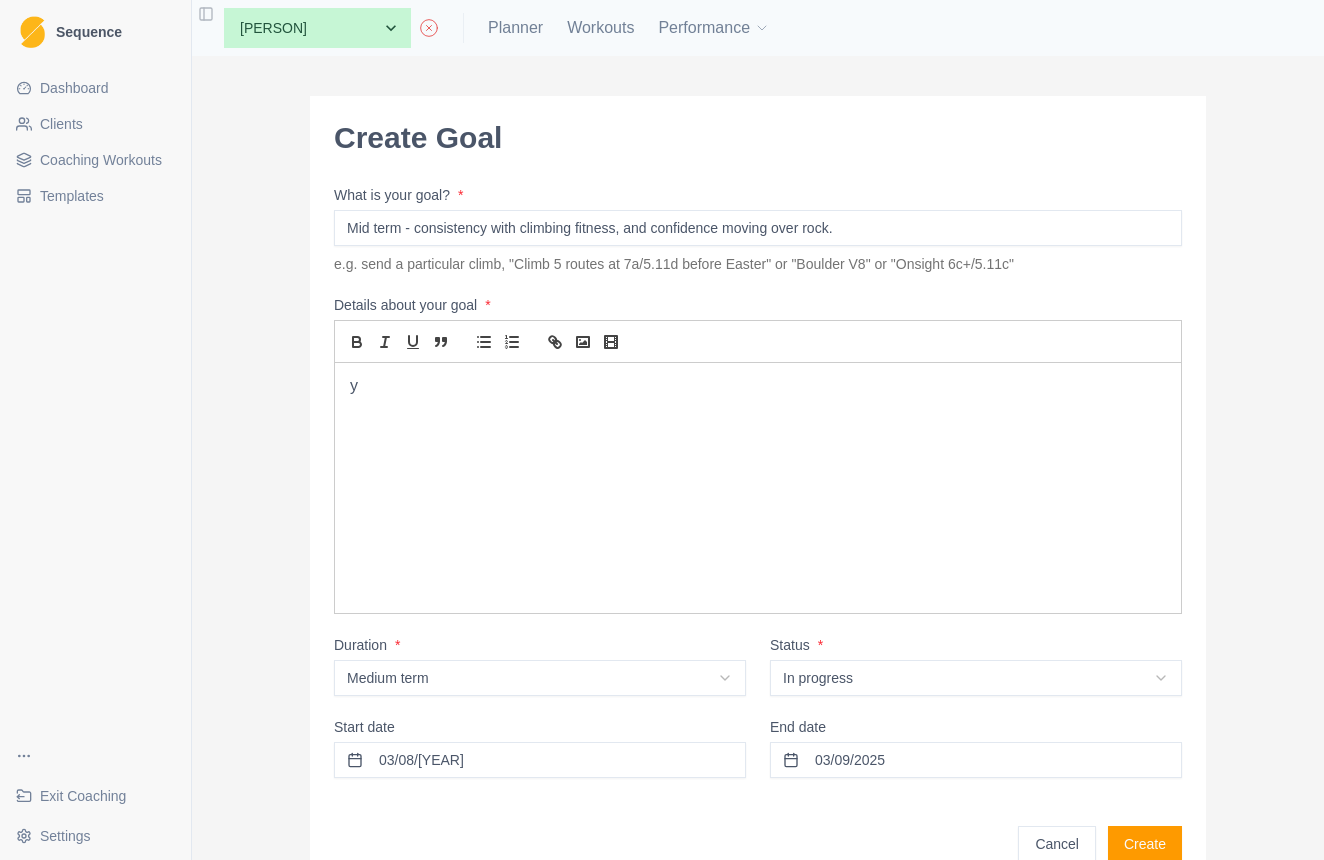click on "03/09/2025" at bounding box center (976, 760) 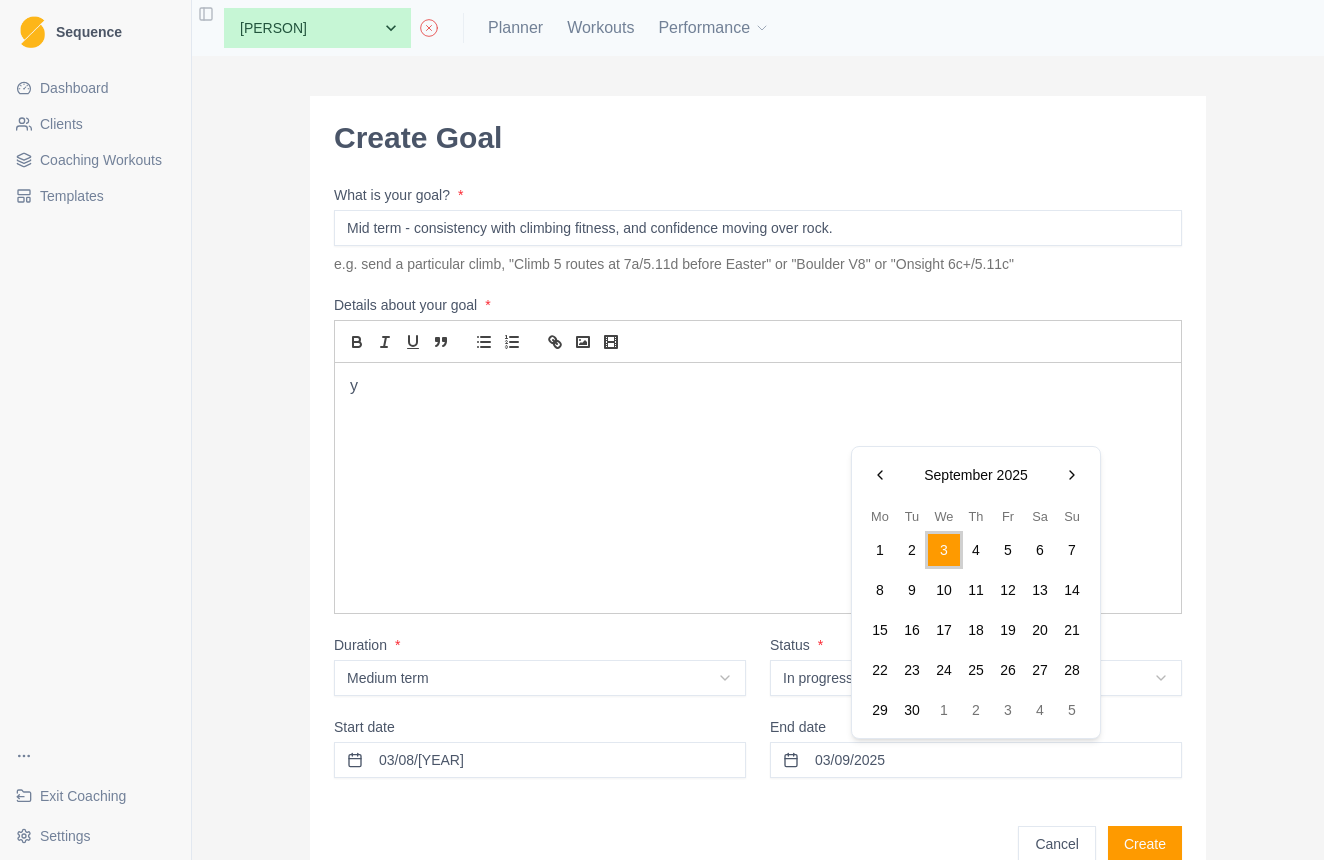 click at bounding box center (1072, 475) 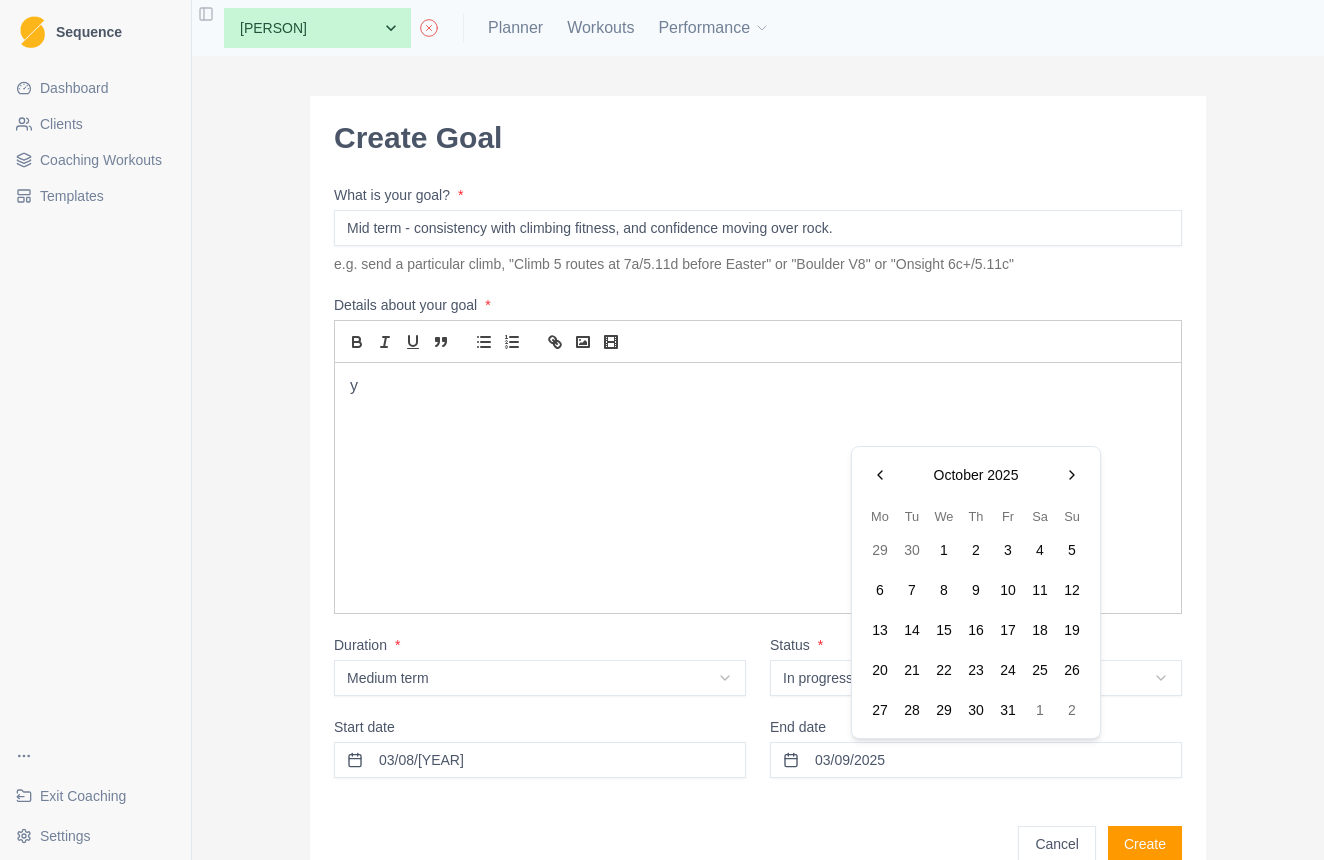 click at bounding box center [1072, 475] 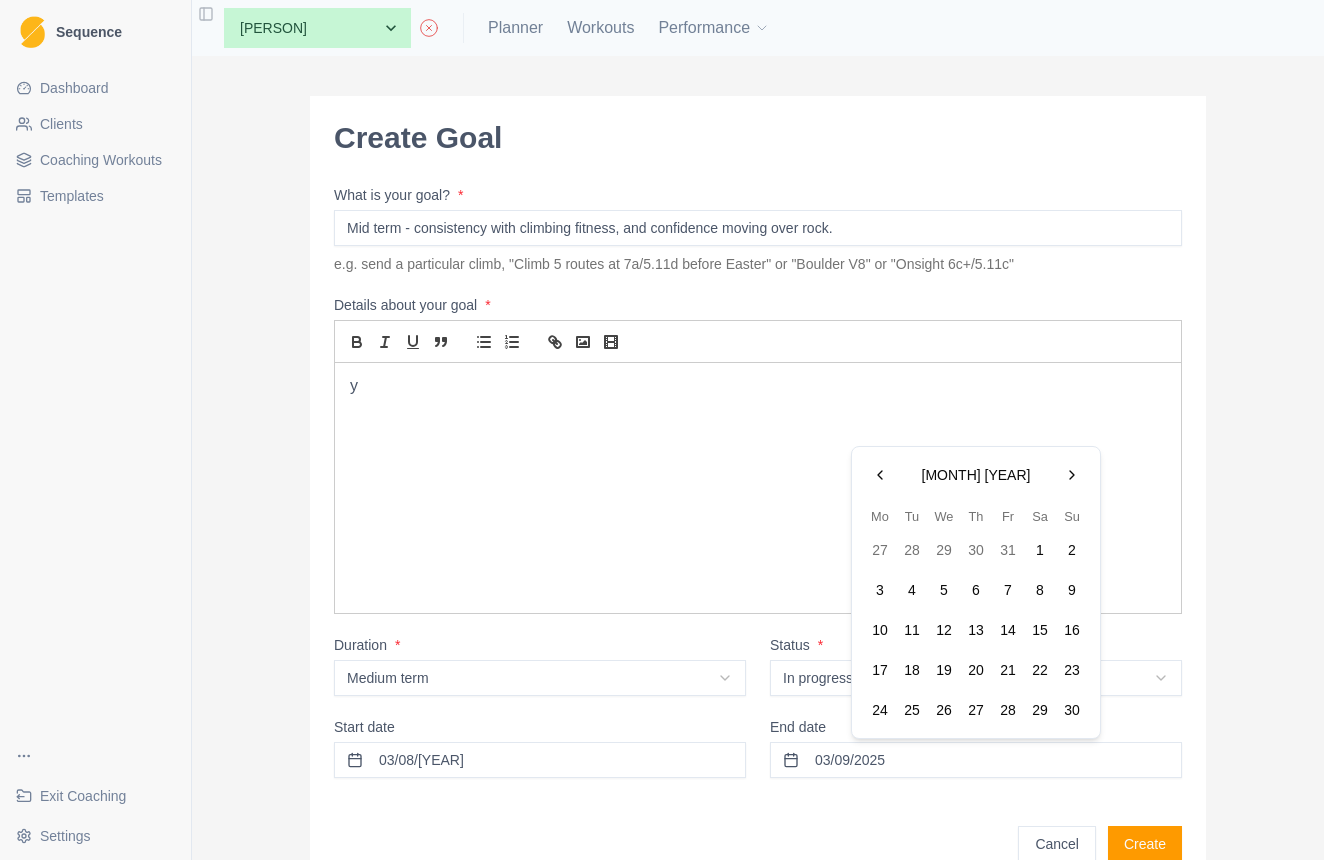 click at bounding box center [1072, 475] 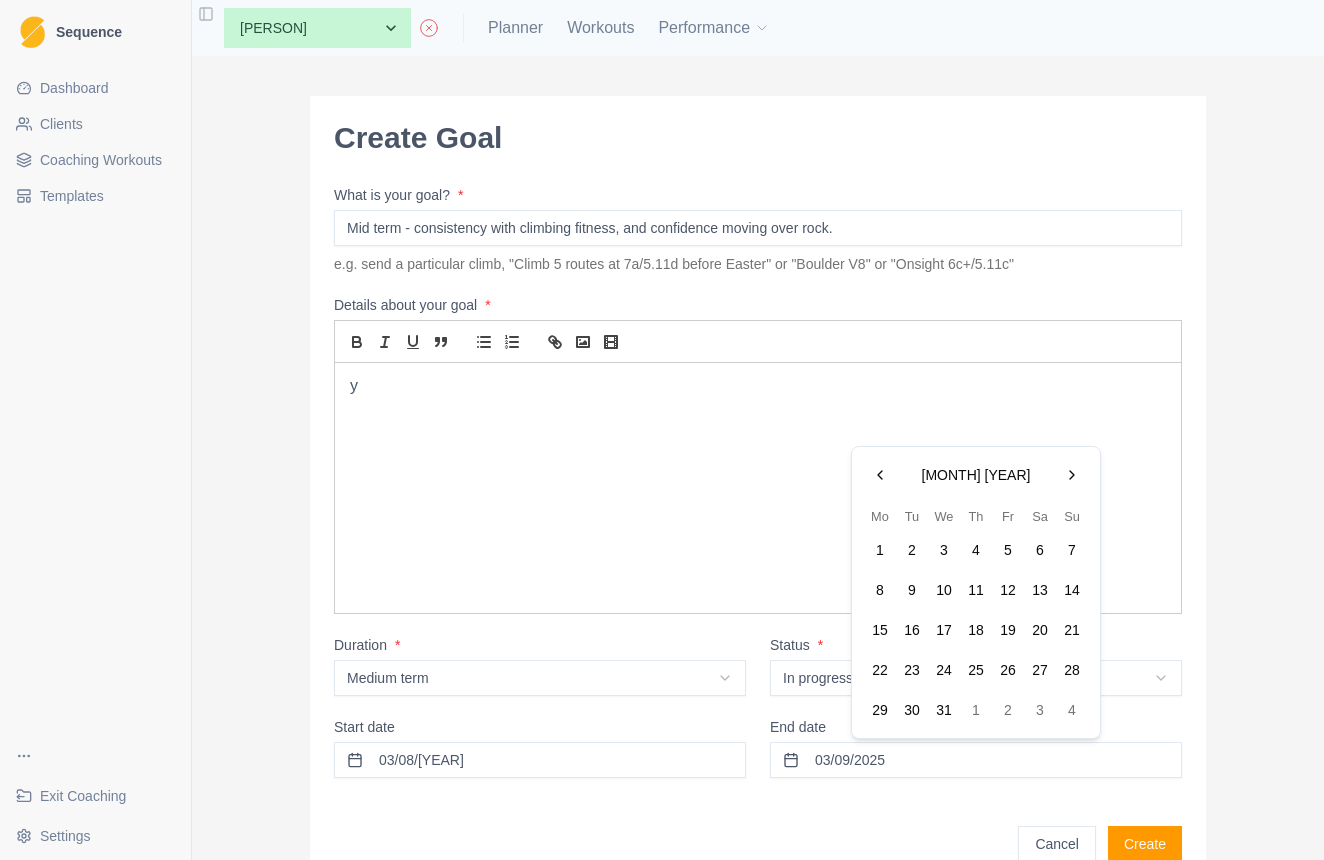 click at bounding box center [1072, 475] 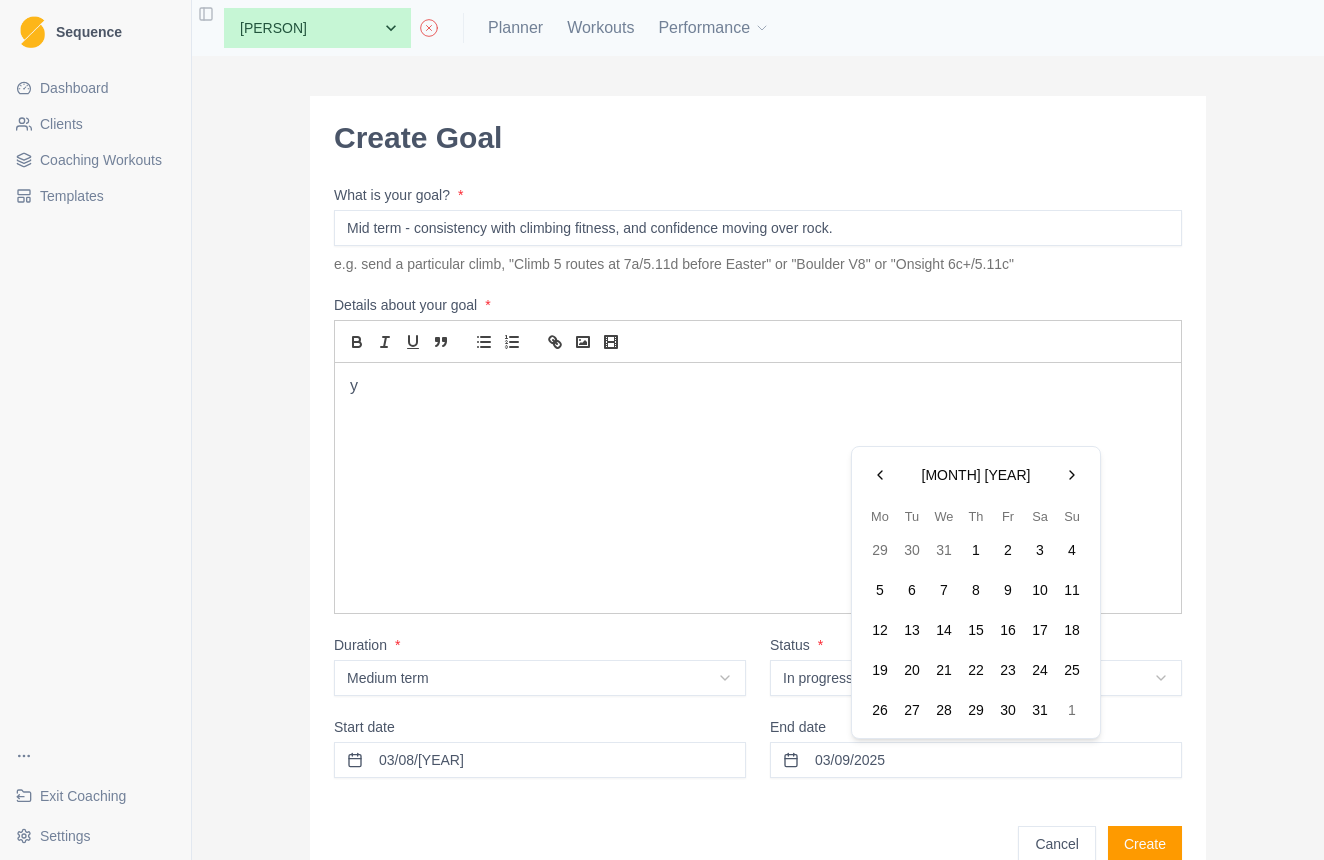 click on "15" at bounding box center [976, 630] 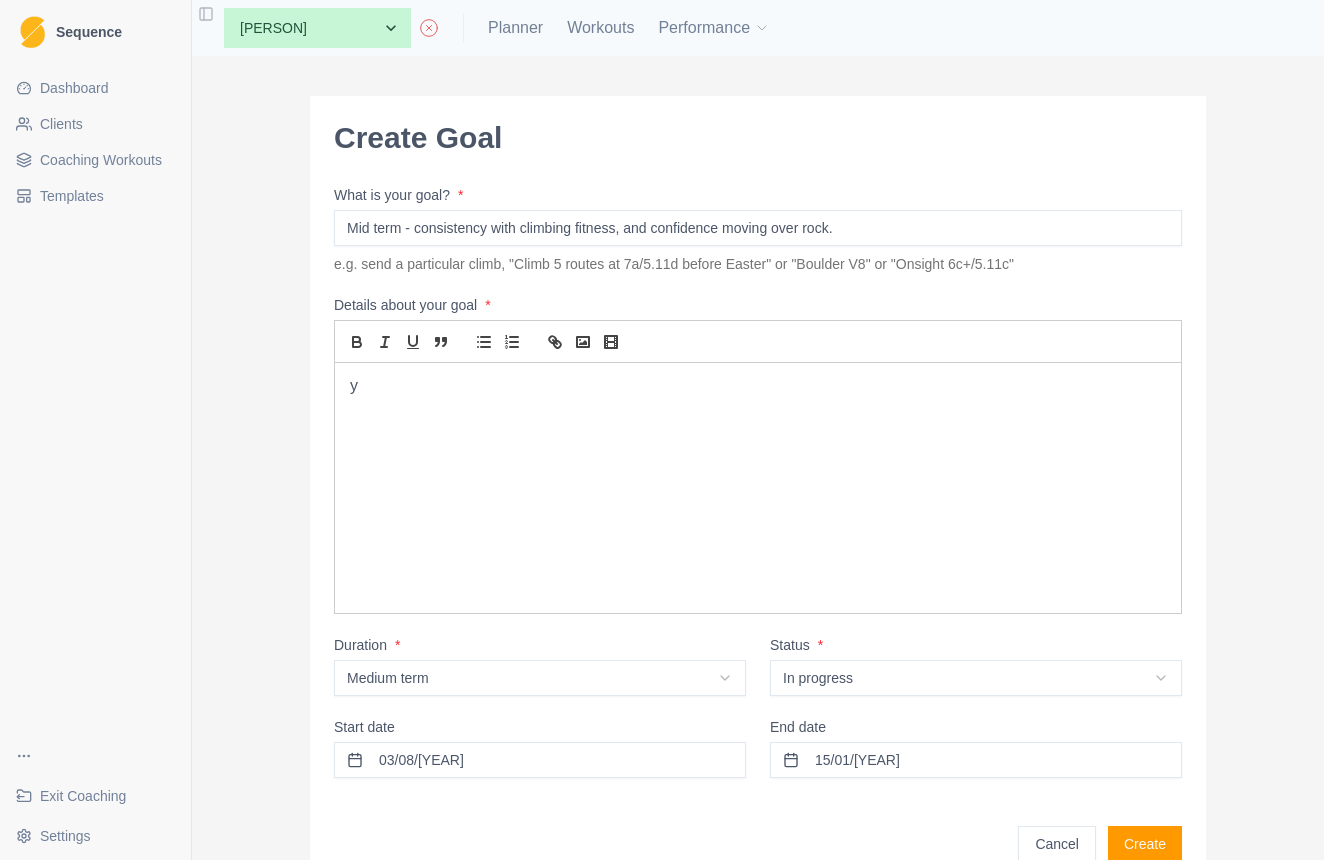 click on "Create" at bounding box center (1145, 844) 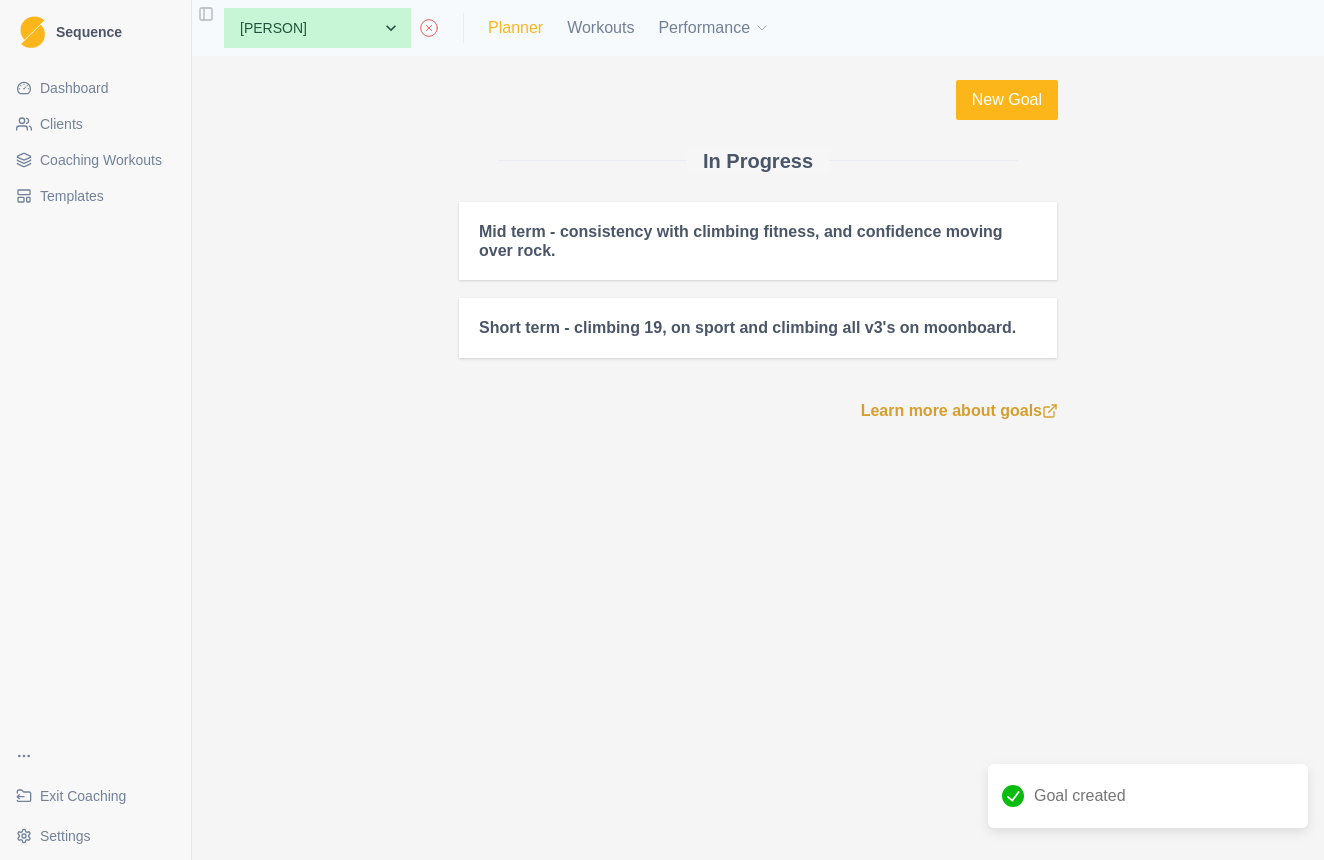 click on "Planner" at bounding box center [515, 28] 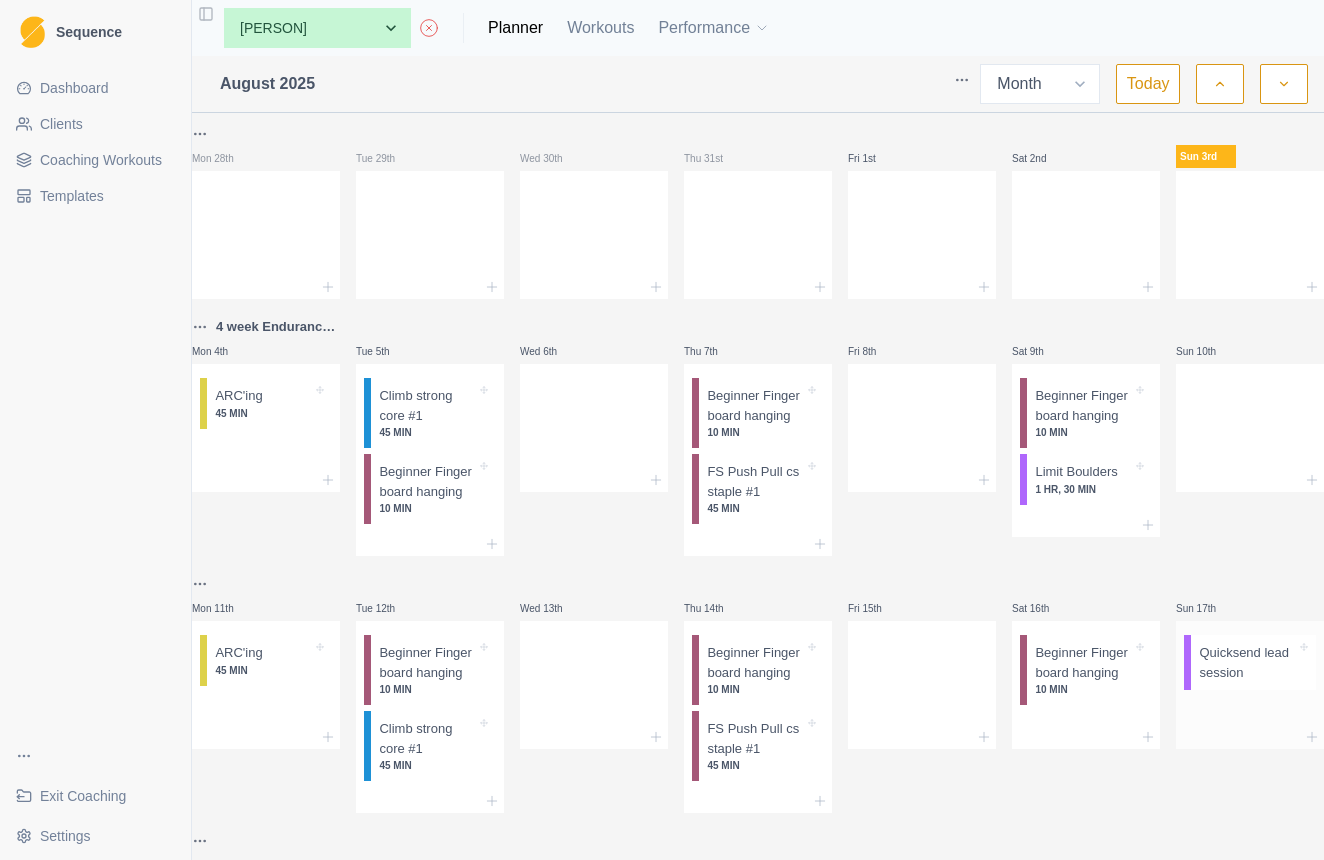 click on "Quicksend lead session" at bounding box center (1247, 662) 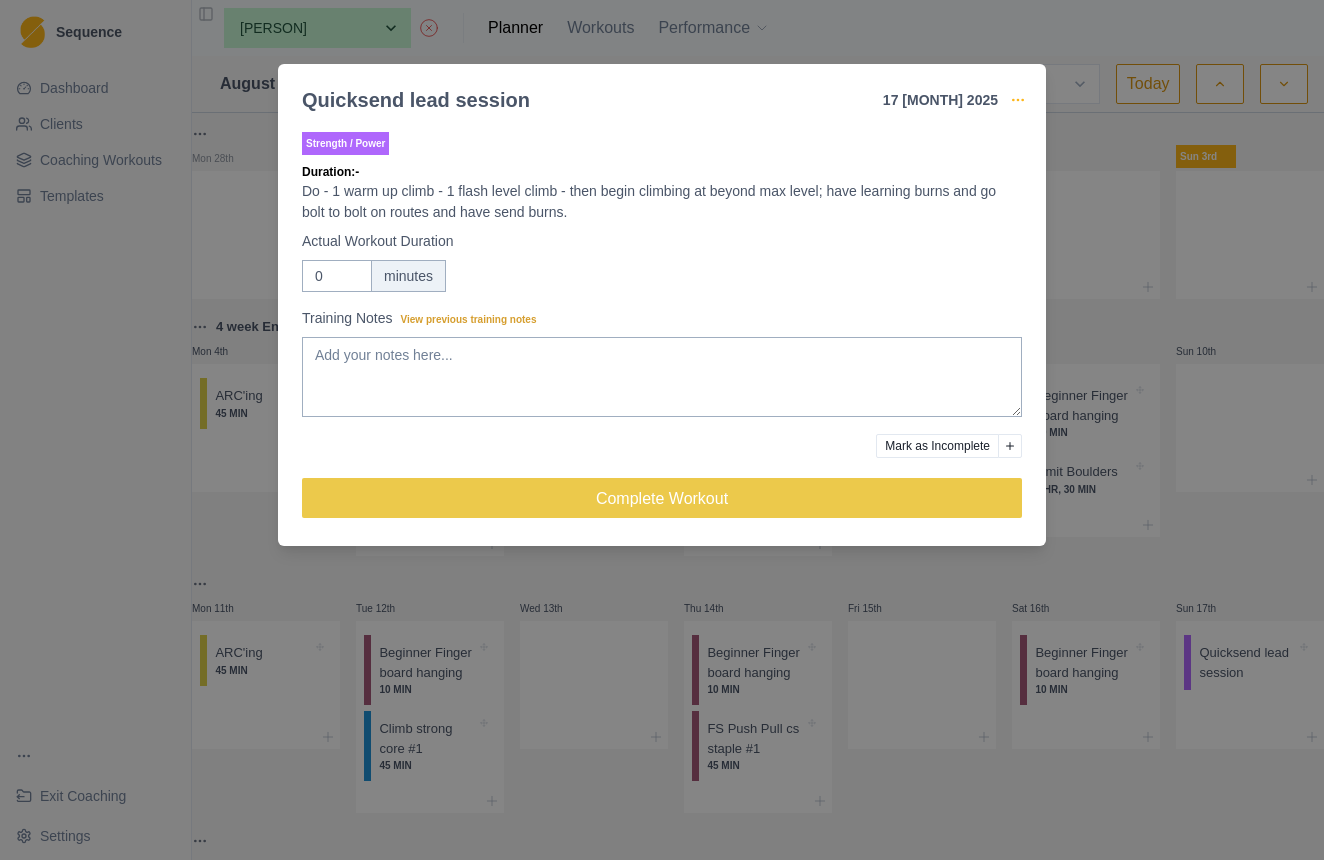 click 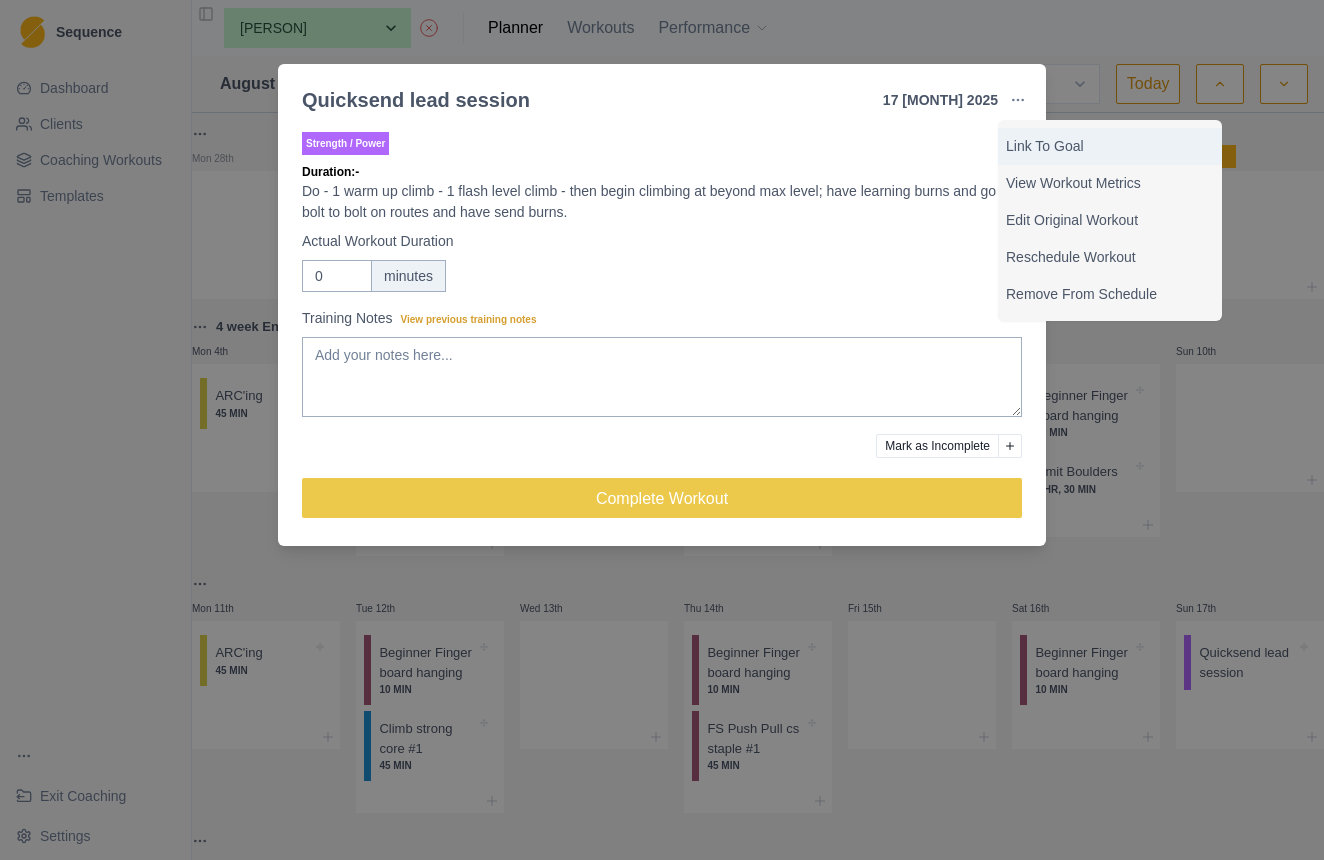 click on "Link To Goal" at bounding box center [1110, 146] 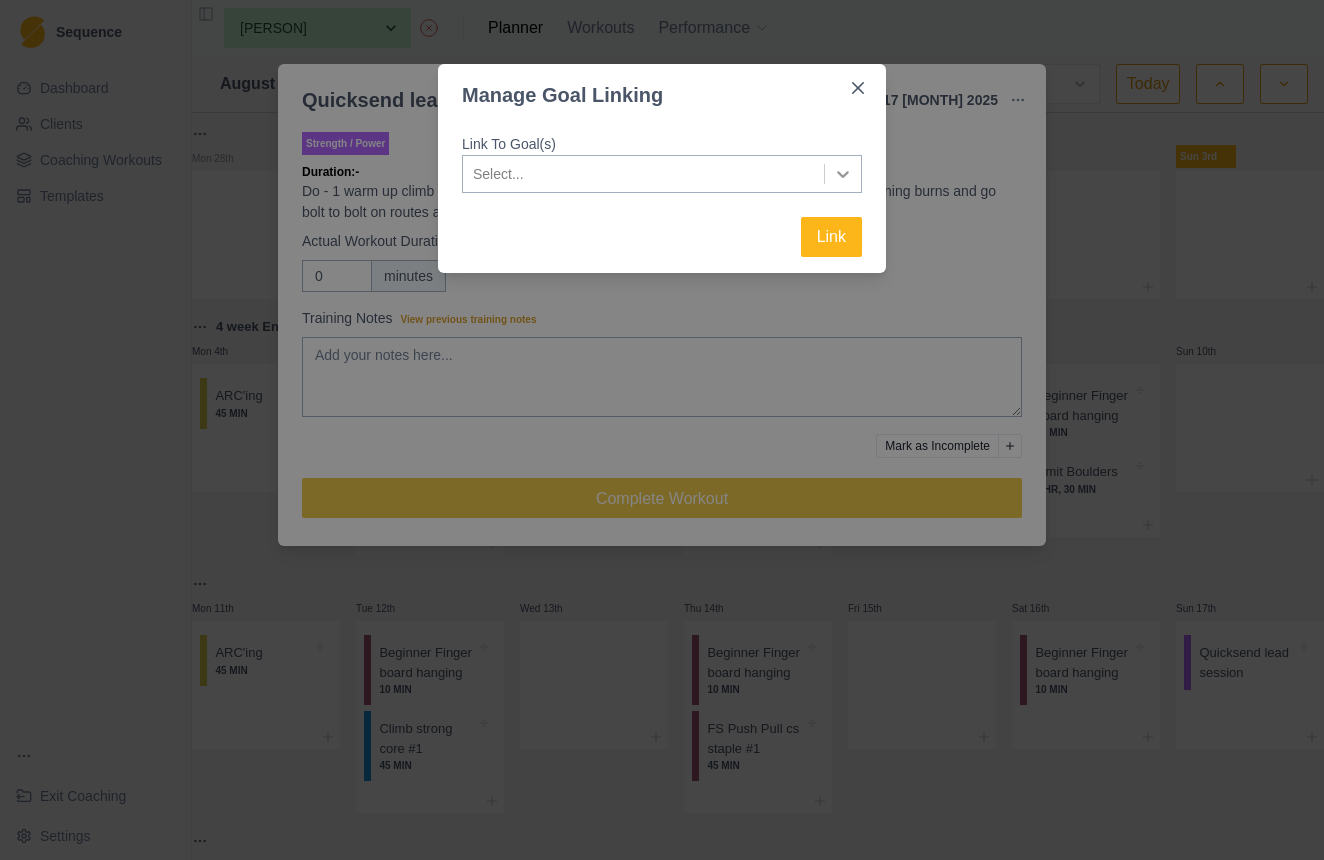 click 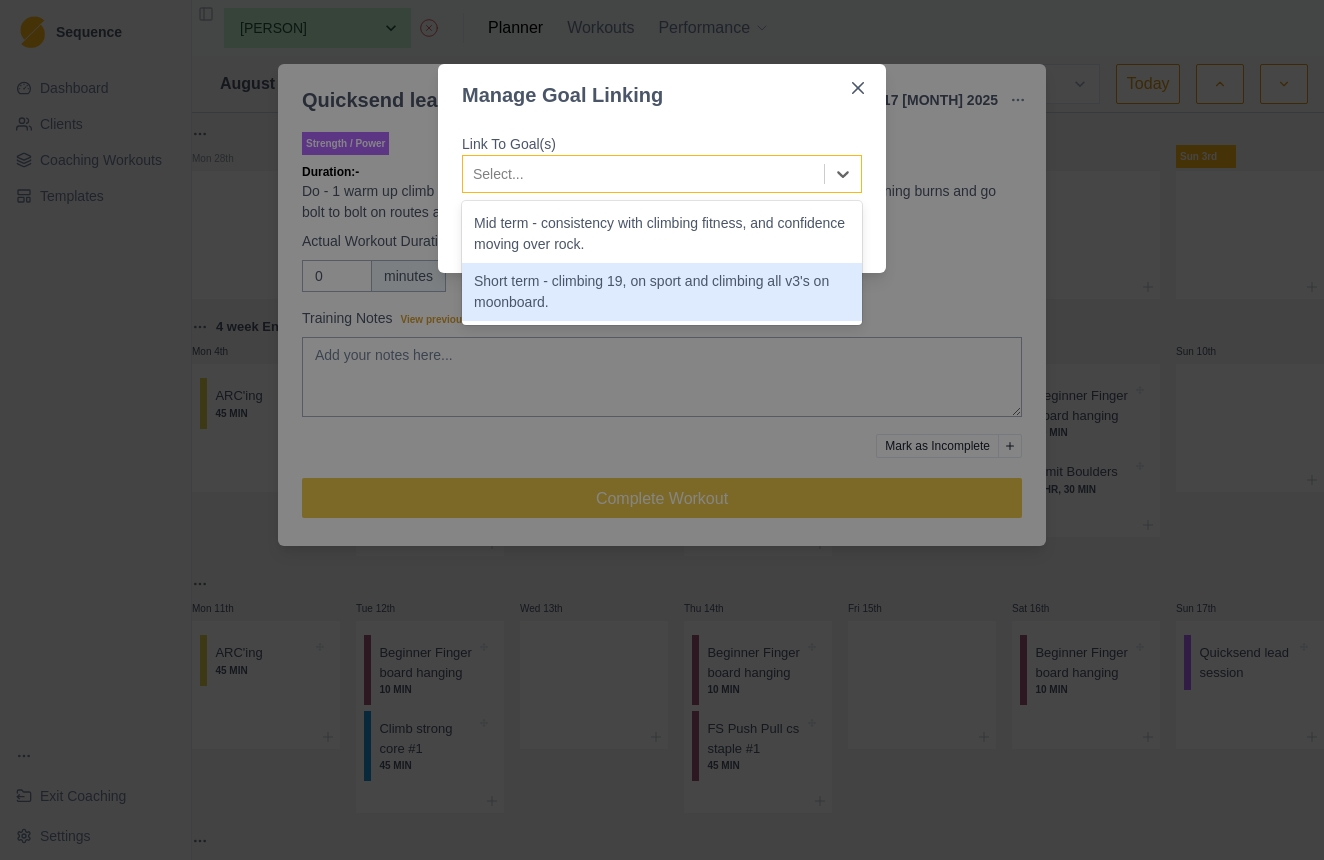 click on "Short term - climbing 19, on sport and climbing all v3's on moonboard." at bounding box center (662, 292) 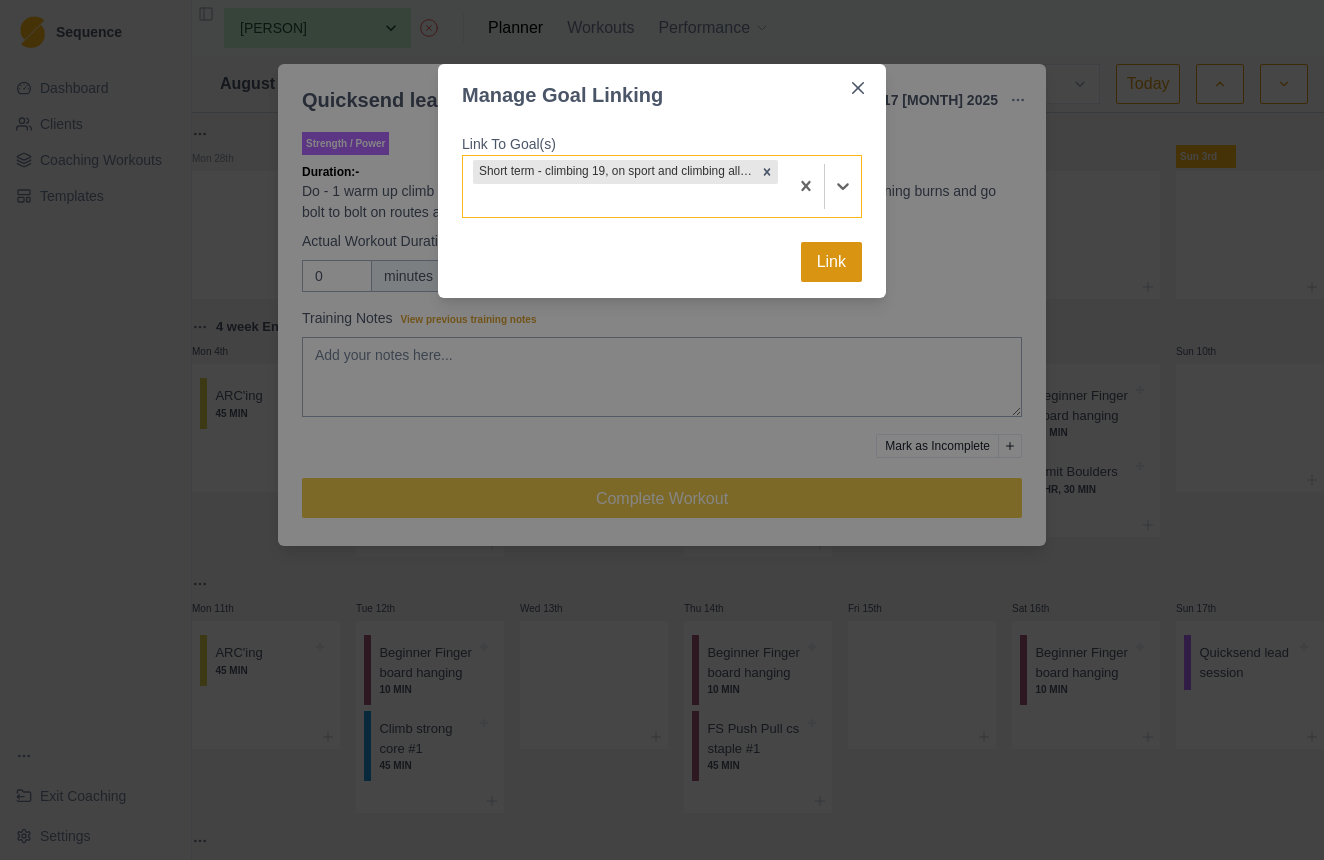 click on "Link" at bounding box center [831, 262] 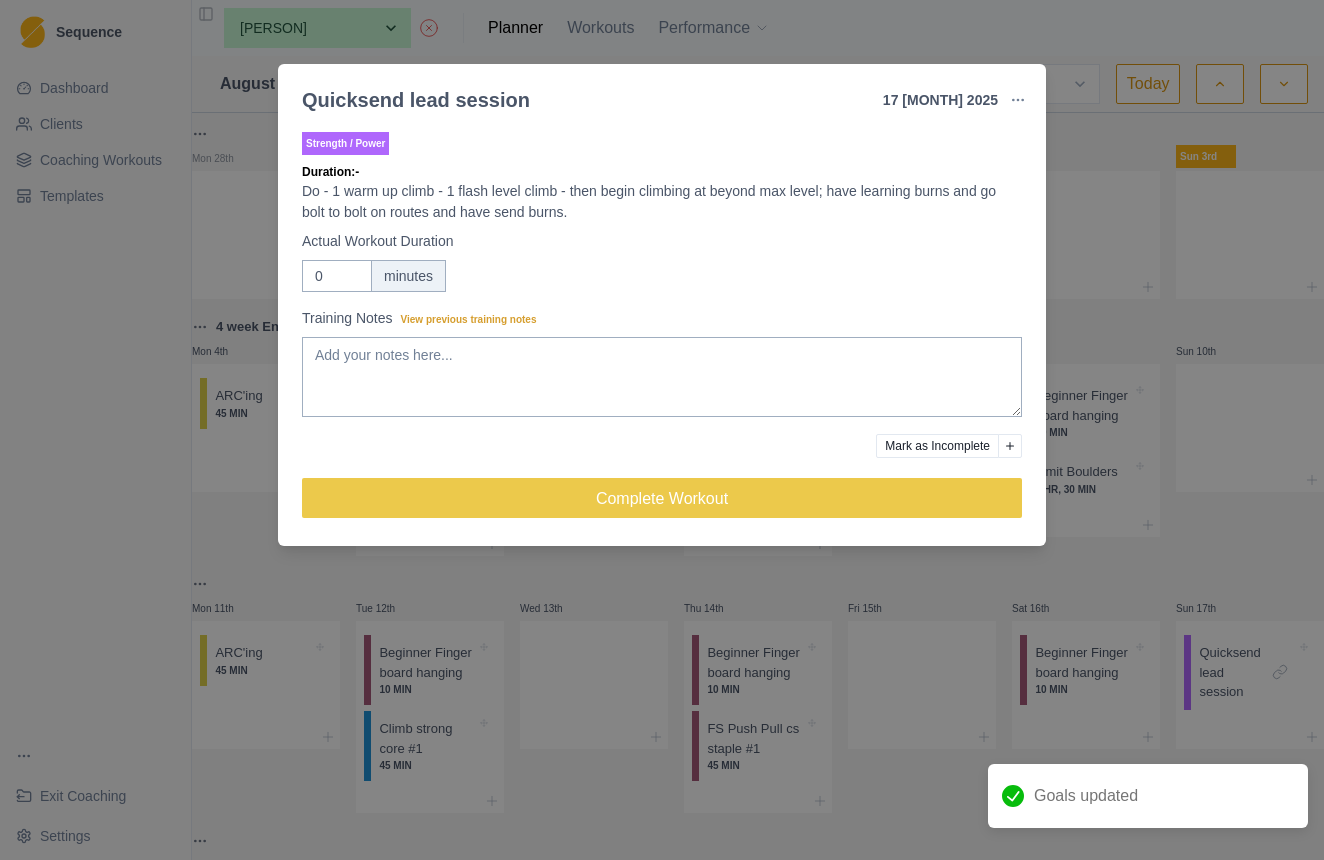 click on "Quicksend lead session 17 [MONTH] 2025 Link To Goal View Workout Metrics Edit Original Workout Reschedule Workout Remove From Schedule Strength / Power Duration:  - Do
- 1 warm up climb
- 1 flash level climb
- then begin climbing at beyond max level; have learning burns and go bolt to bolt on routes and have send burns. Actual Workout Duration 0 minutes Training Notes View previous training notes Mark as Incomplete Complete Workout" at bounding box center [662, 430] 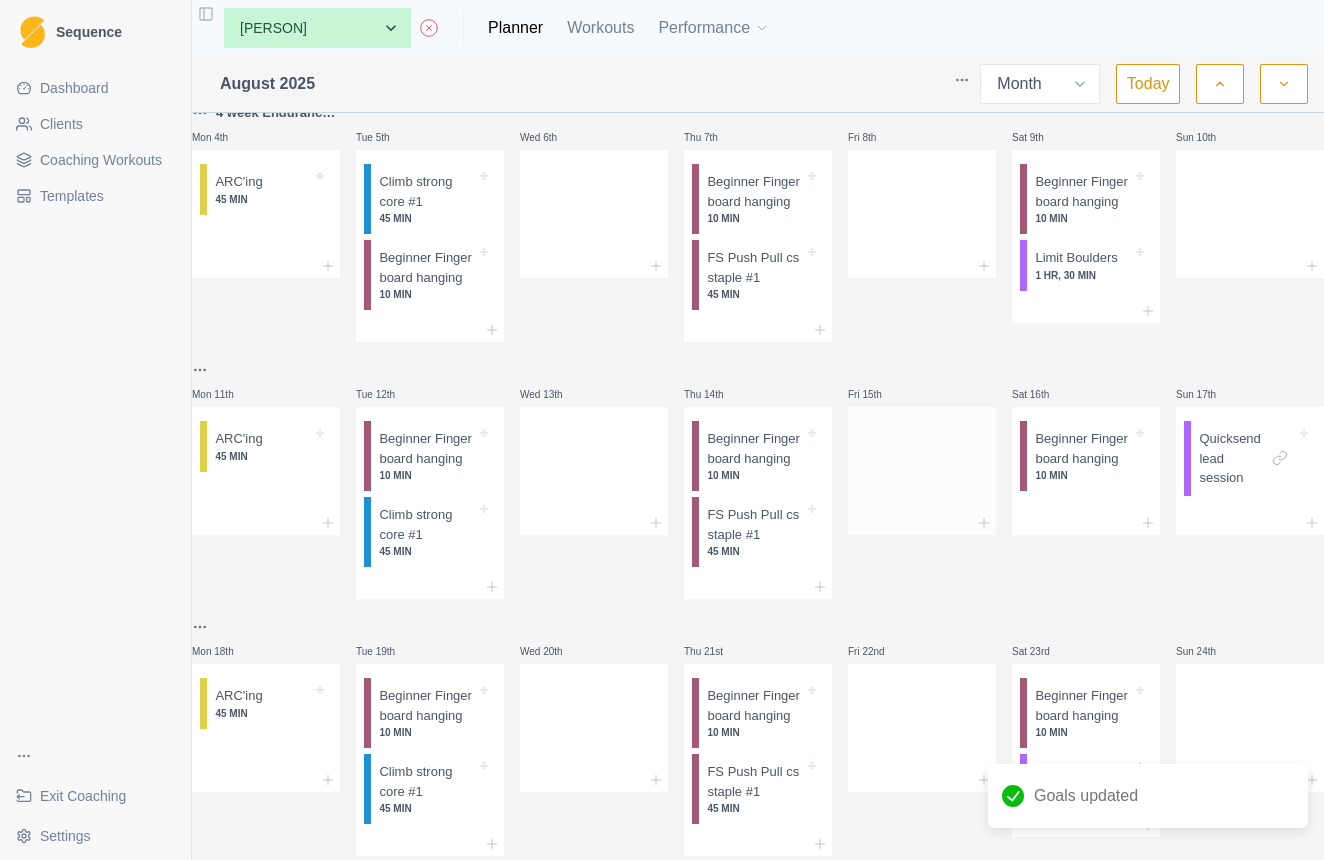 scroll, scrollTop: 213, scrollLeft: 0, axis: vertical 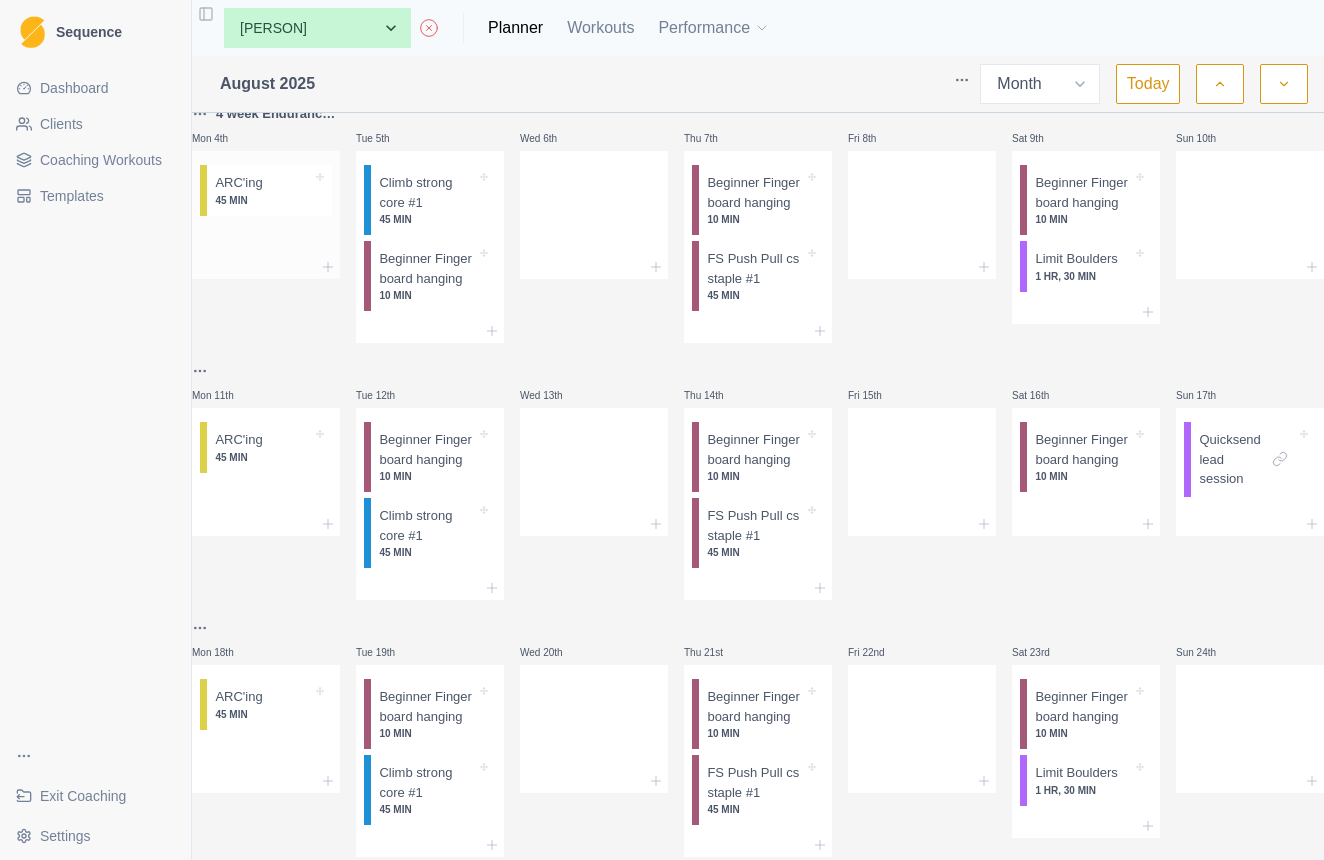 click on "ARC'ing 45 MIN" at bounding box center [269, 190] 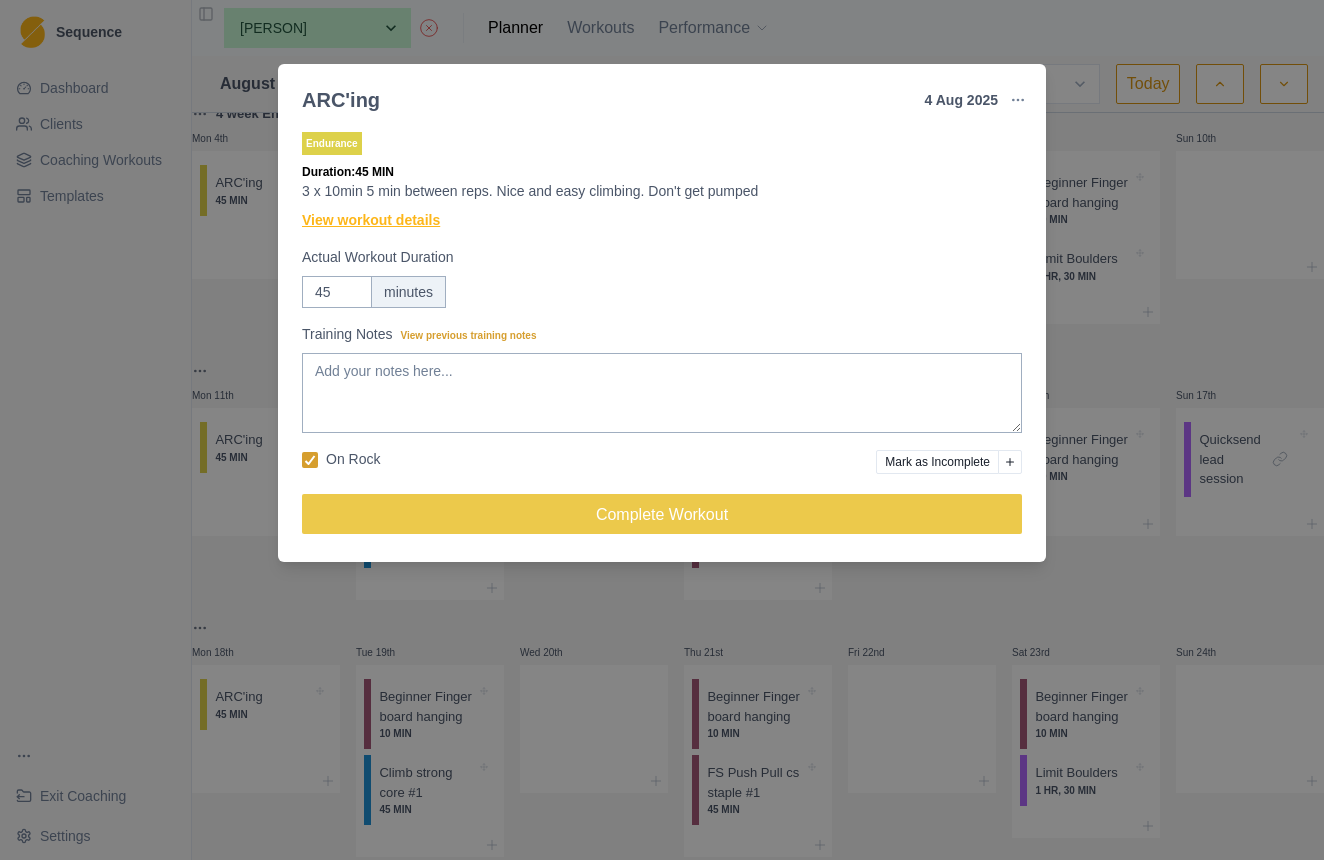 click on "View workout details" at bounding box center (371, 220) 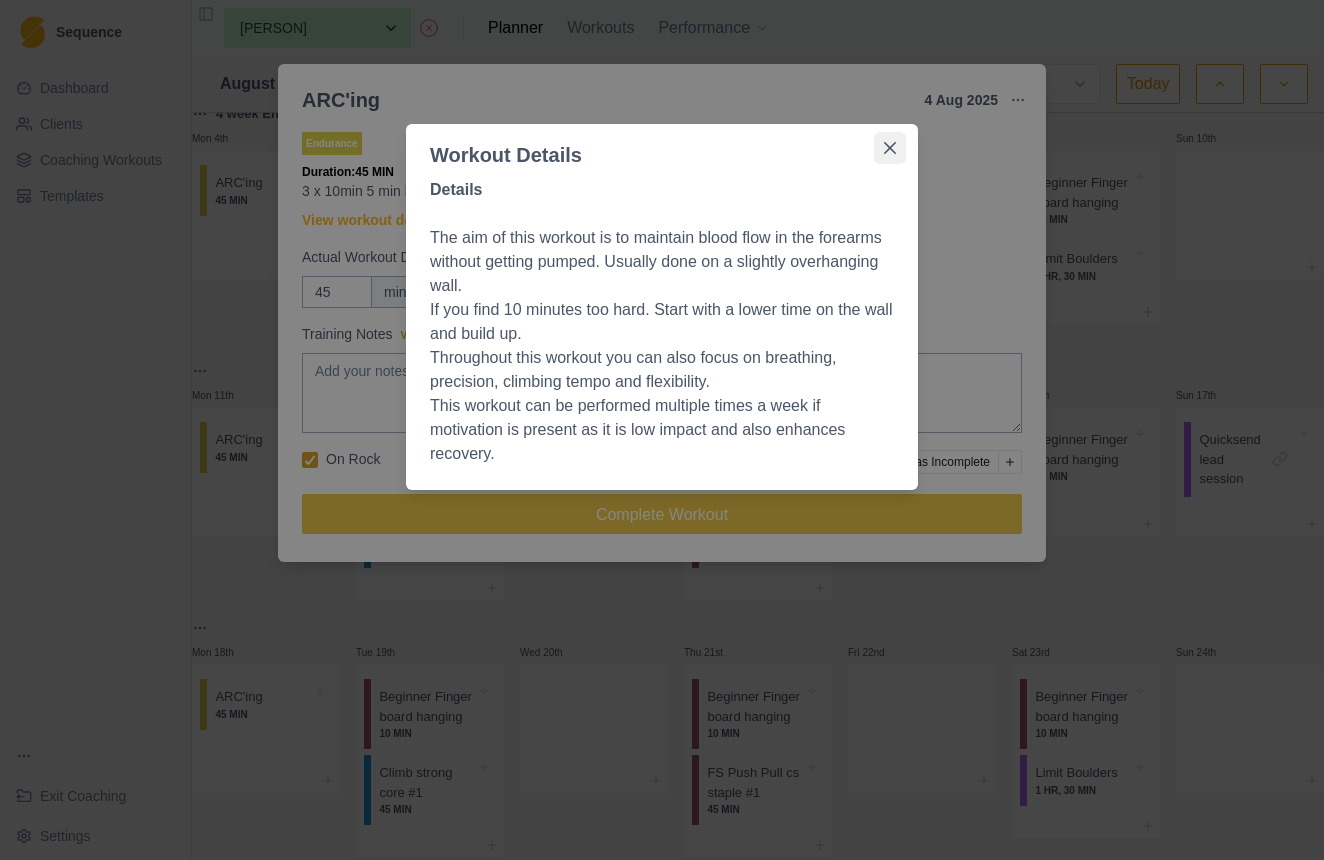 click 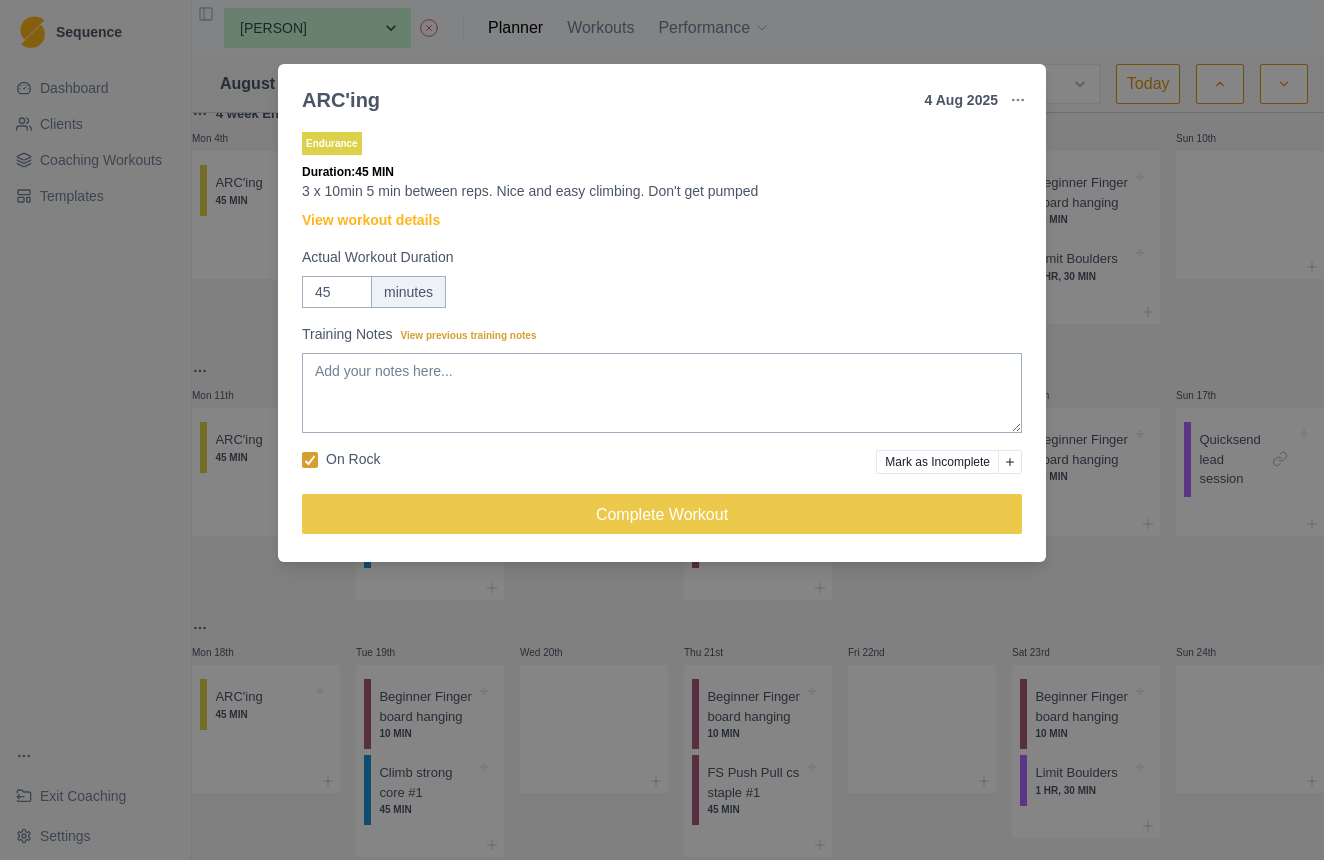 click on "ARC'ing 4 [MONTH] 2025 Link To Goal View Workout Metrics Edit Original Workout Reschedule Workout Remove From Schedule Endurance Duration:  45 MIN 3 x 10min 5 min between reps. Nice and easy climbing. Don't get pumped View workout details Actual Workout Duration 45 minutes Training Notes View previous training notes On Rock Mark as Incomplete Complete Workout" at bounding box center (662, 430) 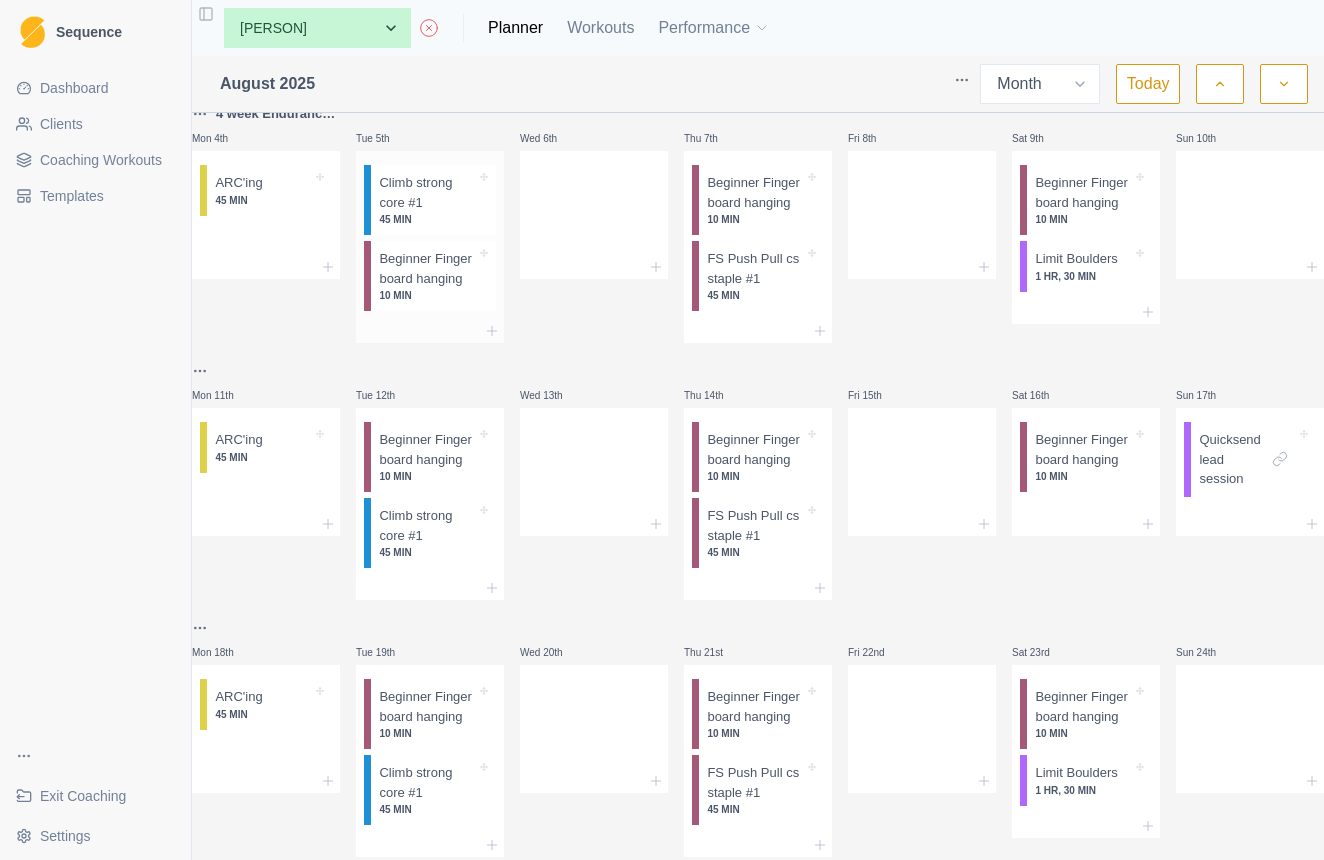 click on "Beginner Finger board hanging" at bounding box center (427, 268) 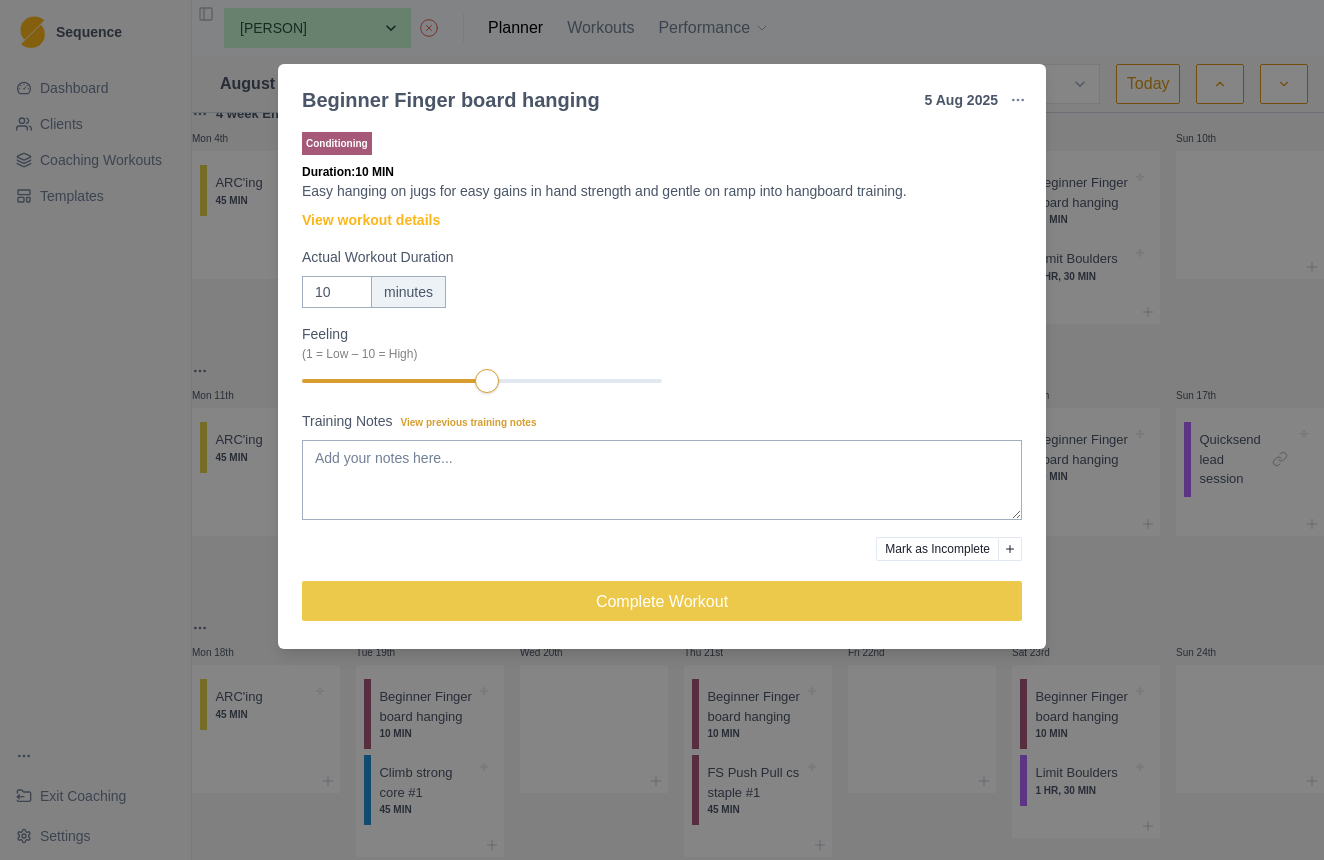 click on "Beginner Finger board hanging  5 [MONTH] 2025 Link To Goal View Workout Metrics Edit Original Workout Reschedule Workout Remove From Schedule Conditioning Duration:  10 MIN Easy hanging on jugs for easy gains in hand strength and gentle on ramp into hangboard training. View workout details Actual Workout Duration 10 minutes Feeling (1 = Low – 10 = High) Training Notes View previous training notes Mark as Incomplete Complete Workout" at bounding box center [662, 430] 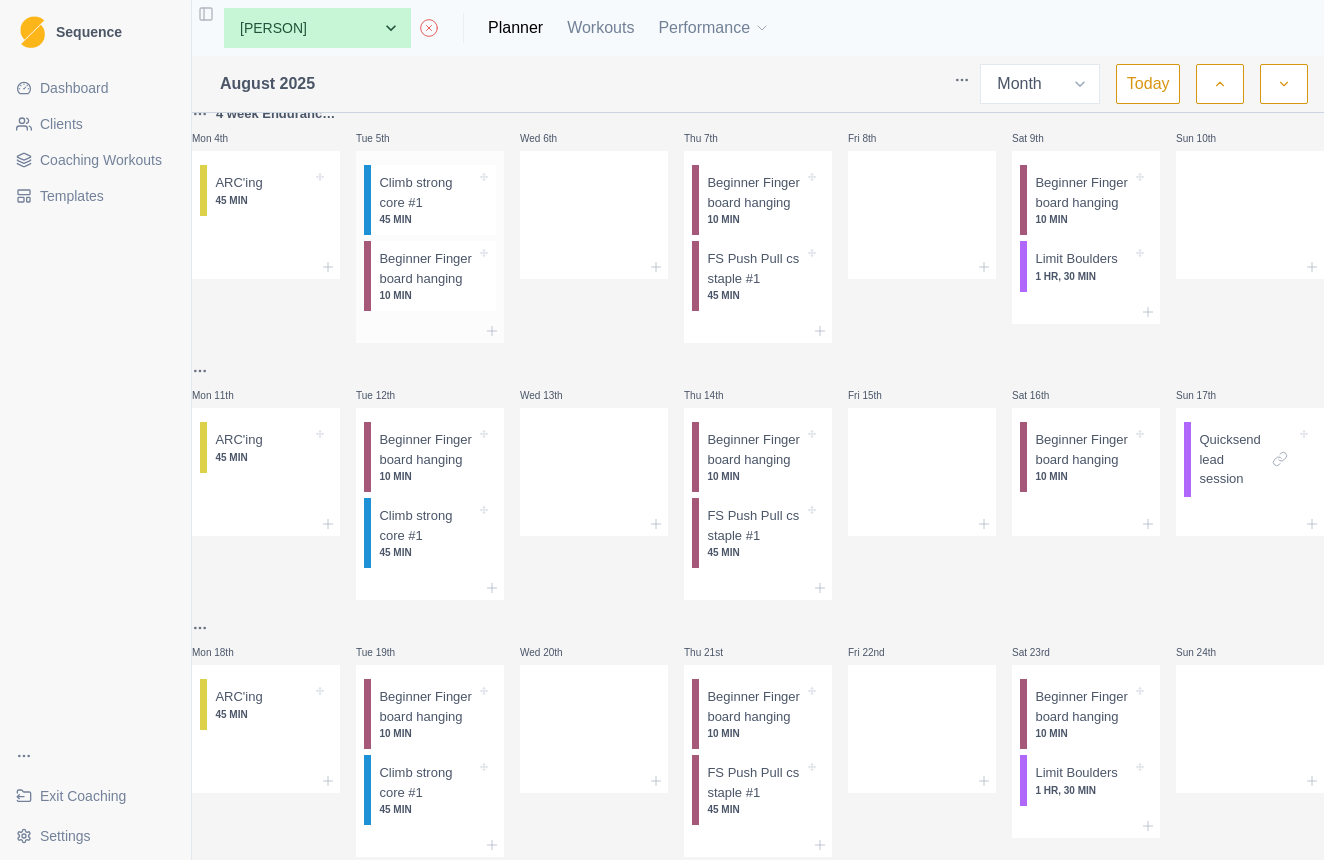 click on "Climb strong core #1" at bounding box center (427, 192) 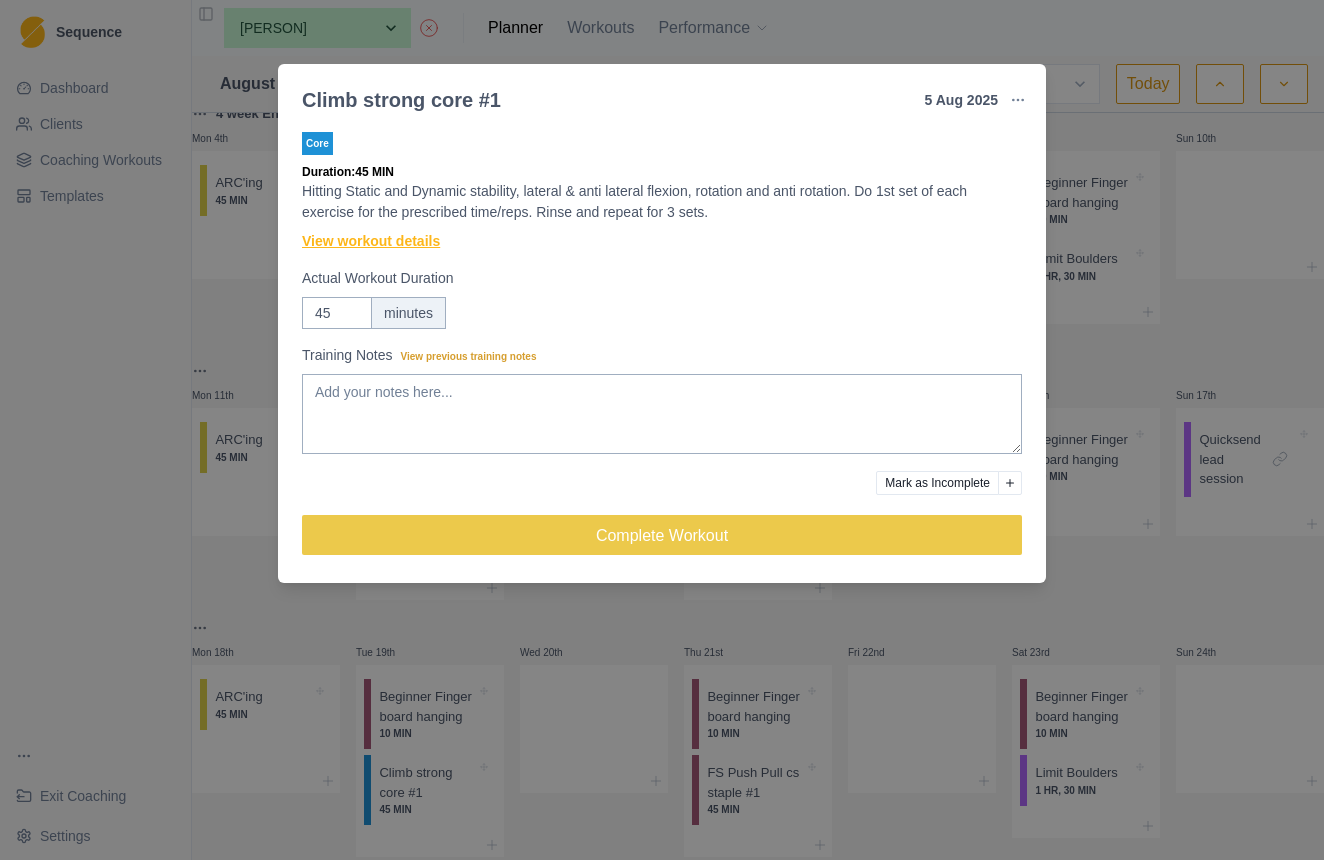 click on "View workout details" at bounding box center [371, 241] 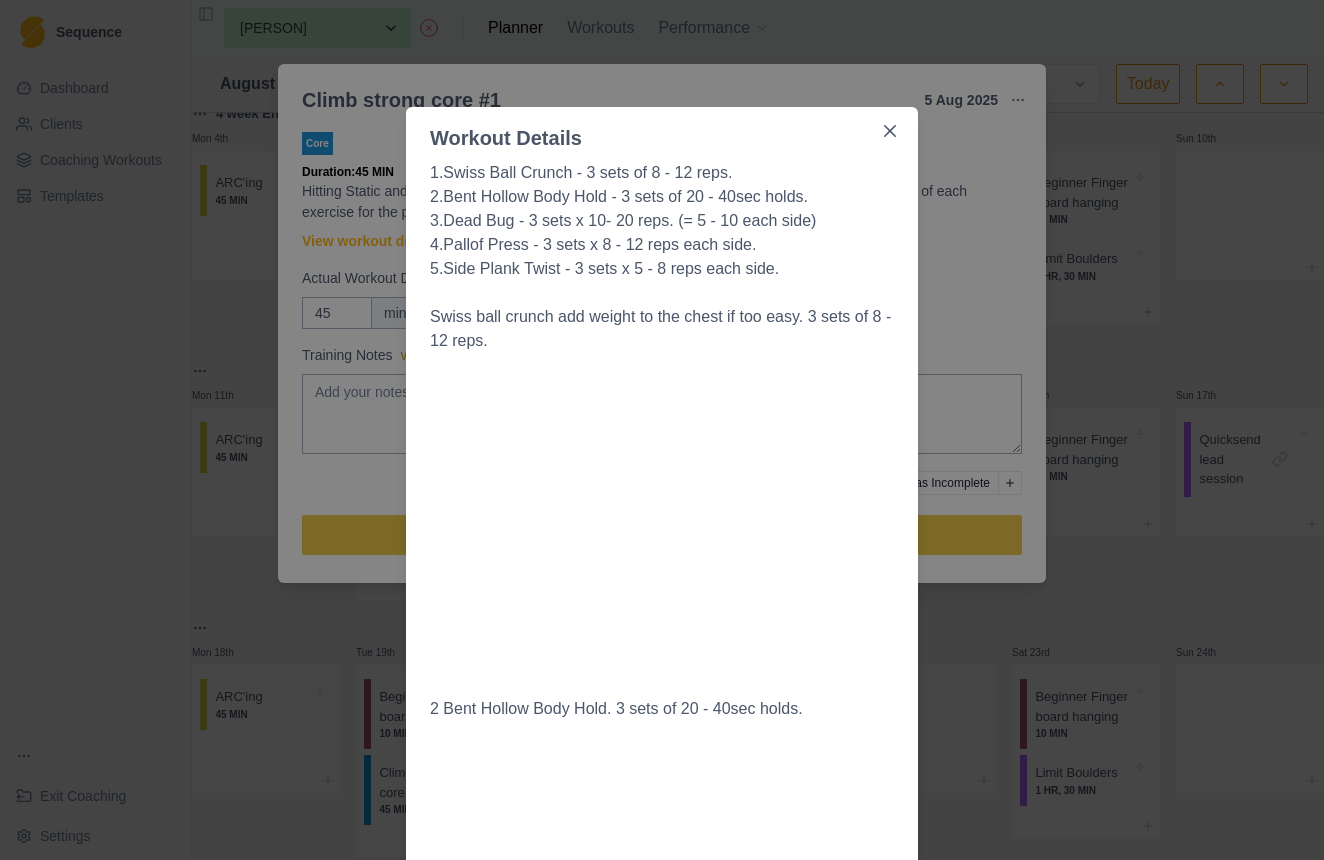 scroll, scrollTop: 0, scrollLeft: 0, axis: both 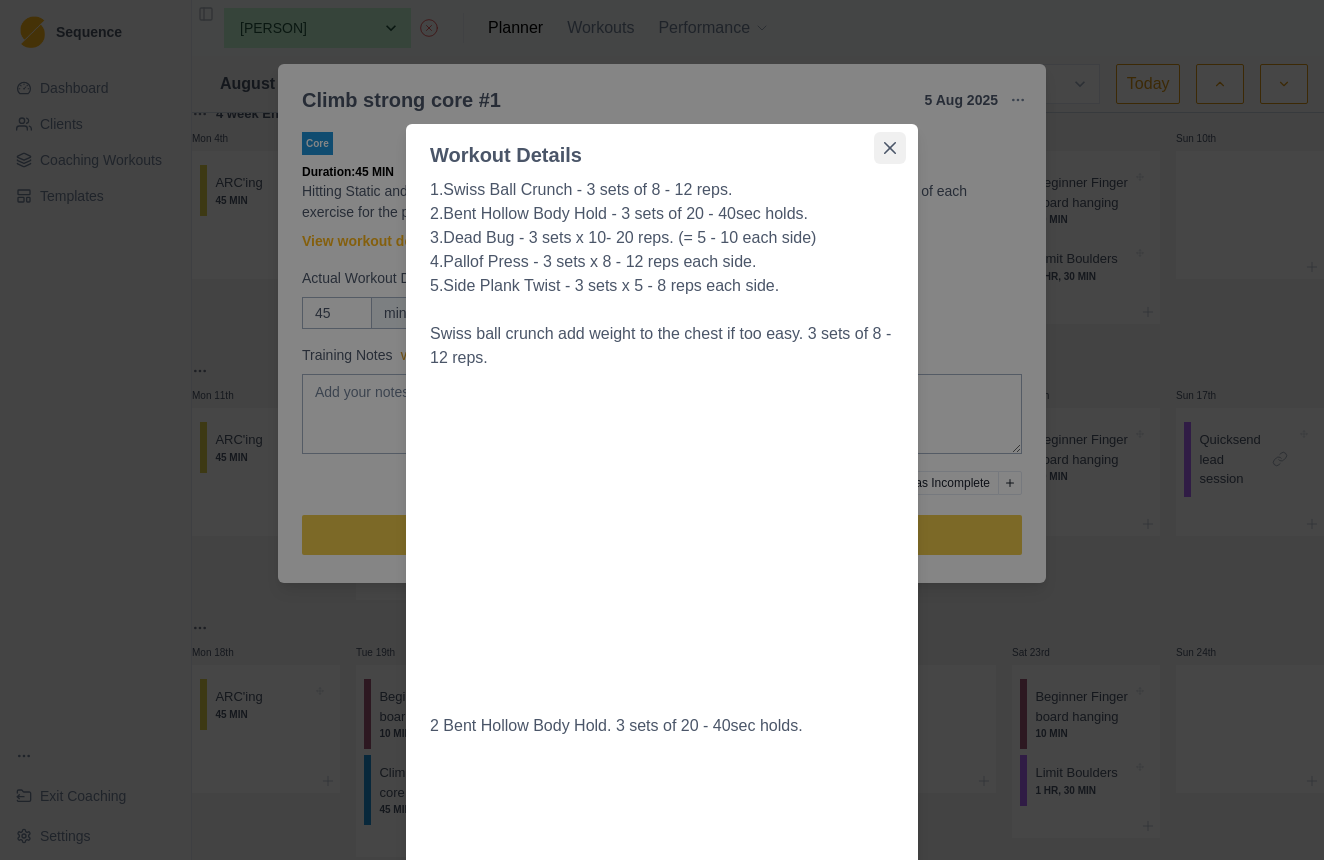 click 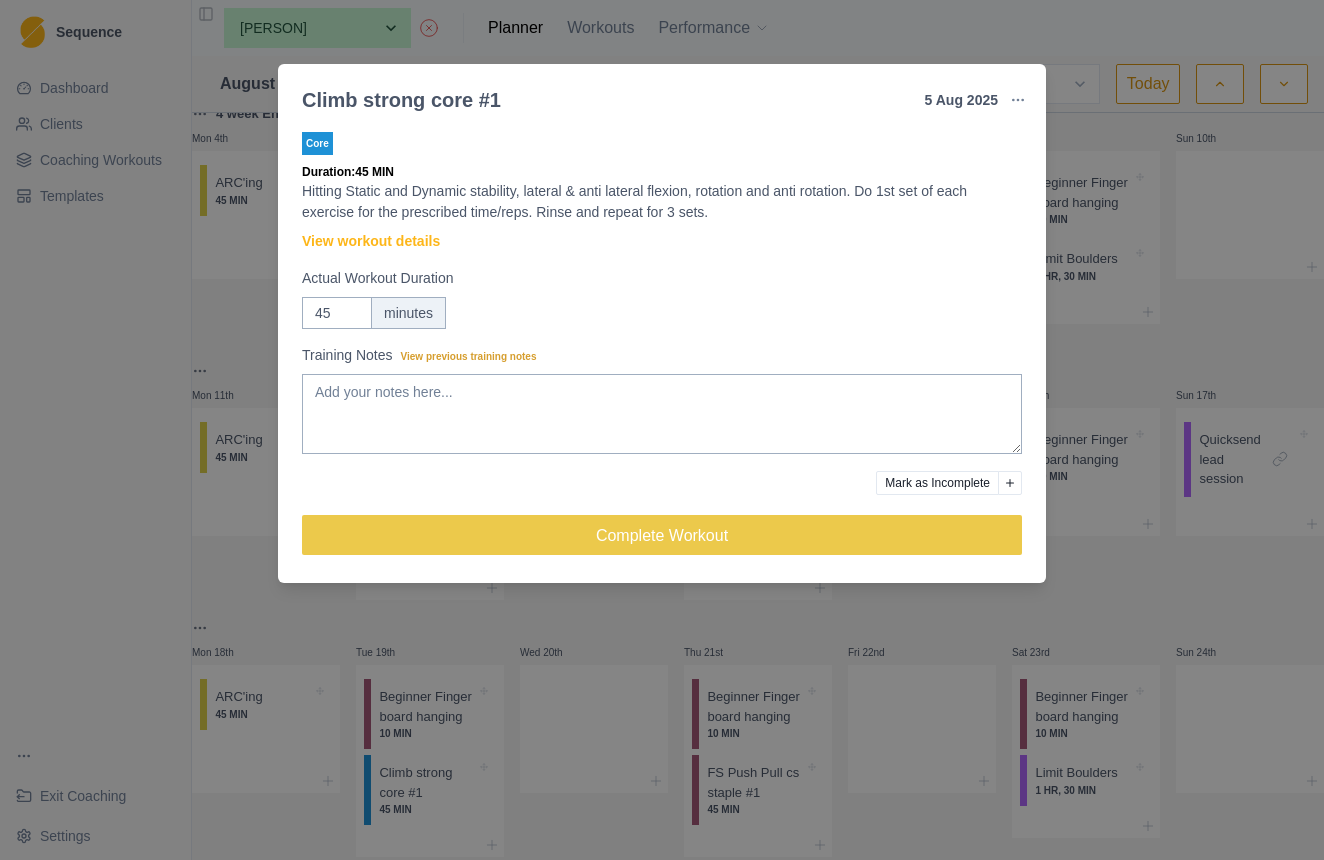 click on "Climb strong core #1 5 [MONTH] 2025 Link To Goal View Workout Metrics Edit Original Workout Reschedule Workout Remove From Schedule Core Duration:  45 MIN Hitting Static and Dynamic stability, lateral & anti lateral flexion, rotation and anti rotation. Do 1st set of each exercise for the prescribed time/reps. Rinse and repeat for 3 sets. View workout details Actual Workout Duration 45 minutes Training Notes View previous training notes Mark as Incomplete Complete Workout" at bounding box center [662, 430] 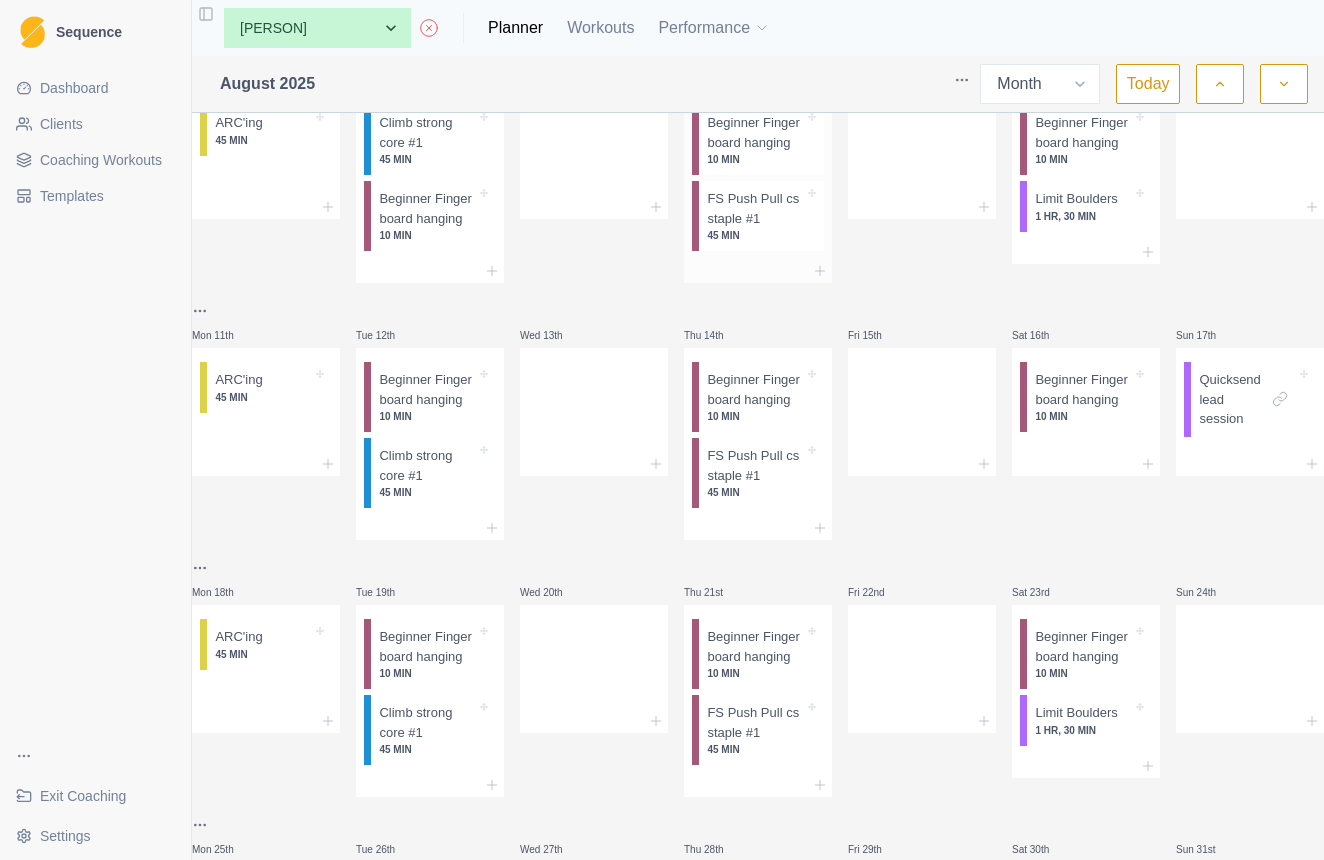 scroll, scrollTop: 276, scrollLeft: 0, axis: vertical 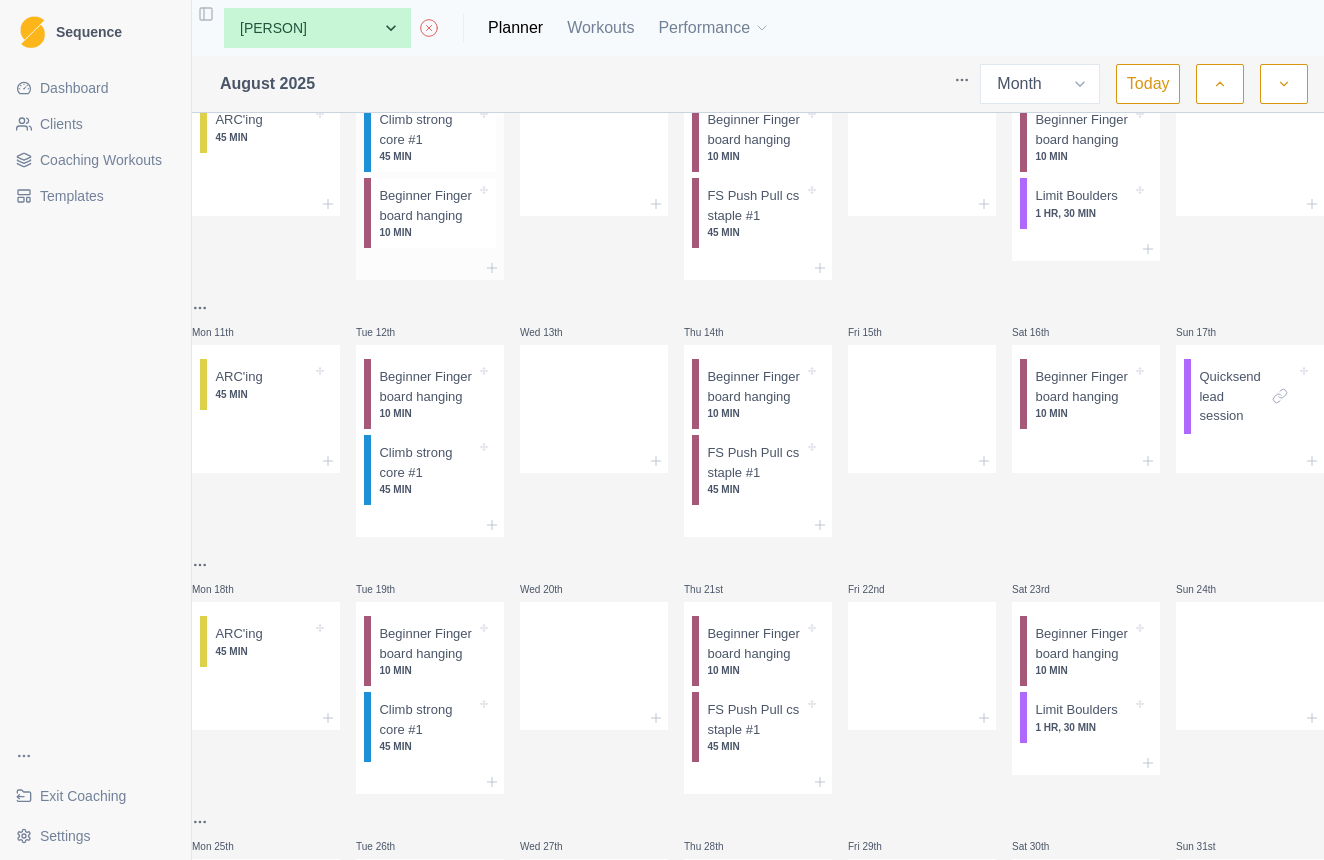 click on "Beginner Finger board hanging" at bounding box center [427, 205] 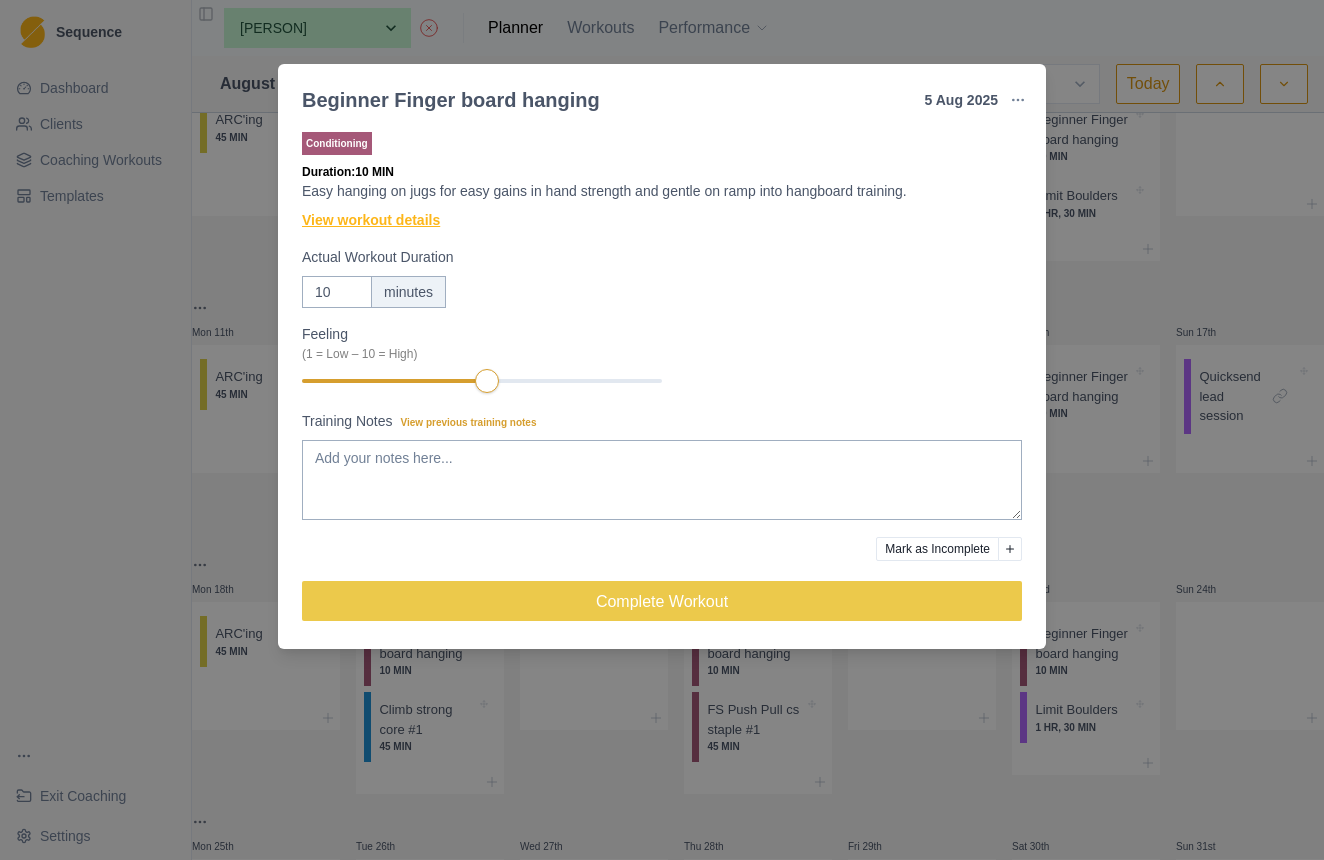 click on "View workout details" at bounding box center (371, 220) 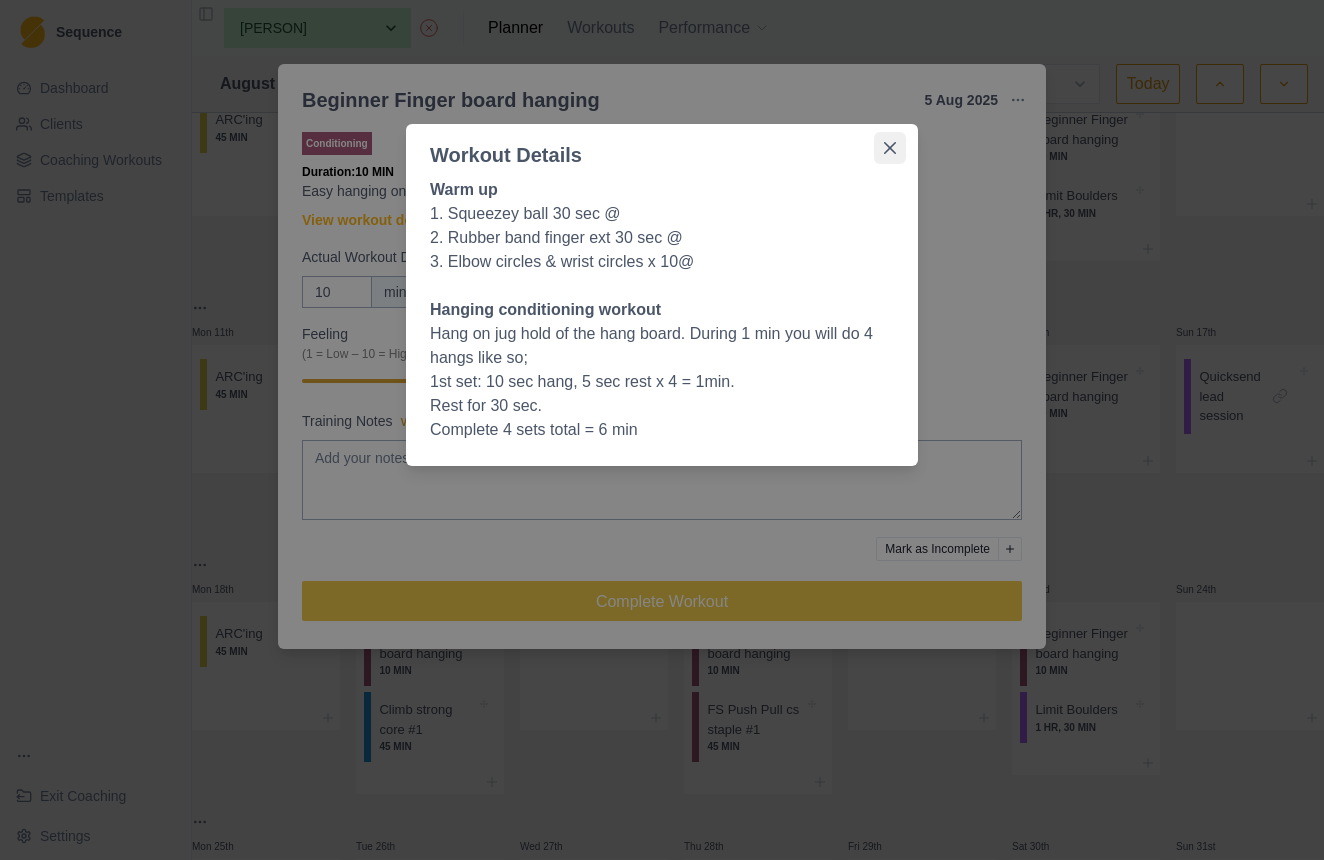 click 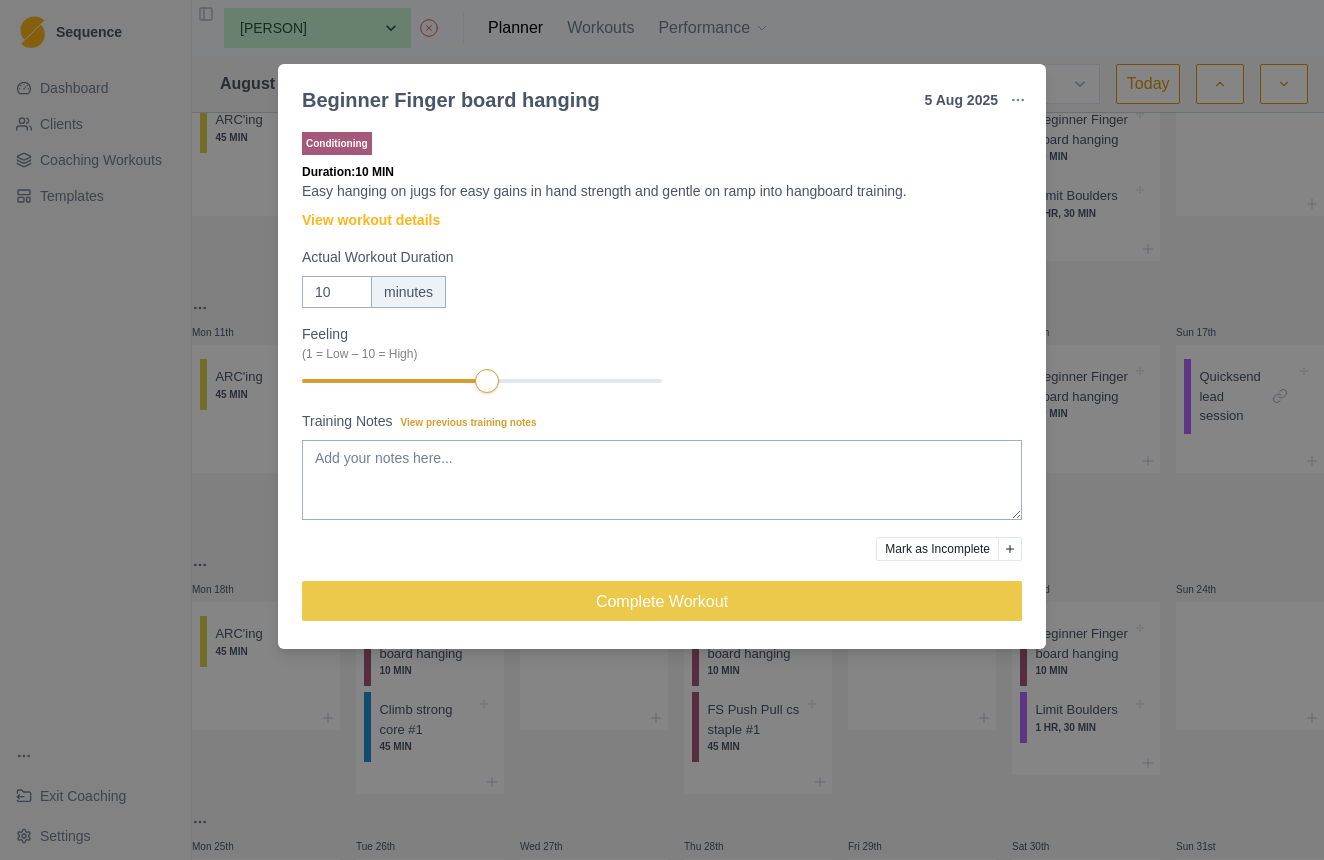 click on "Beginner Finger board hanging  5 [MONTH] 2025 Link To Goal View Workout Metrics Edit Original Workout Reschedule Workout Remove From Schedule Conditioning Duration:  10 MIN Easy hanging on jugs for easy gains in hand strength and gentle on ramp into hangboard training. View workout details Actual Workout Duration 10 minutes Feeling (1 = Low – 10 = High) Training Notes View previous training notes Mark as Incomplete Complete Workout" at bounding box center (662, 430) 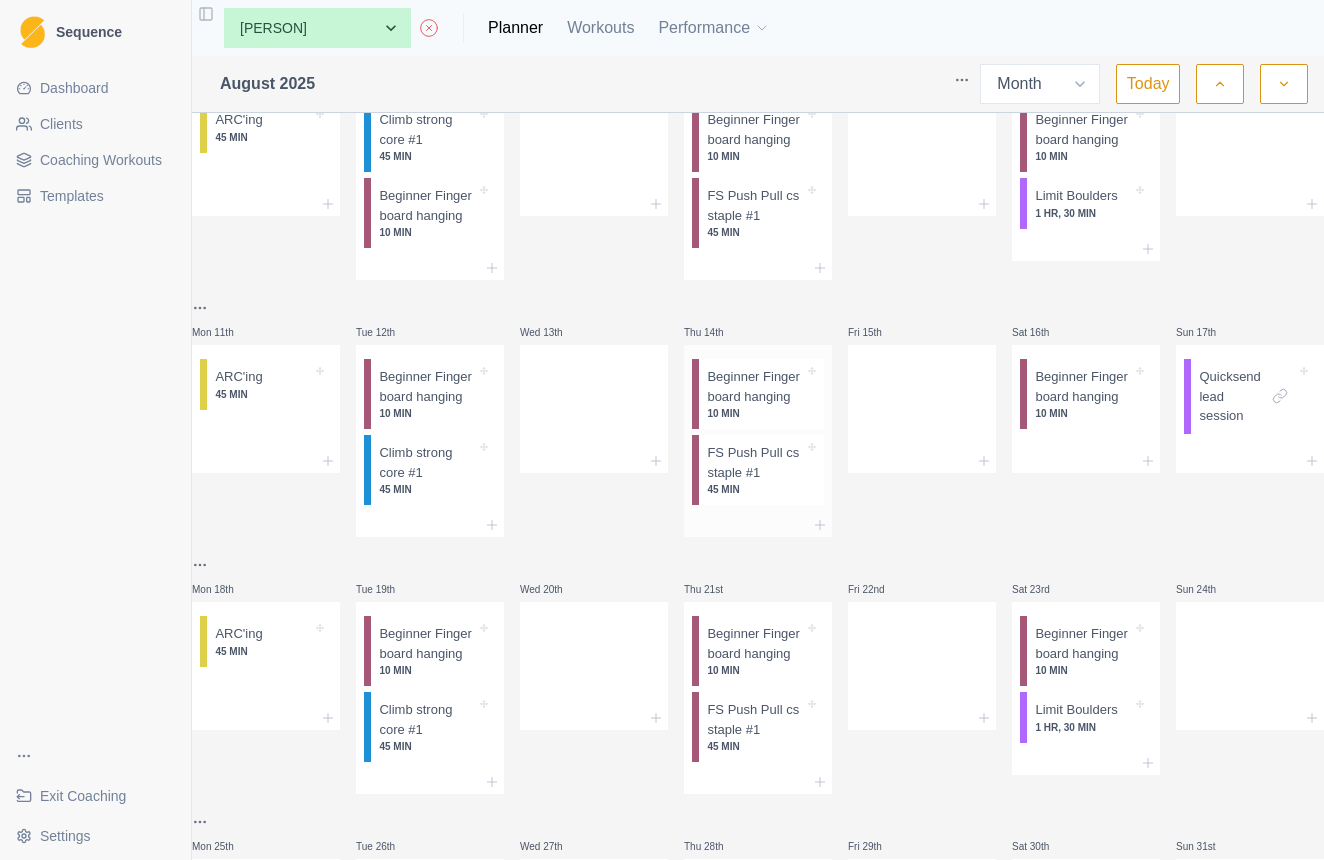 scroll, scrollTop: 0, scrollLeft: 0, axis: both 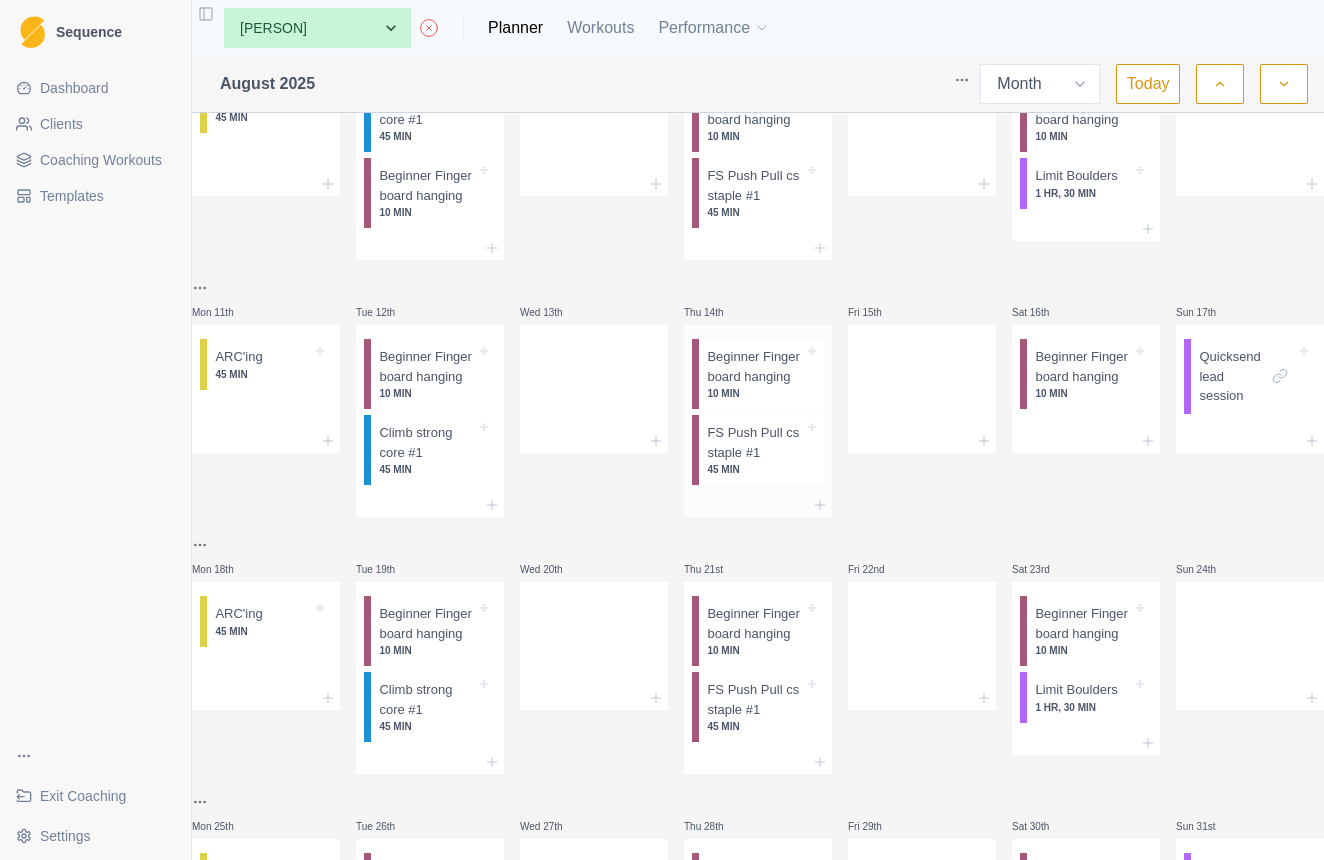 click on "FS Push Pull cs staple #1" at bounding box center (755, 442) 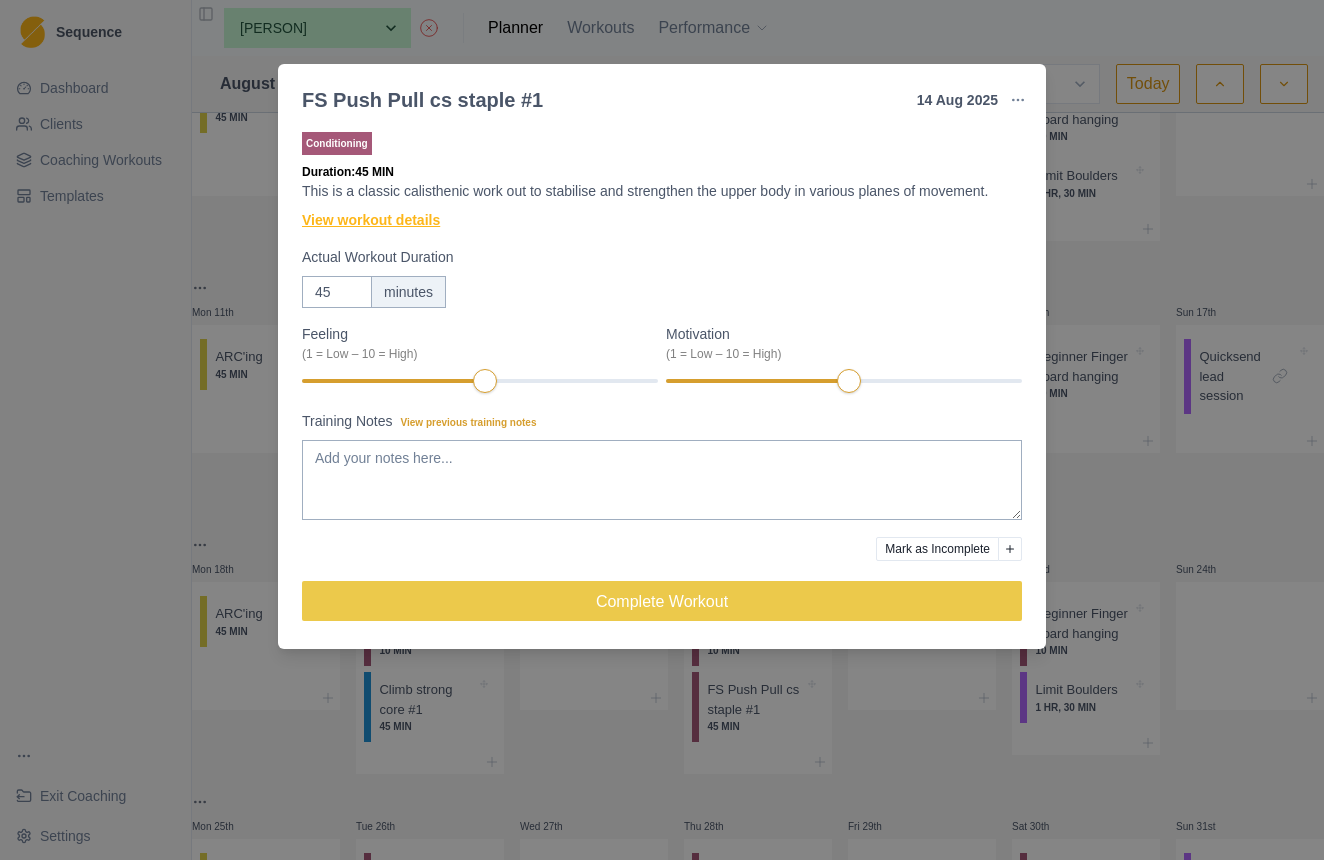 click on "View workout details" at bounding box center [371, 220] 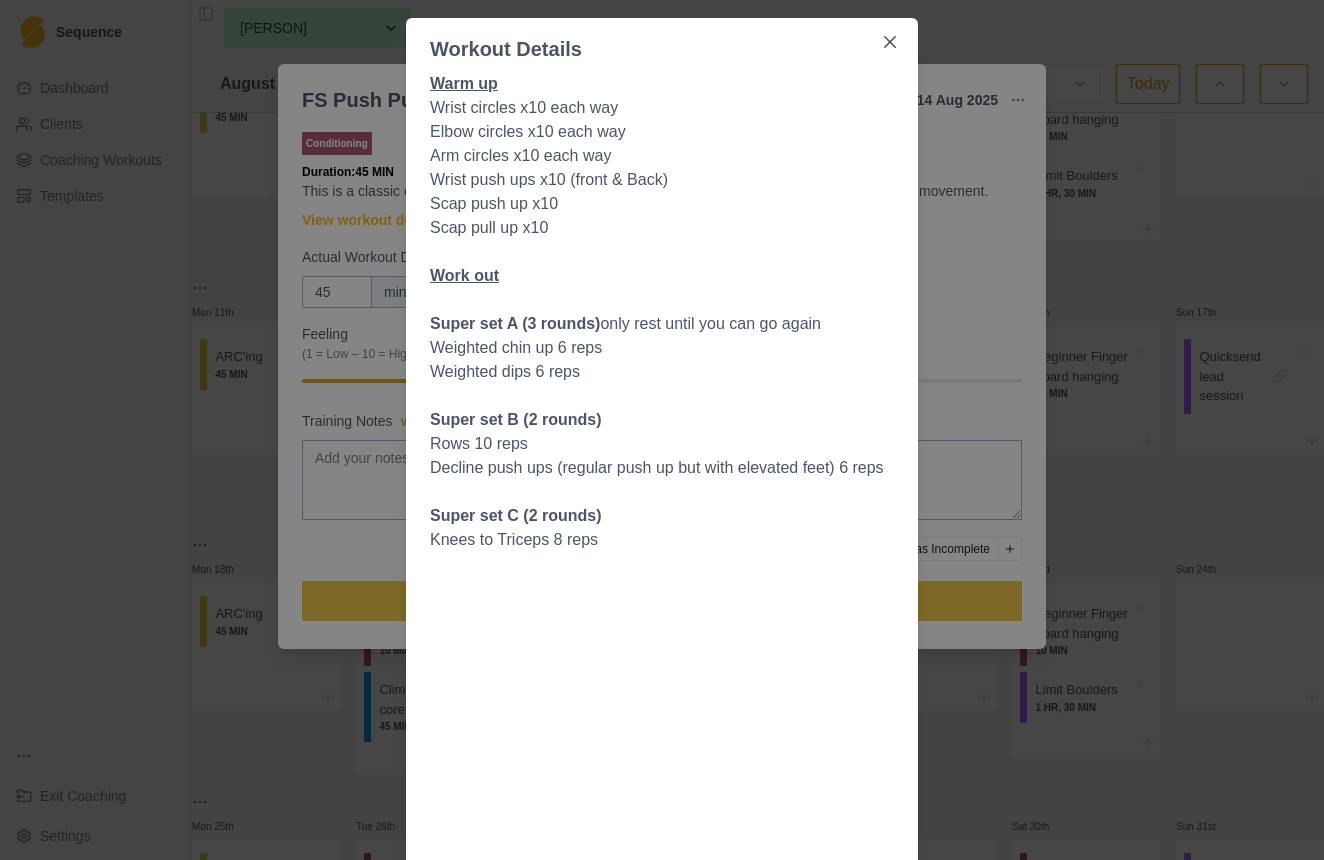 scroll, scrollTop: 91, scrollLeft: 0, axis: vertical 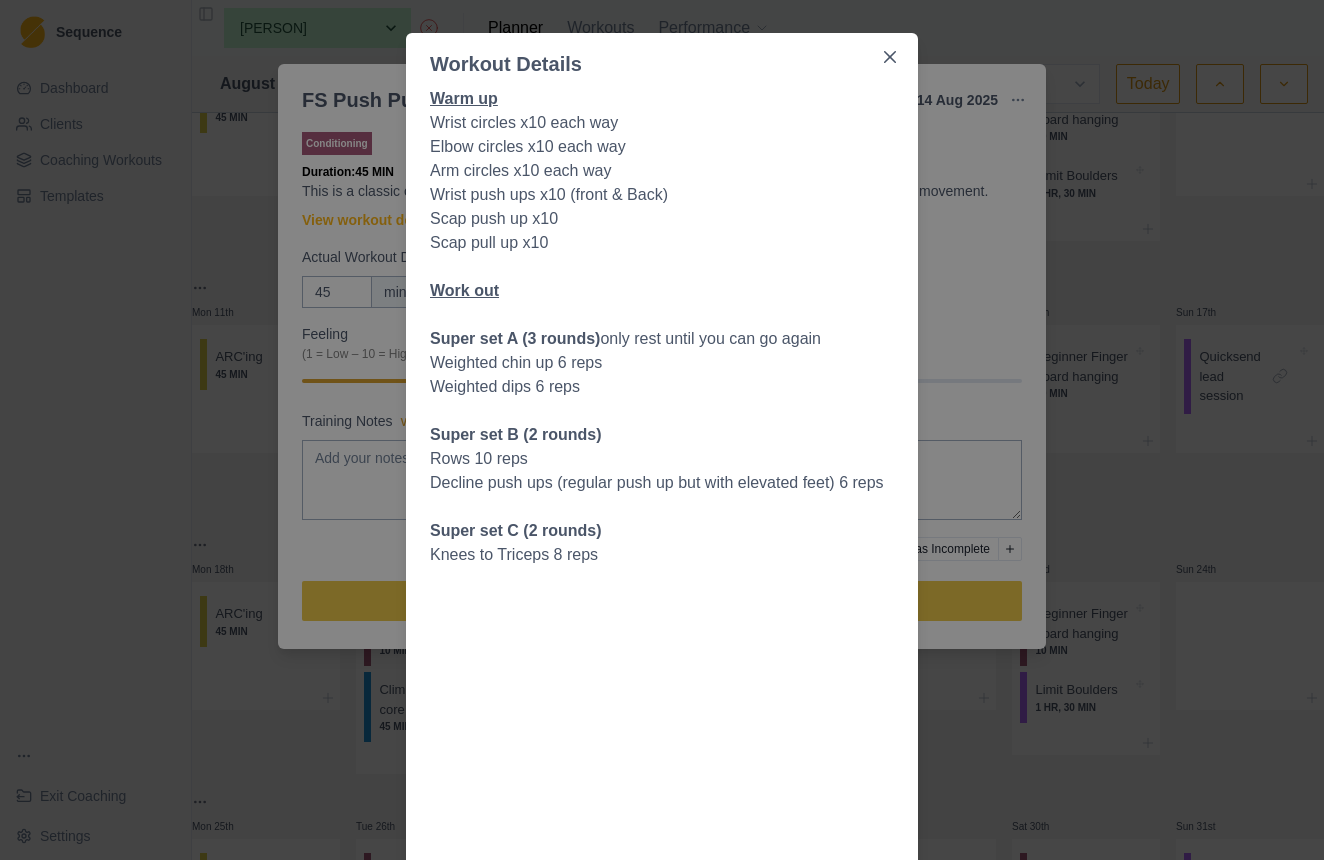click on "Workout Details Warm up Wrist circles x10 each way Elbow circles x10 each way Arm circles x10 each way Wrist push ups x10 (front & Back) Scap push up x10 Scap pull up x10 Work out Super set A (3 rounds)   only rest until you can go again Weighted chin up 6 reps Weighted dips 6 reps Super set B (2 rounds) Rows 10 reps Decline push ups (regular push up but with elevated feet) 6 reps Super set C (2 rounds) Knees to Triceps 8 reps   Tuck Planche slides 6 reps   Set D Bodyweight push ups Max reps Cool down stretches forward fold 1 min loaded Lat & Tricep stretch 1 min   shoulder extension stretch 1 min" at bounding box center [662, 430] 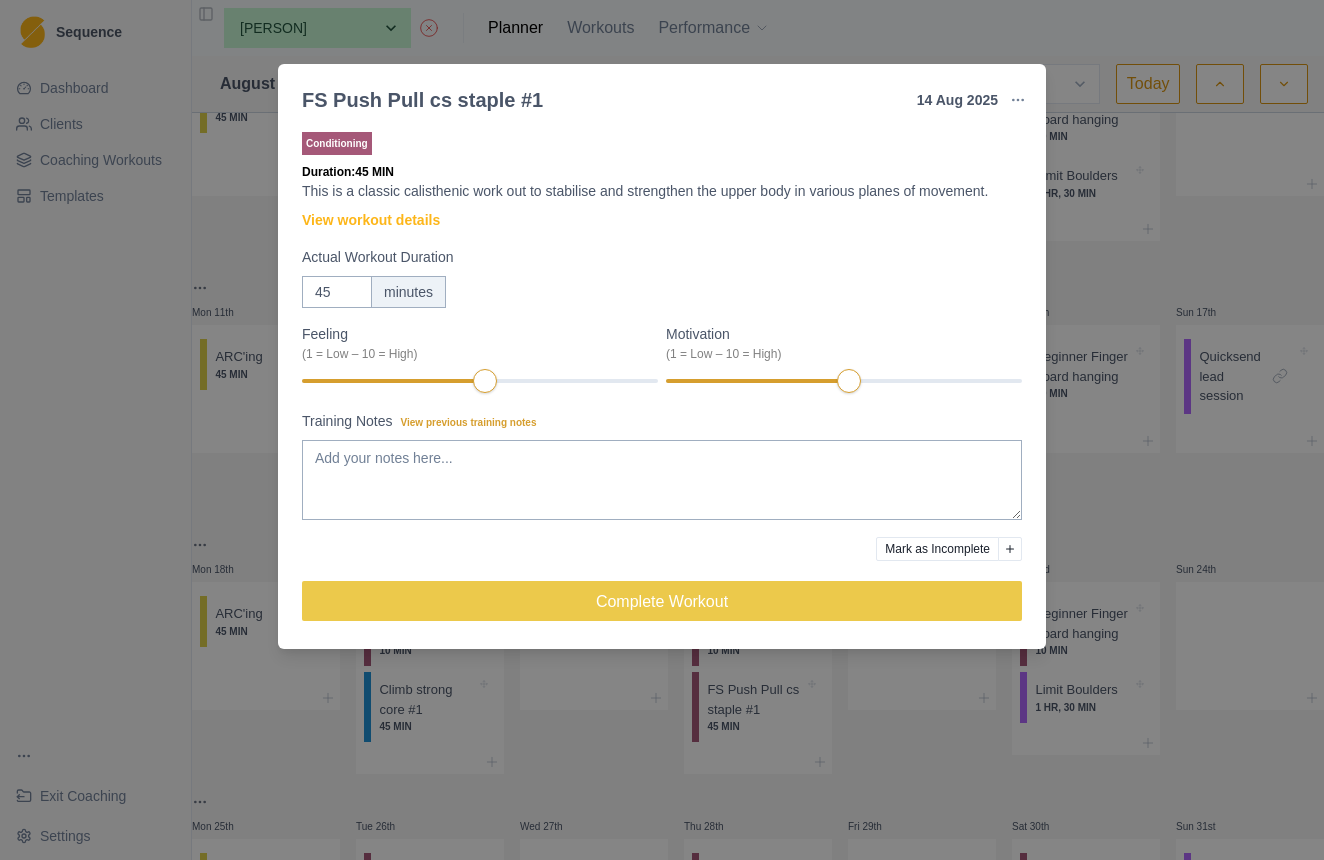click on "FS Push Pull cs staple #1 14 [MONTH] 2025 Link To Goal View Workout Metrics Edit Original Workout Reschedule Workout Remove From Schedule Conditioning Duration:  45 MIN This is a classic calisthenic work out to stabilise and strengthen the upper body in various planes of movement. View workout details Actual Workout Duration 45 minutes Feeling (1 = Low – 10 = High) Motivation (1 = Low – 10 = High) Training Notes View previous training notes Mark as Incomplete Complete Workout" at bounding box center [662, 430] 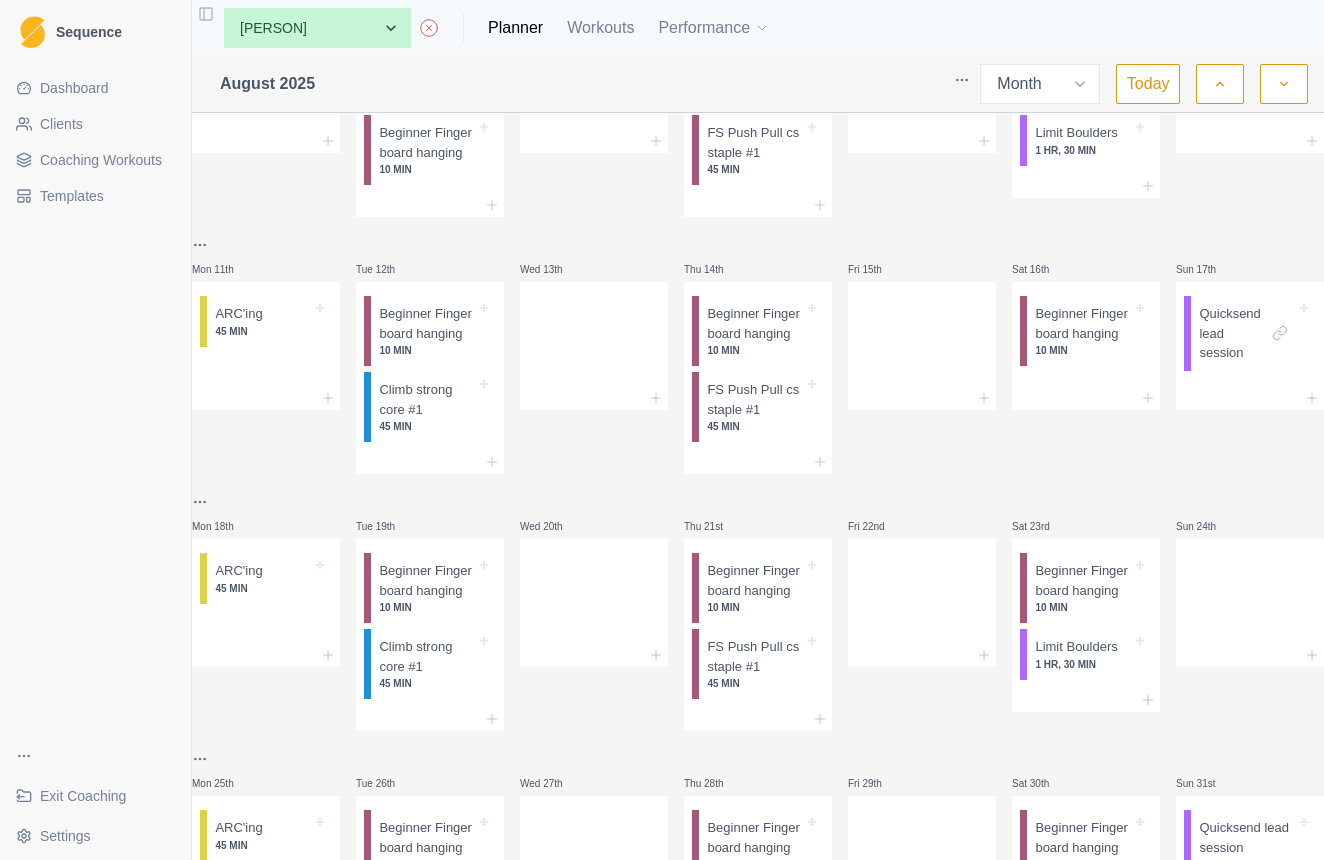 scroll, scrollTop: 305, scrollLeft: 0, axis: vertical 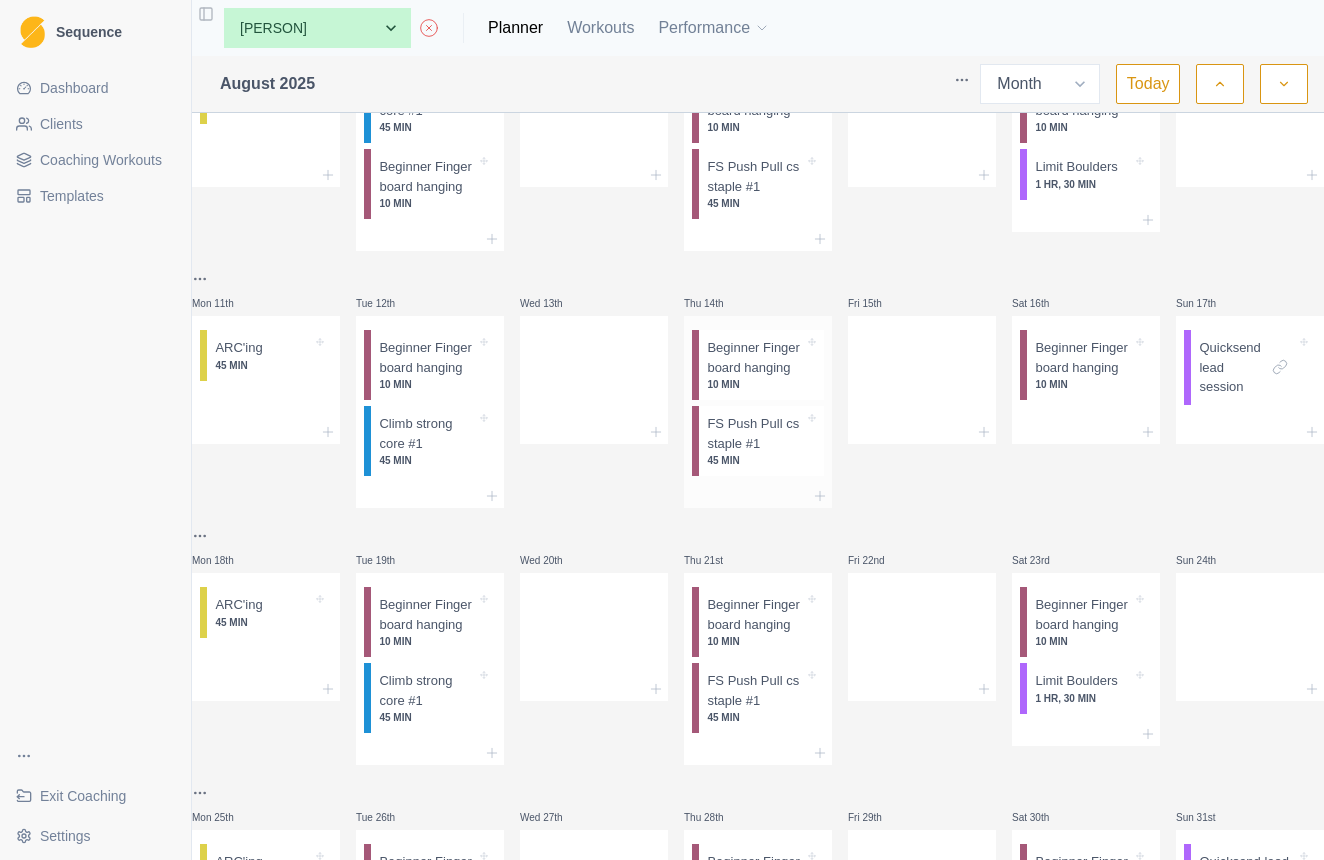 click on "FS Push Pull cs staple #1" at bounding box center [755, 433] 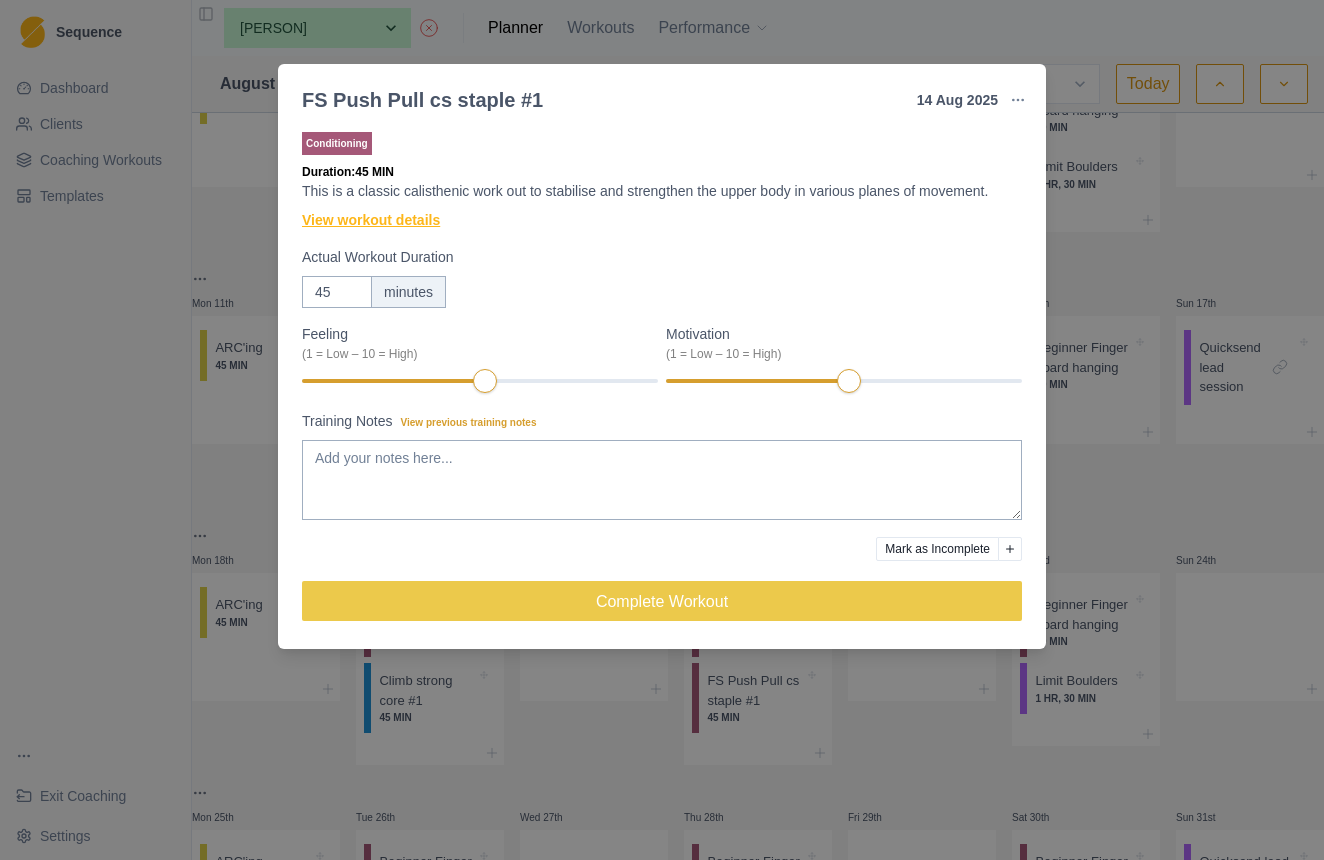click on "View workout details" at bounding box center [371, 220] 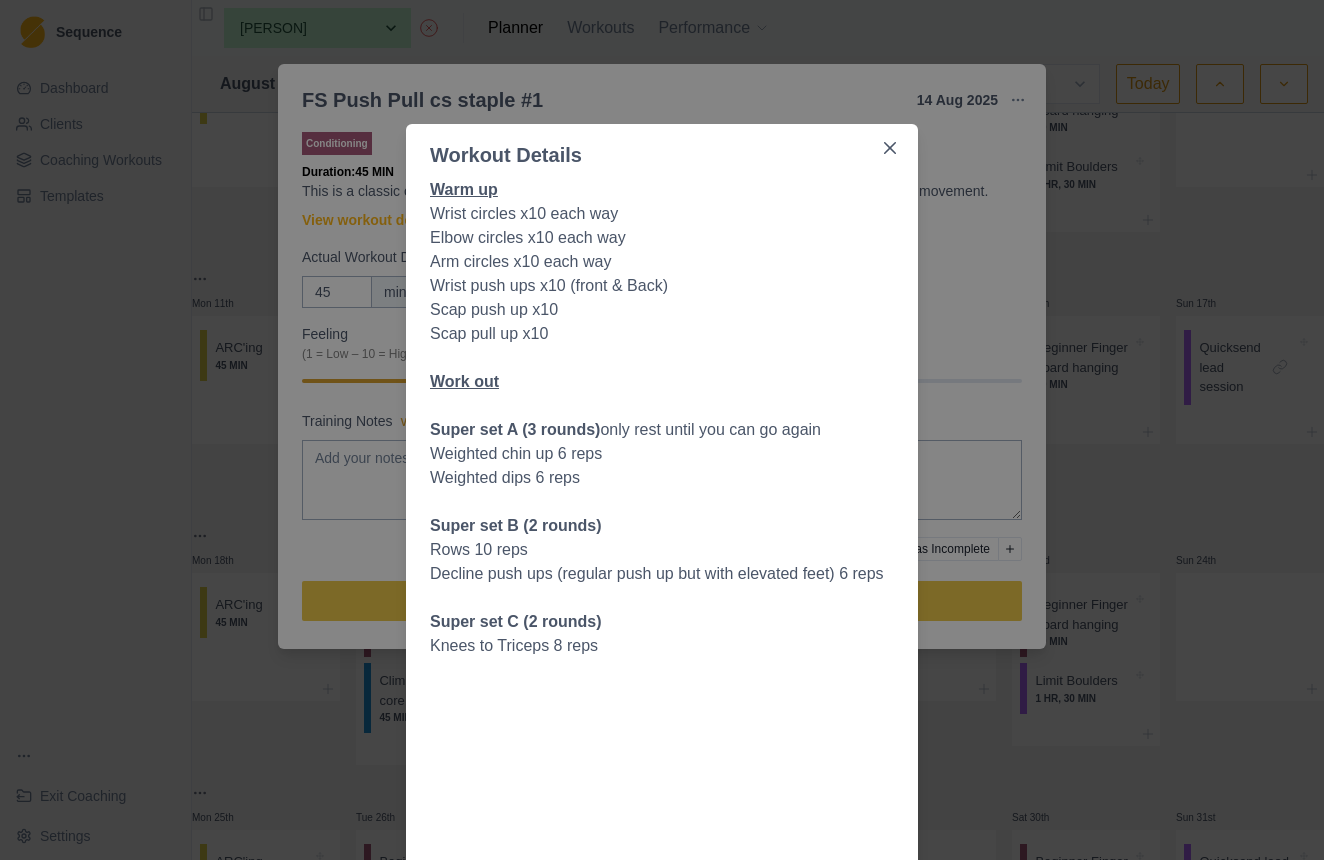 click on "Workout Details Warm up Wrist circles x10 each way Elbow circles x10 each way Arm circles x10 each way Wrist push ups x10 (front & Back) Scap push up x10 Scap pull up x10 Work out Super set A (3 rounds)   only rest until you can go again Weighted chin up 6 reps Weighted dips 6 reps Super set B (2 rounds) Rows 10 reps Decline push ups (regular push up but with elevated feet) 6 reps Super set C (2 rounds) Knees to Triceps 8 reps   Tuck Planche slides 6 reps   Set D Bodyweight push ups Max reps Cool down stretches forward fold 1 min loaded Lat & Tricep stretch 1 min   shoulder extension stretch 1 min" at bounding box center (662, 430) 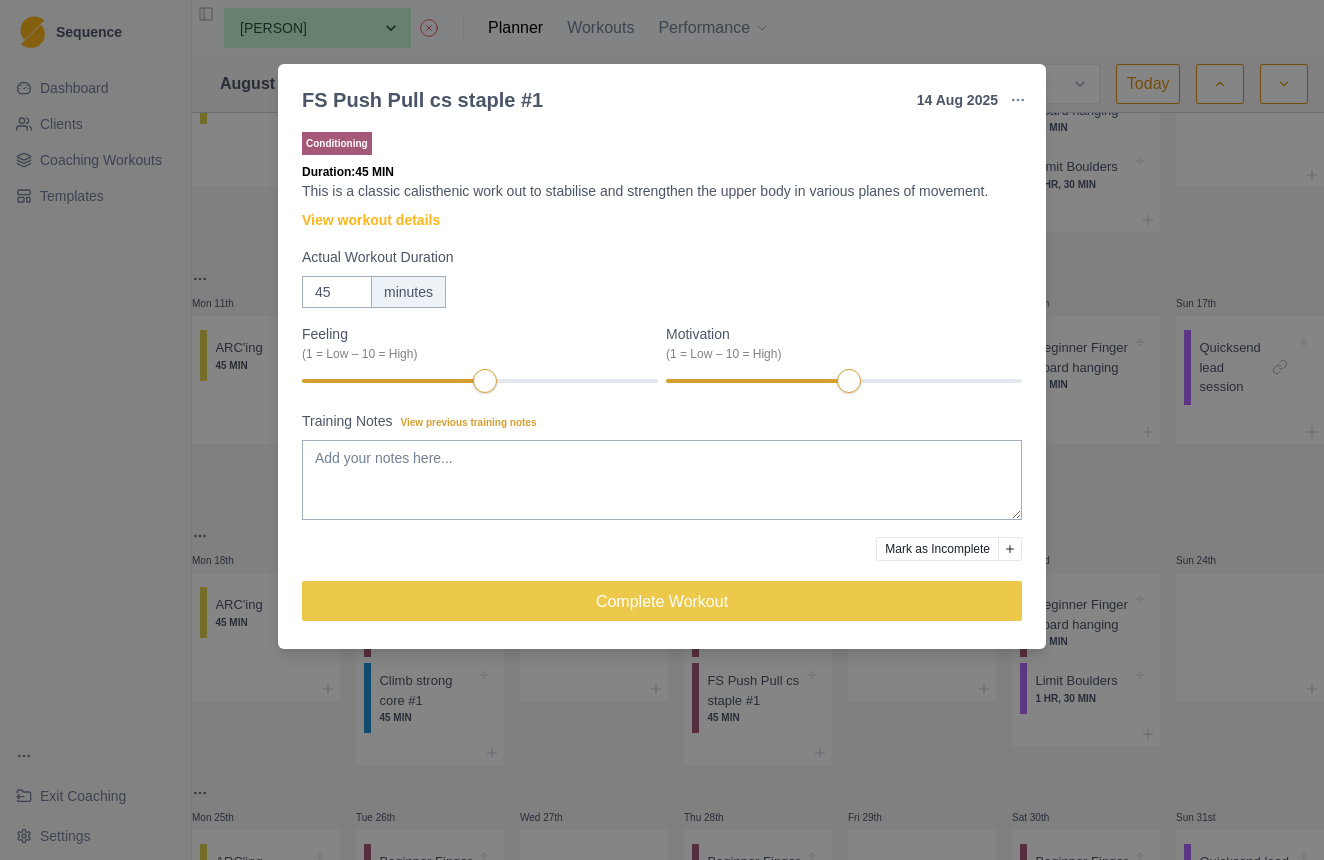 click on "FS Push Pull cs staple #1 14 [MONTH] 2025 Link To Goal View Workout Metrics Edit Original Workout Reschedule Workout Remove From Schedule Conditioning Duration:  45 MIN This is a classic calisthenic work out to stabilise and strengthen the upper body in various planes of movement. View workout details Actual Workout Duration 45 minutes Feeling (1 = Low – 10 = High) Motivation (1 = Low – 10 = High) Training Notes View previous training notes Mark as Incomplete Complete Workout" at bounding box center (662, 430) 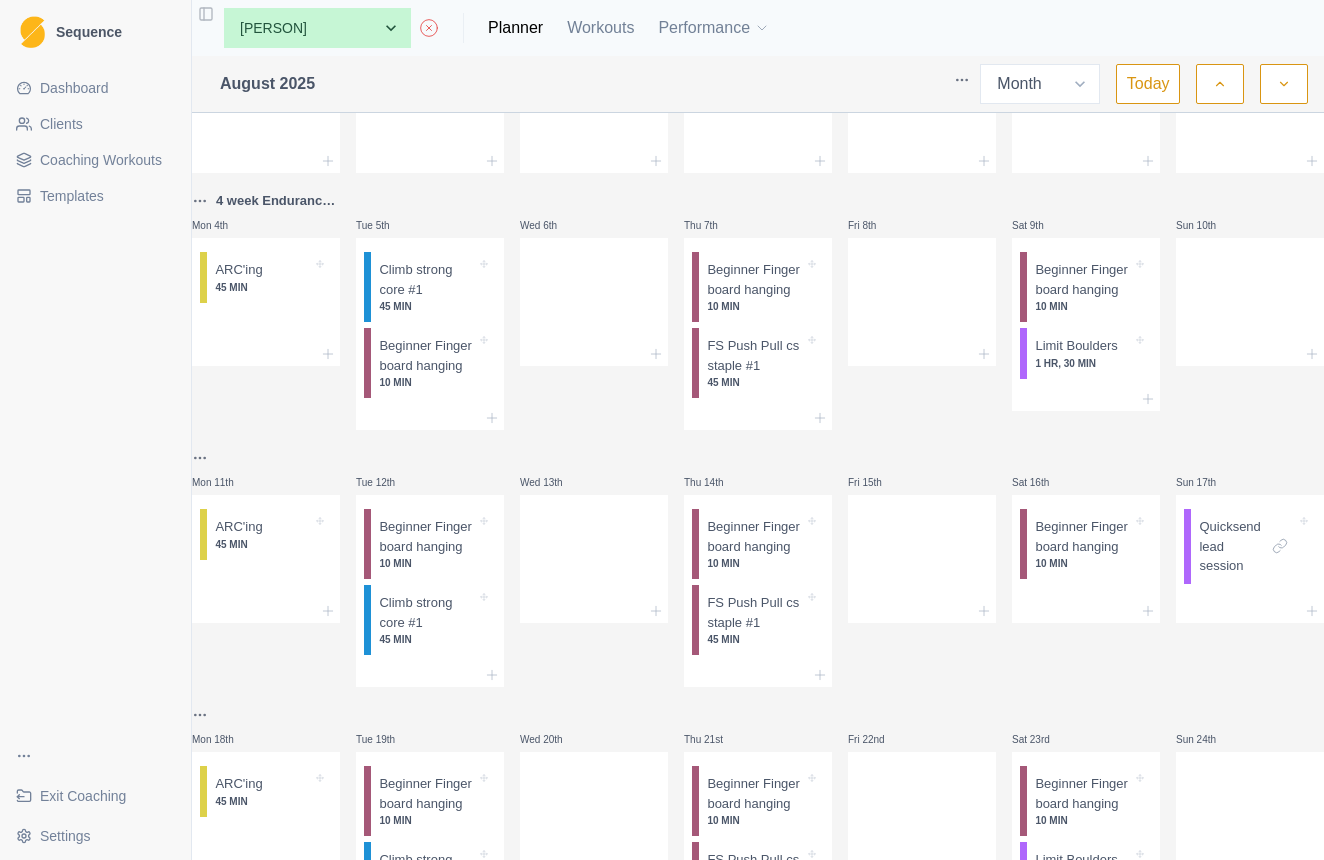 scroll, scrollTop: 120, scrollLeft: 0, axis: vertical 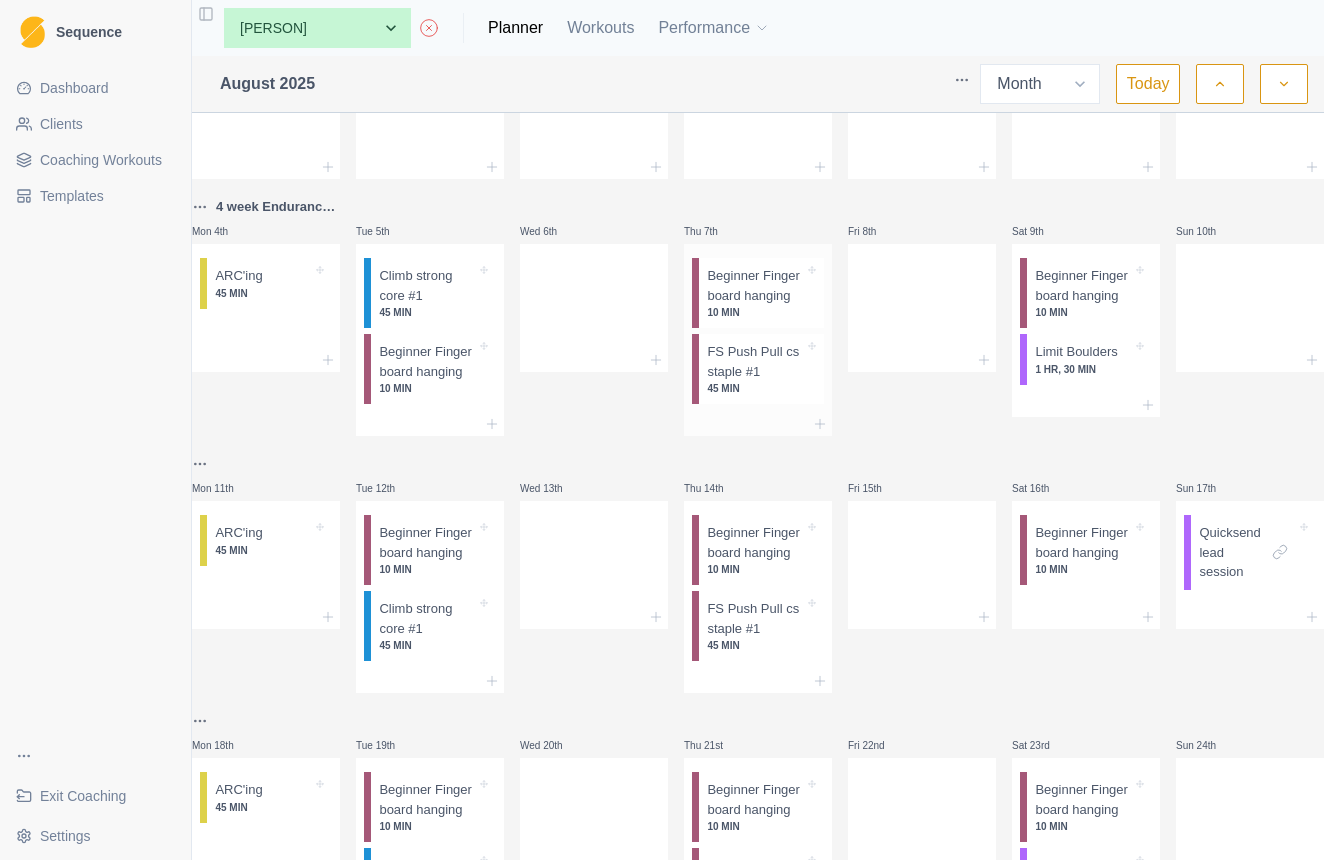 click on "FS Push Pull cs staple #1" at bounding box center (755, 361) 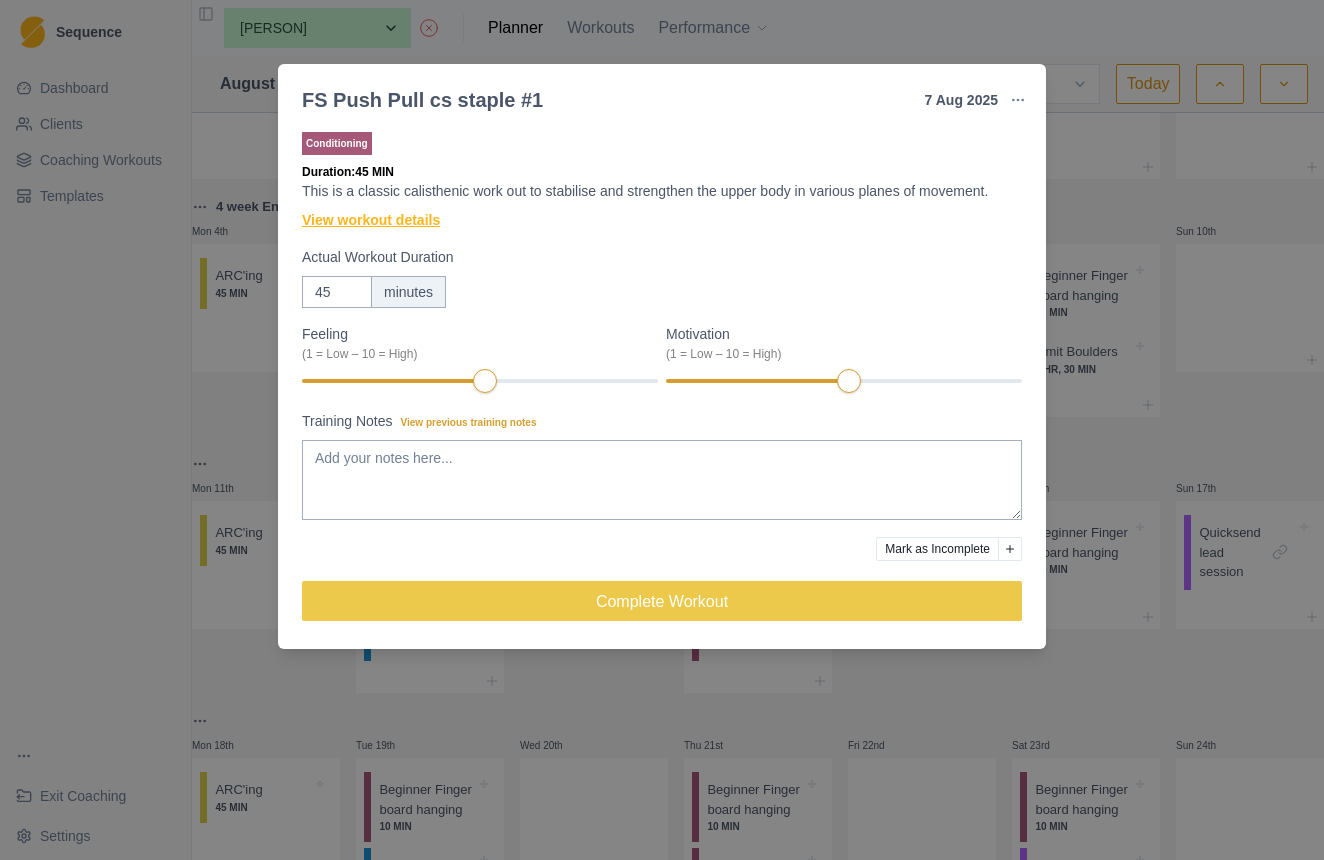 click on "View workout details" at bounding box center [371, 220] 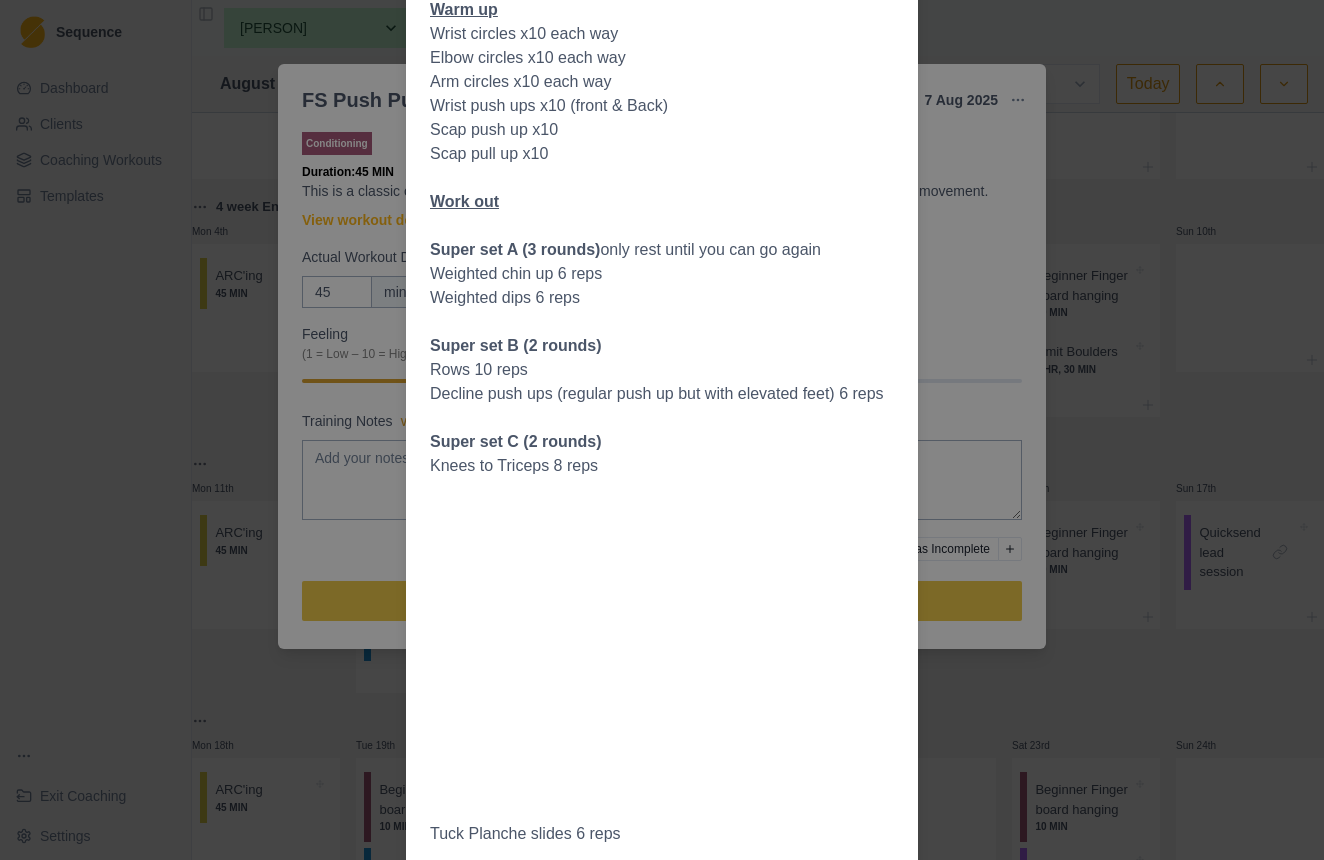 scroll, scrollTop: 0, scrollLeft: 0, axis: both 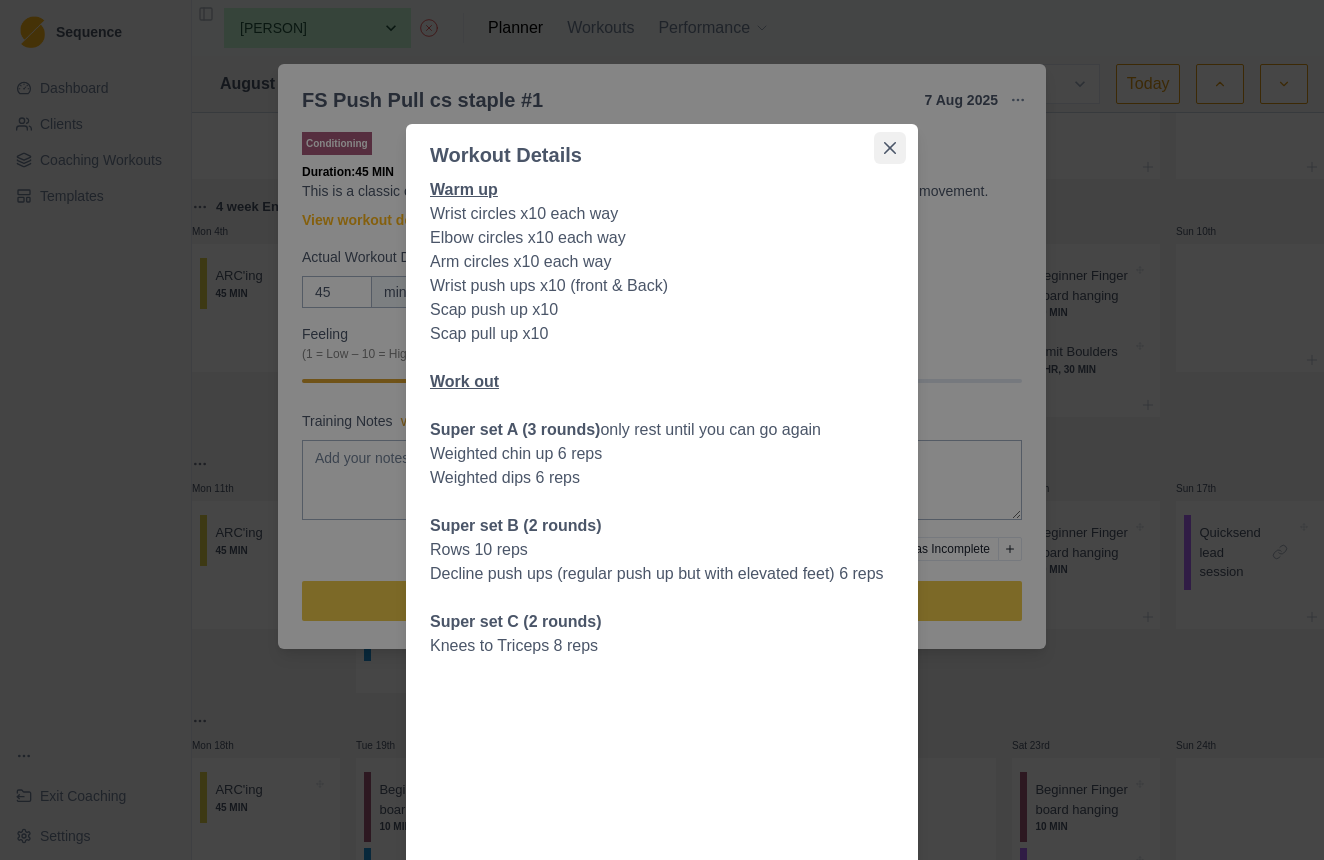 click 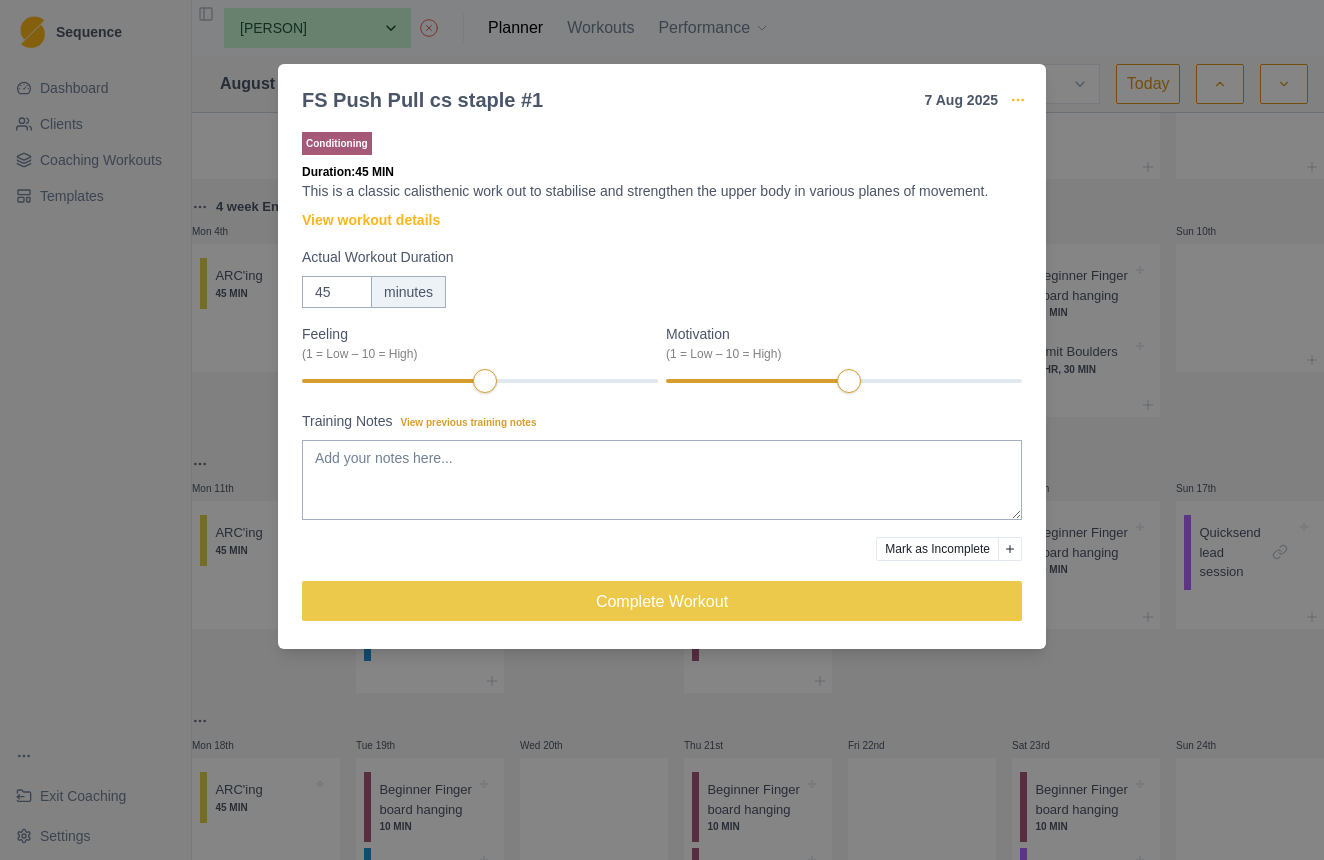 click 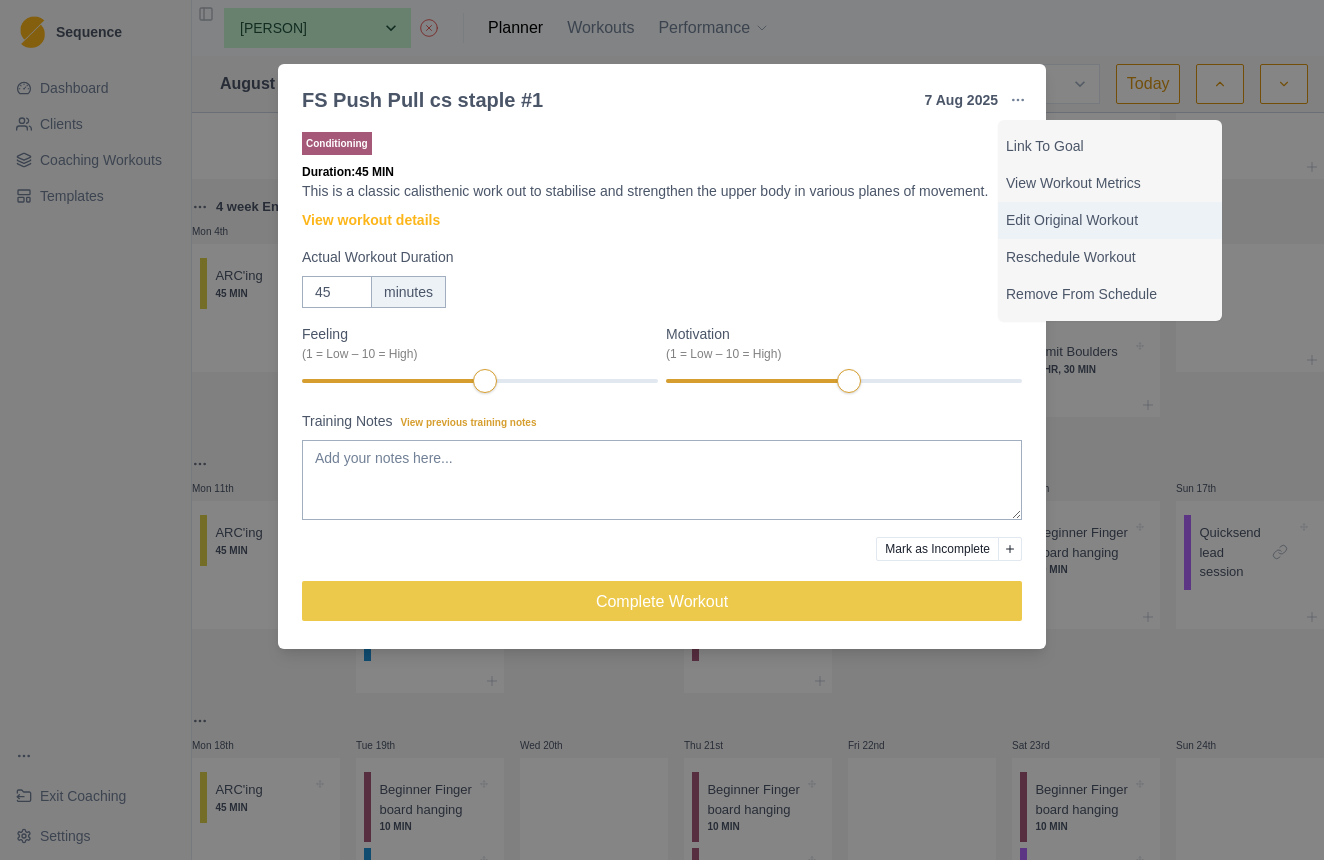 click on "Edit Original Workout" at bounding box center (1110, 220) 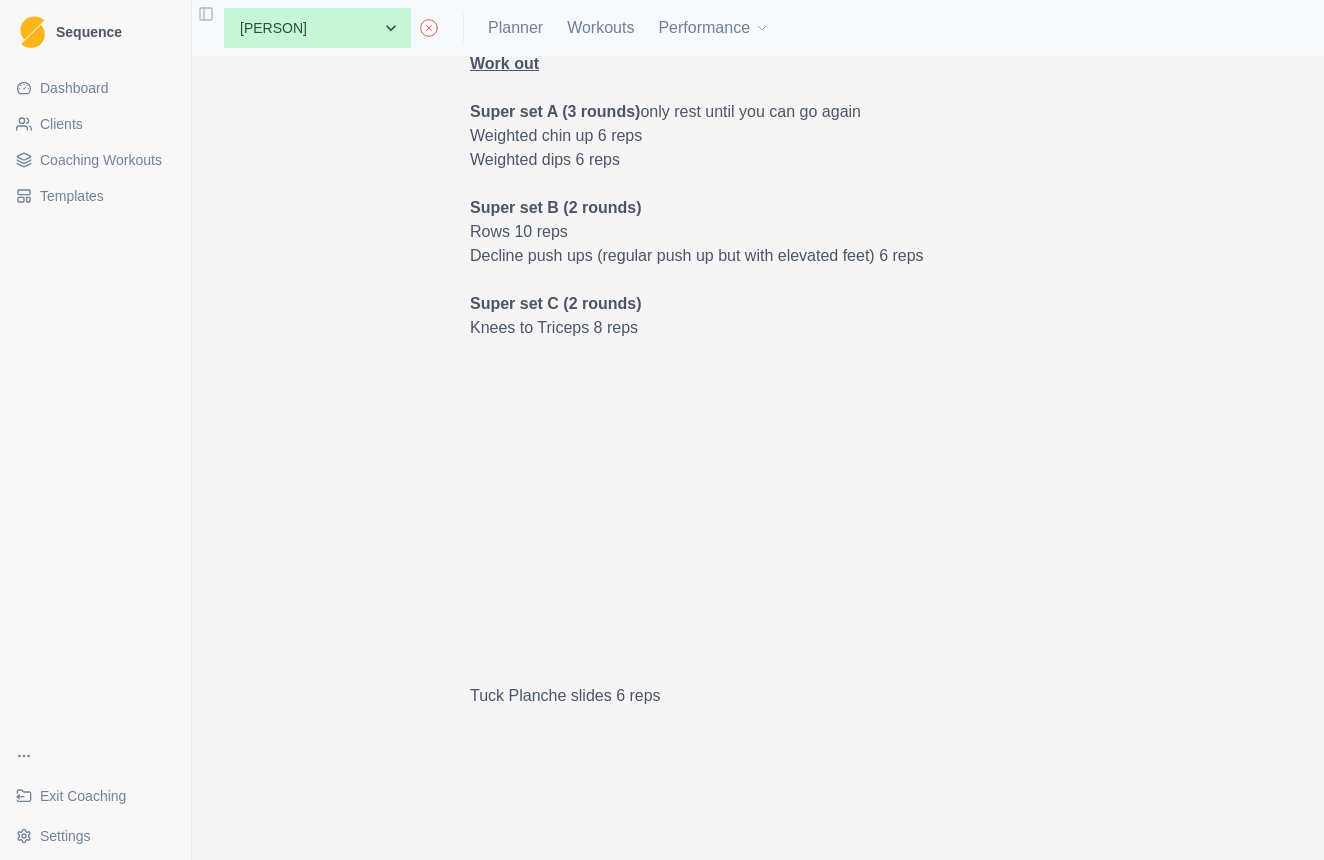 scroll, scrollTop: 1086, scrollLeft: 0, axis: vertical 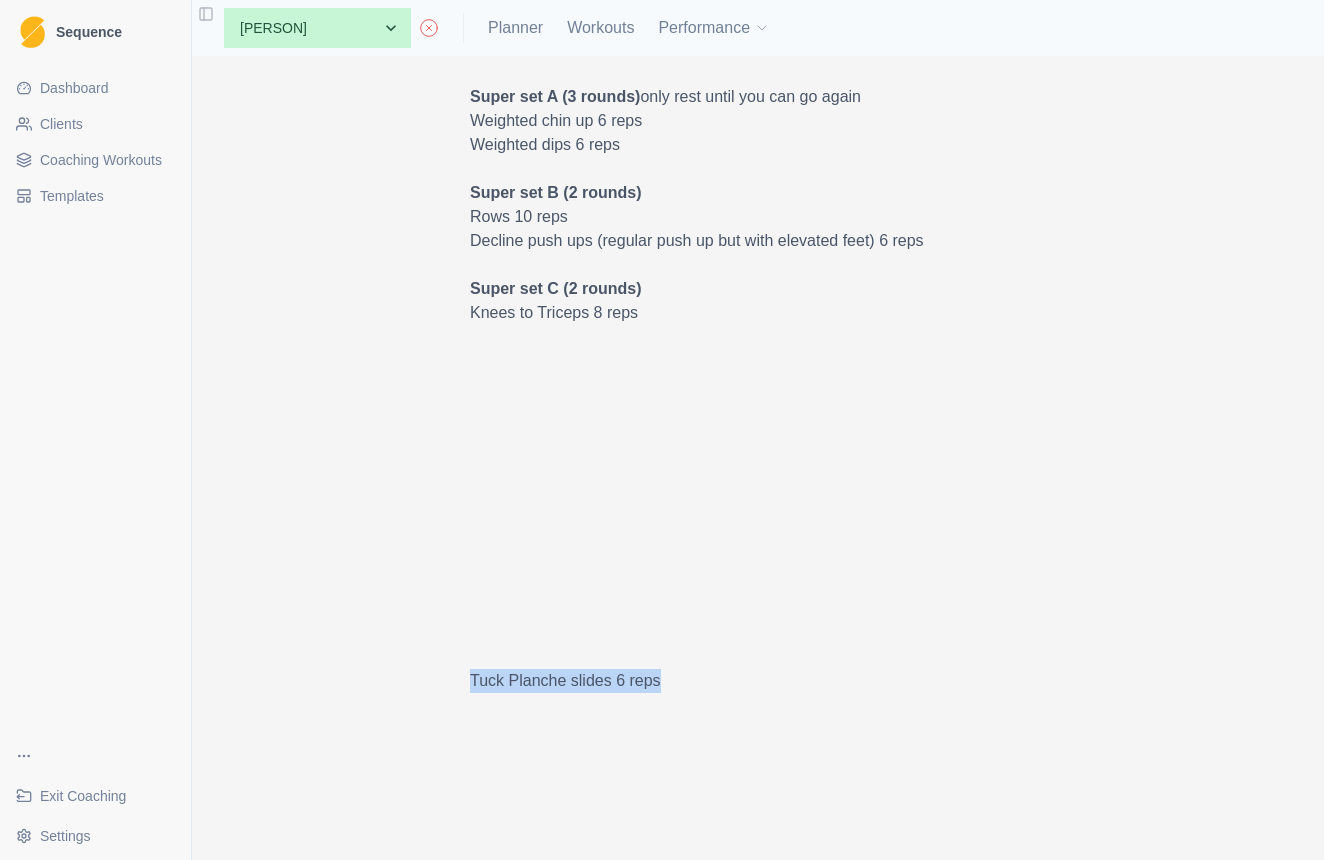 drag, startPoint x: 670, startPoint y: 679, endPoint x: 463, endPoint y: 684, distance: 207.06038 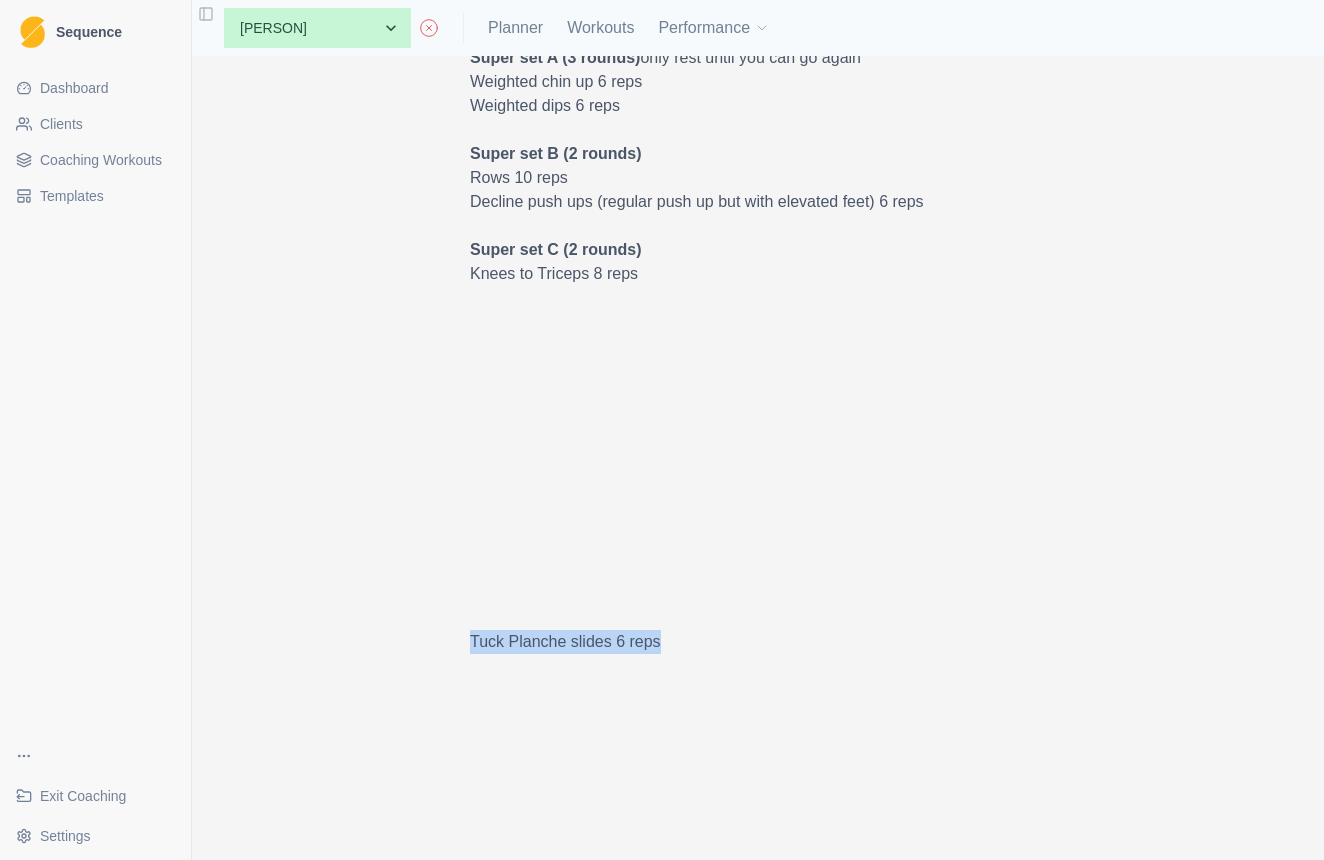 scroll, scrollTop: 1127, scrollLeft: 0, axis: vertical 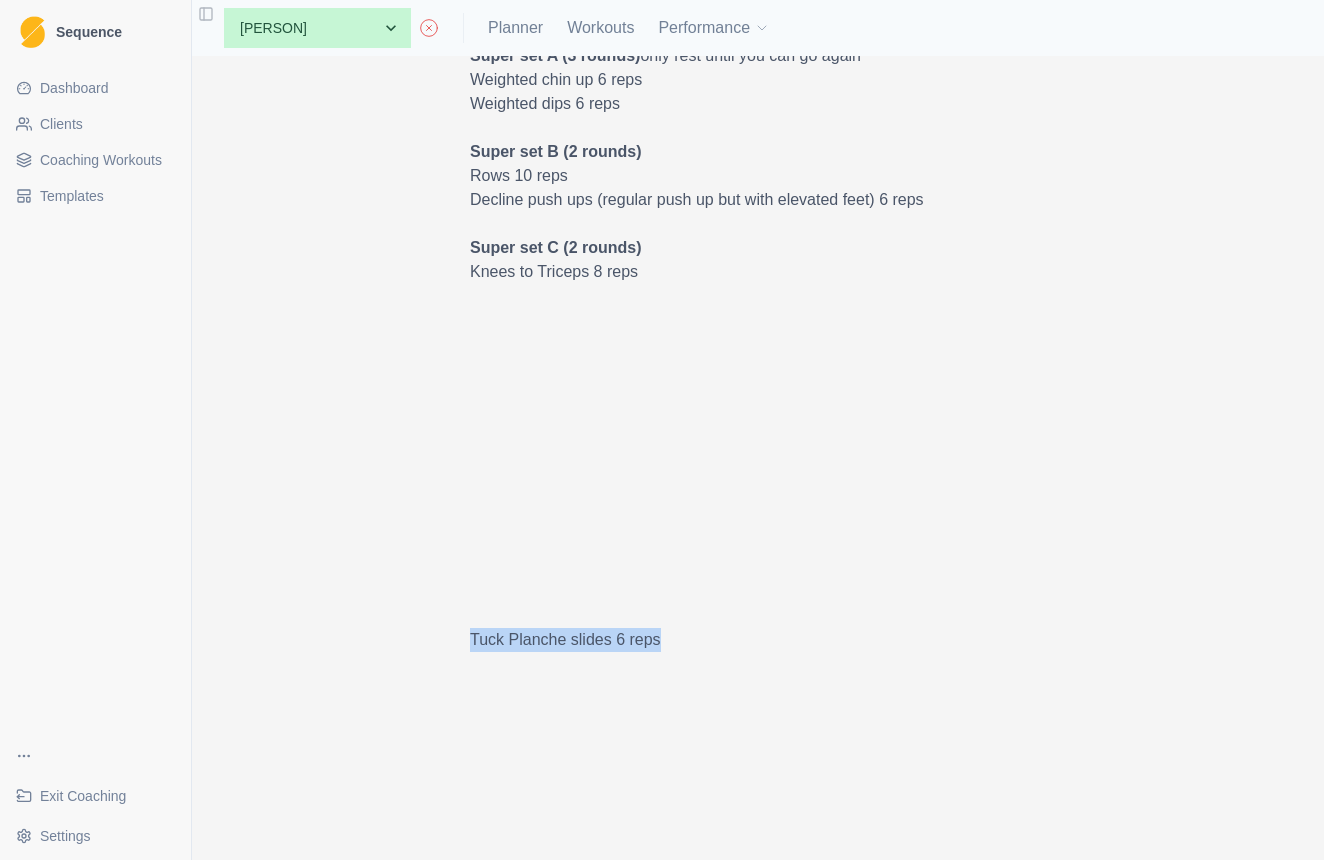 click on "Knees to Triceps 8 reps" at bounding box center [766, 272] 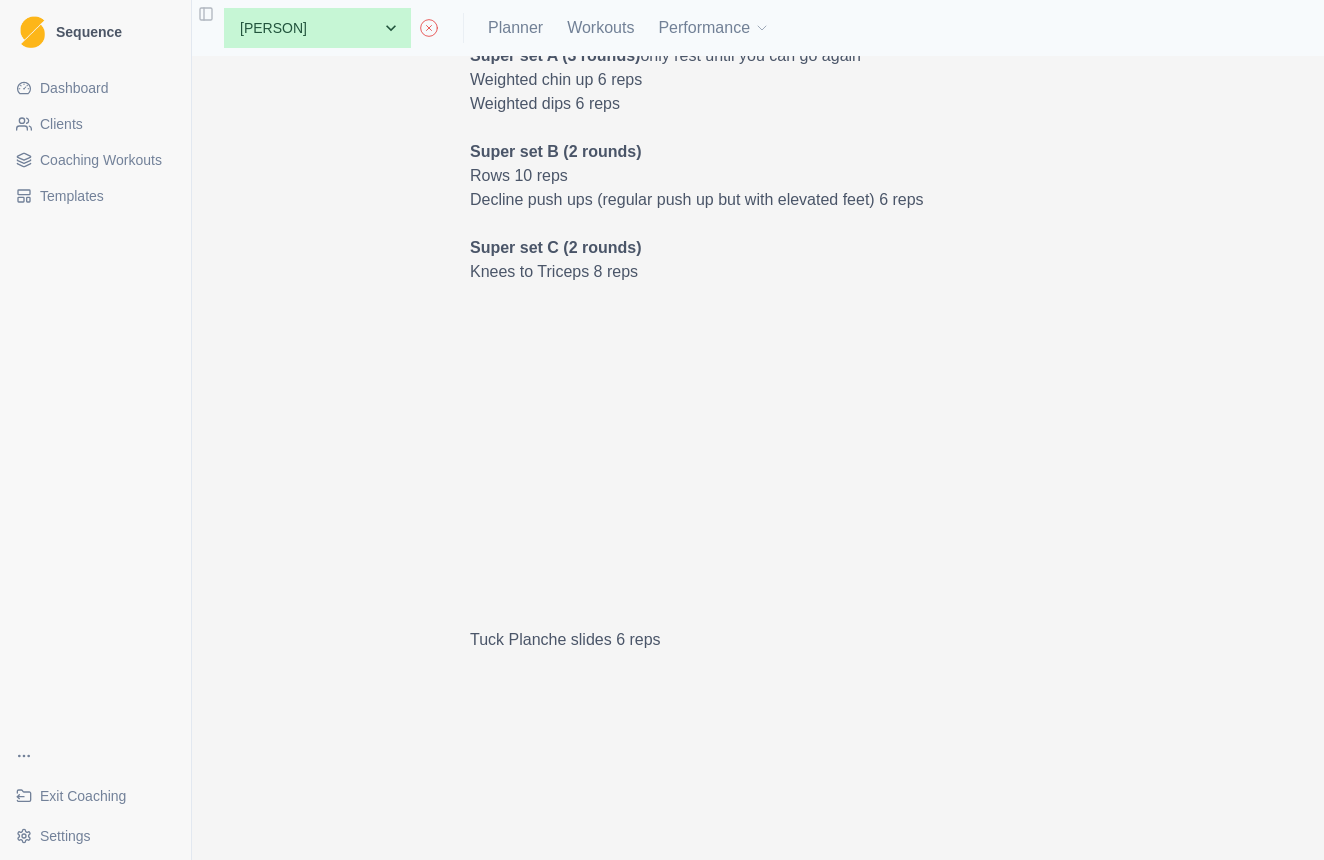 click on "Knees to Triceps 8 reps" at bounding box center [766, 272] 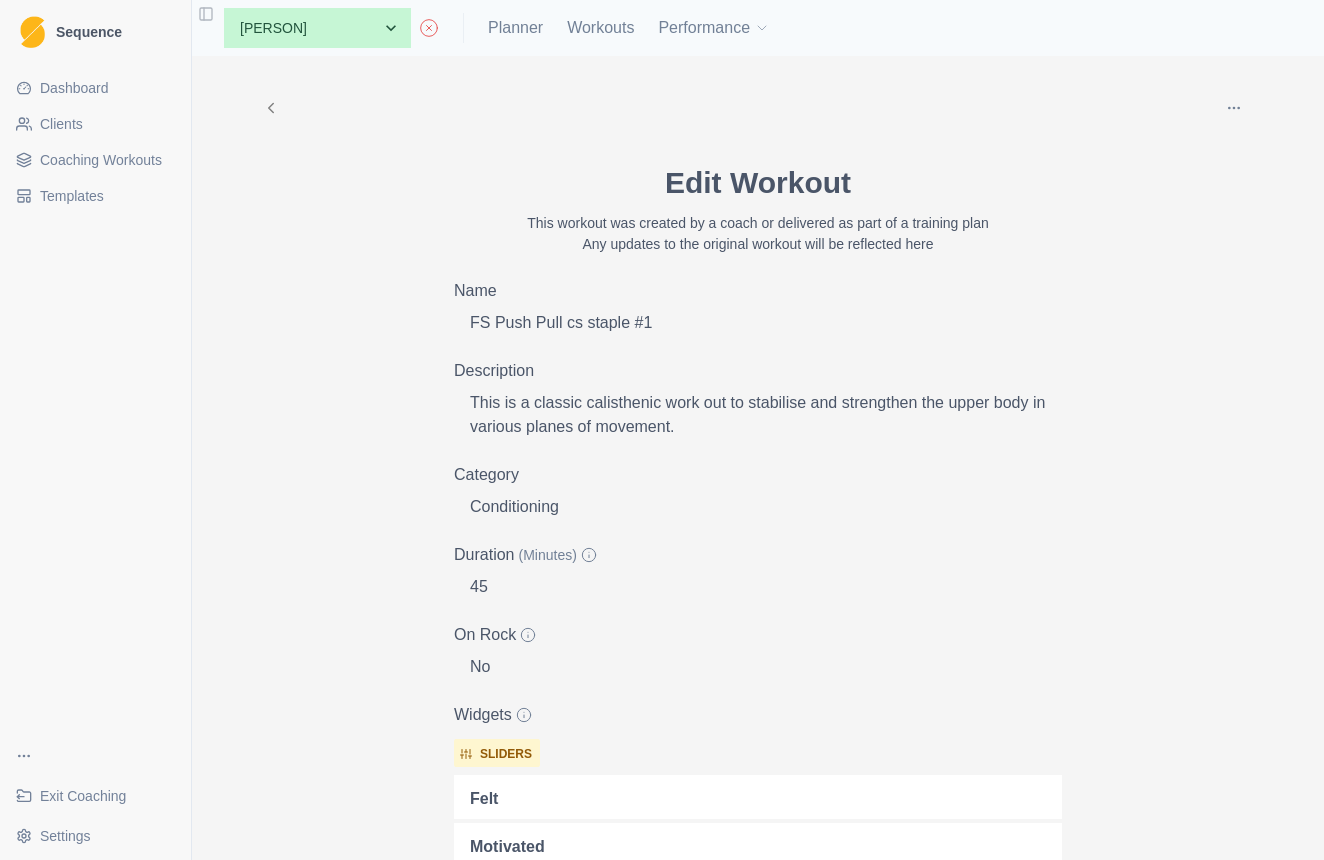 scroll, scrollTop: 0, scrollLeft: 0, axis: both 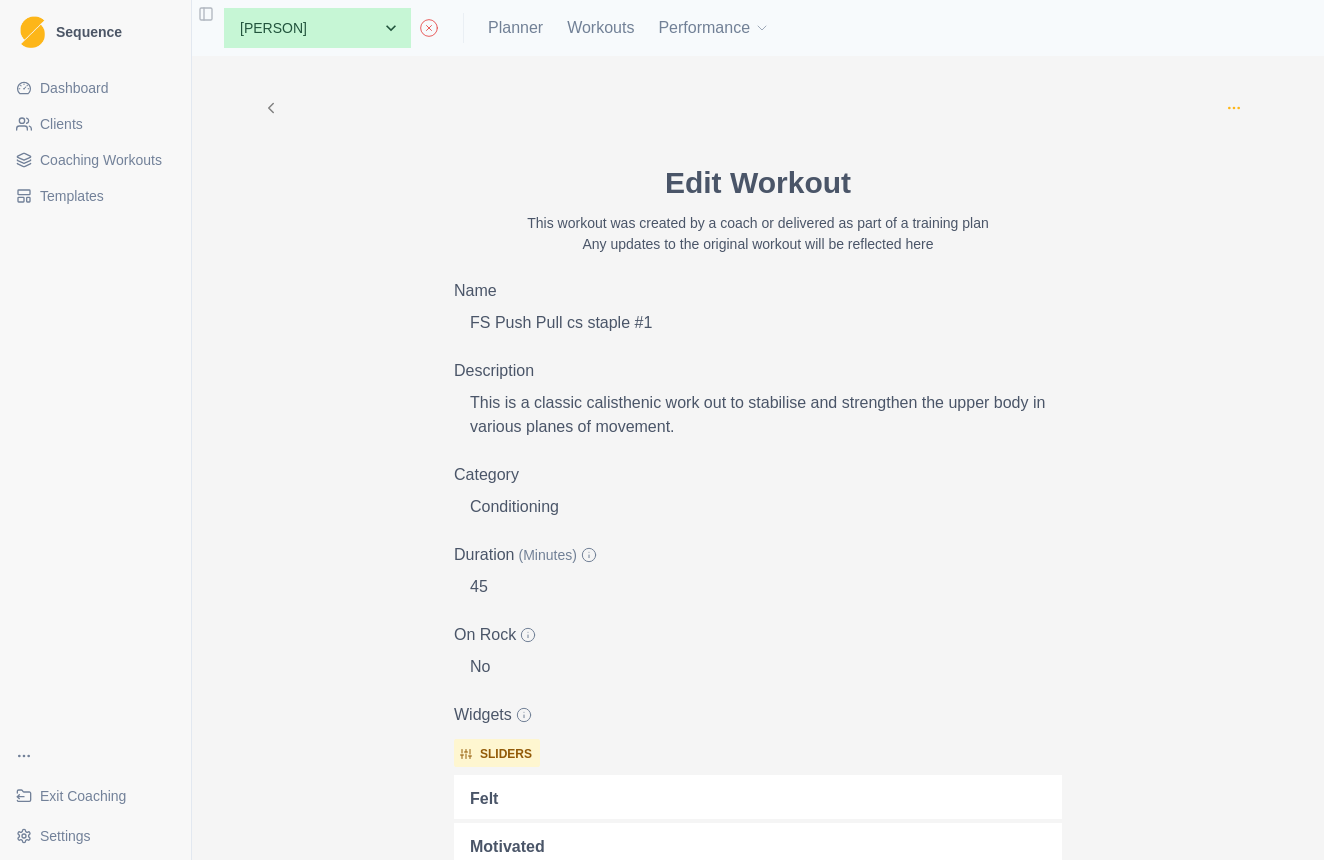 click 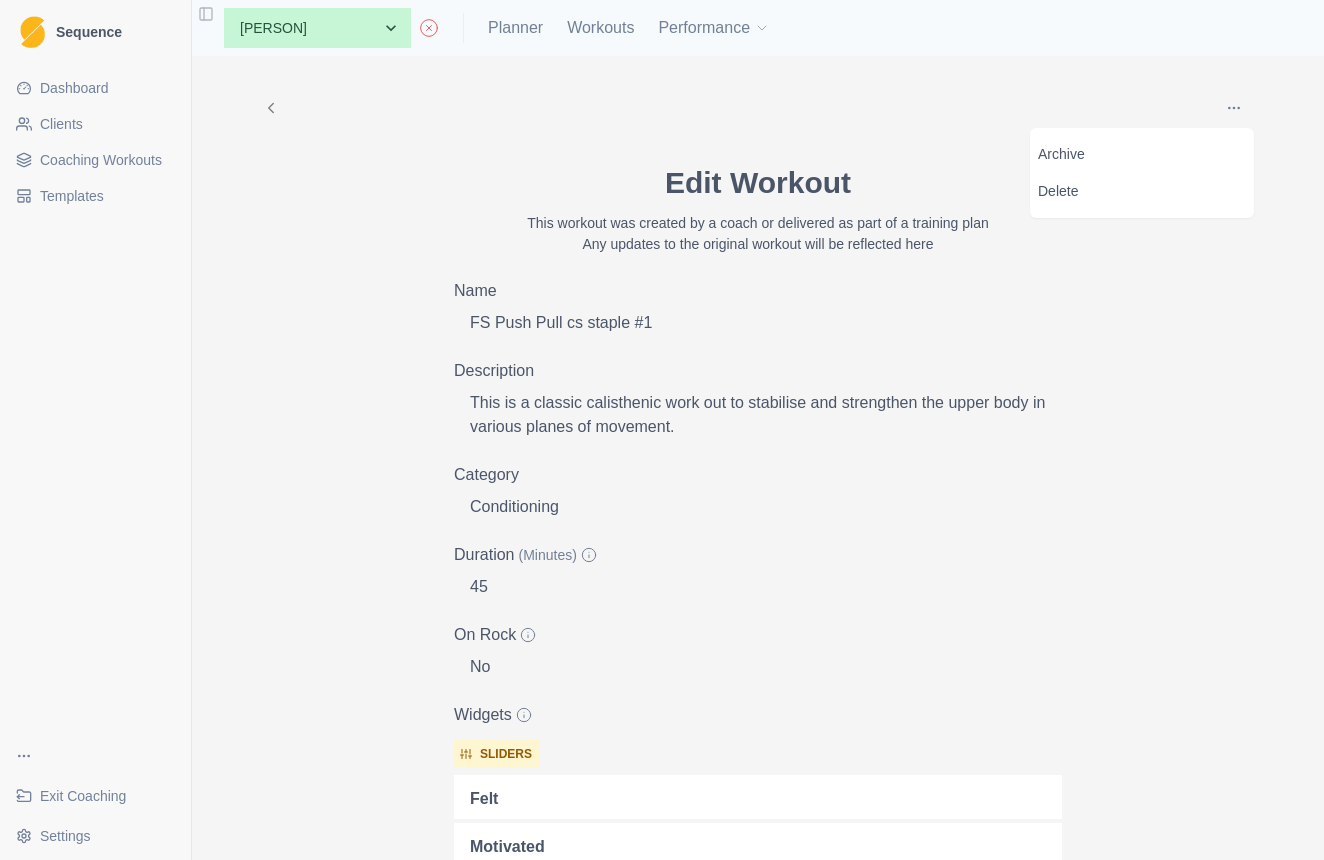 click on "Archive Delete Edit Workout This workout was created by a coach or delivered as part of a training plan Any updates to the original workout will be reflected here Name FS Push Pull cs staple #1 Description This is a classic calisthenic work out to stabilise and strengthen the upper body in various planes of movement. Category Conditioning Duration   (Minutes) 45 On Rock No Widgets sliders felt motivated Extra Details Warm up Wrist circles x10 each way Elbow circles x10 each way Arm circles x10 each way Wrist push ups x10 (front & Back) Scap push up x10 Scap pull up x10 Work out Super set A (3 rounds)   only rest until you can go again Weighted chin up 6 reps Weighted dips 6 reps Super set B (2 rounds) Rows 10 reps Decline push ups (regular push up but with elevated feet) 6 reps Super set C (2 rounds) Knees to Triceps 8 reps   Tuck Planche slides 6 reps   Set D Bodyweight push ups Max reps Cool down stretches forward fold 1 min loaded Lat & Tricep stretch 1 min   shoulder extension stretch 1 min   Notes Cancel" at bounding box center [758, 1675] 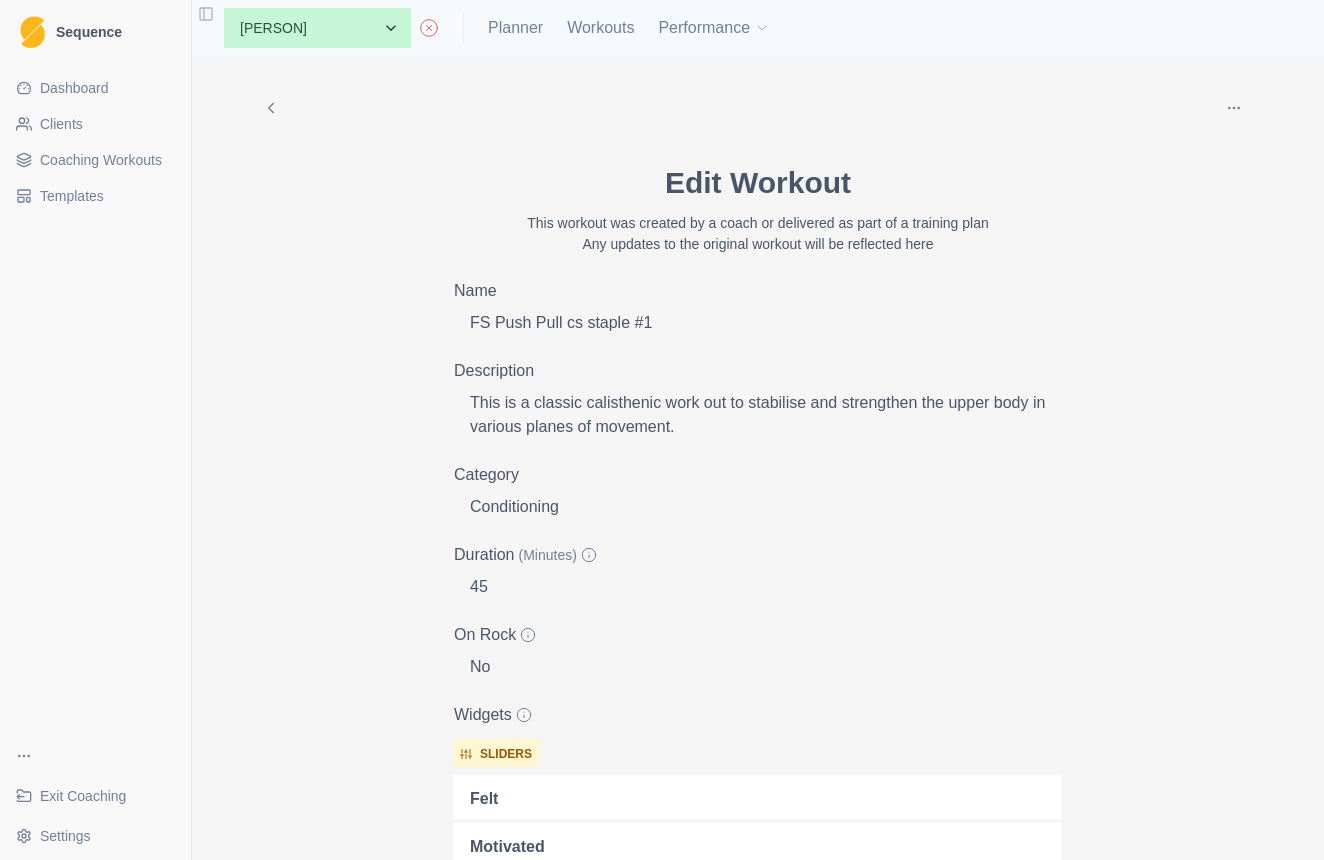 select on "month" 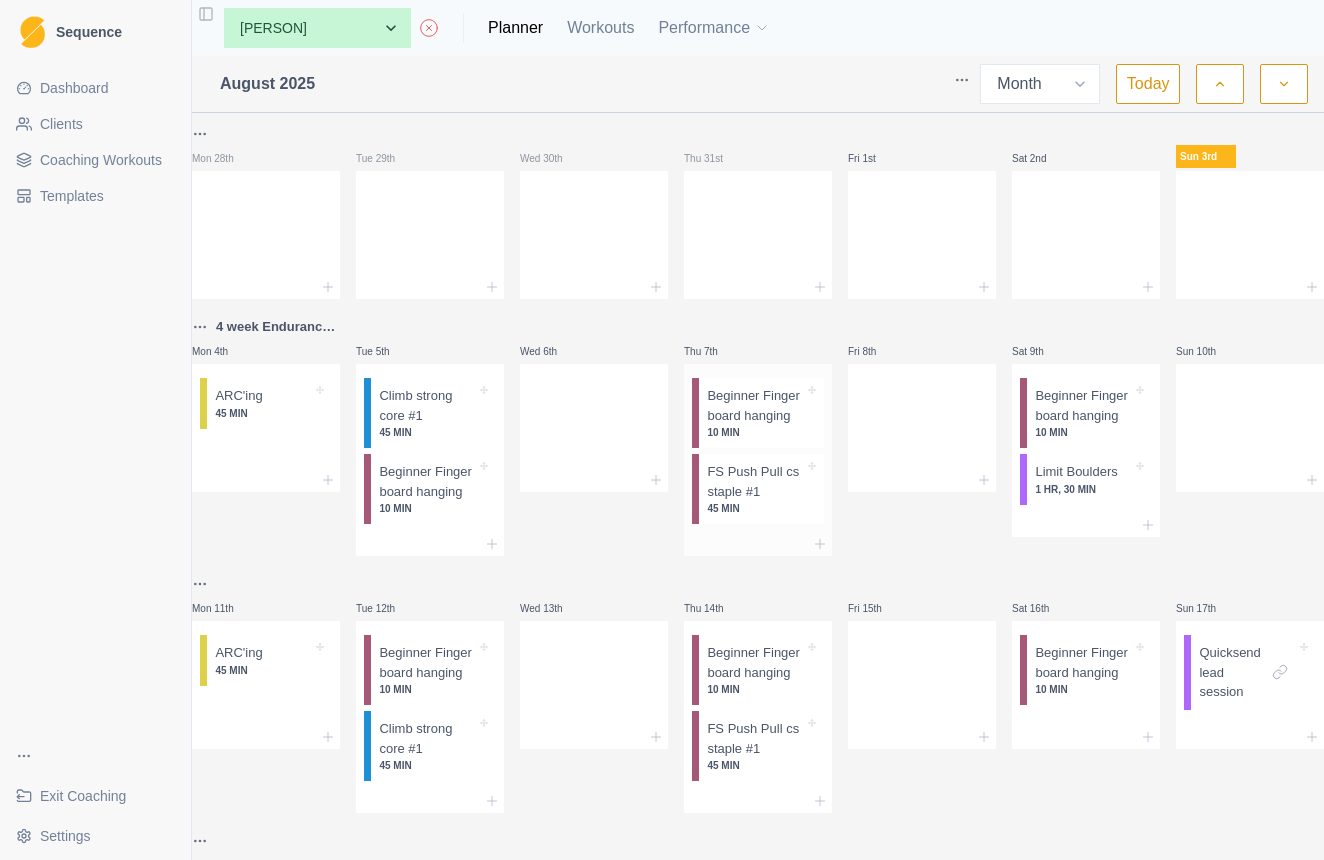 click on "FS Push Pull cs staple #1" at bounding box center (755, 481) 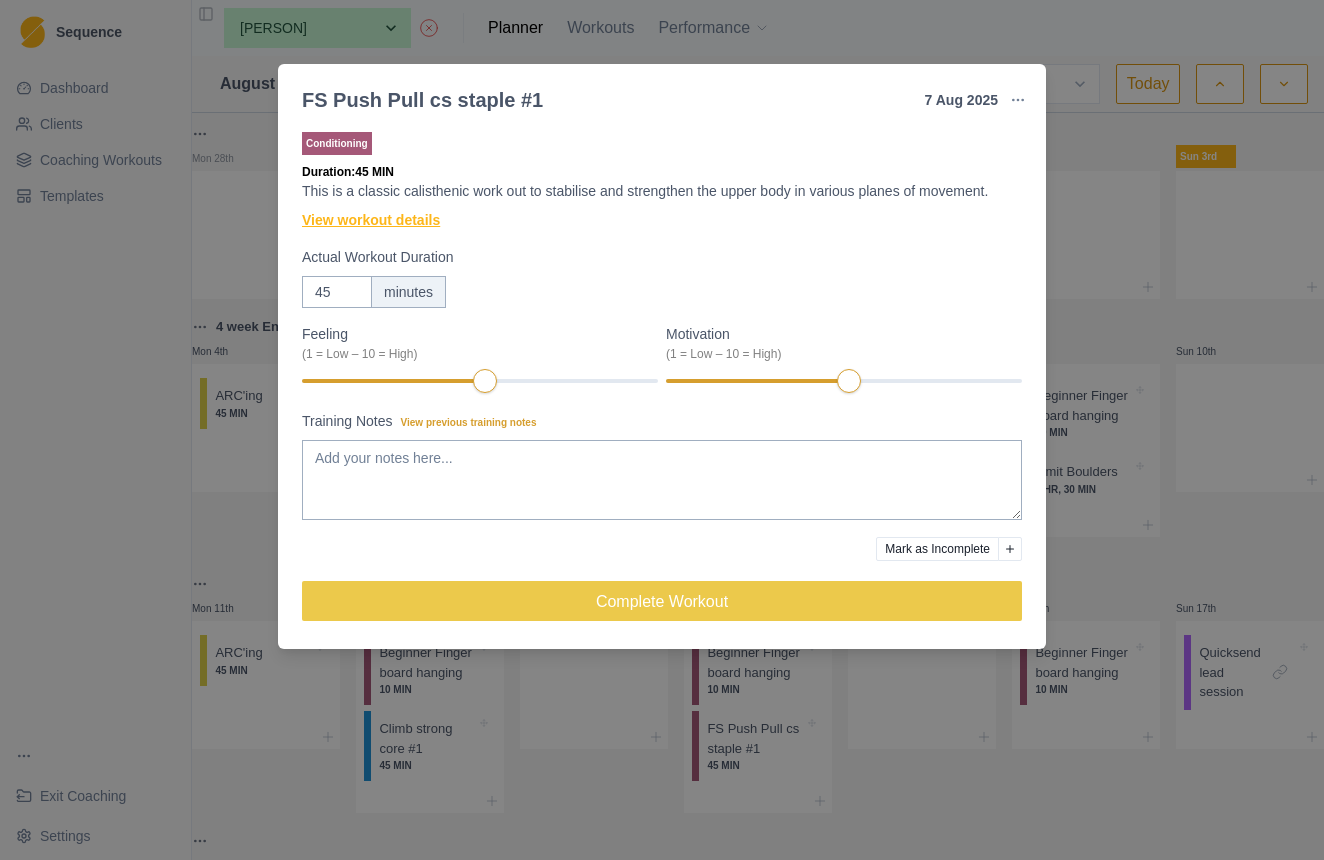 click on "View workout details" at bounding box center [371, 220] 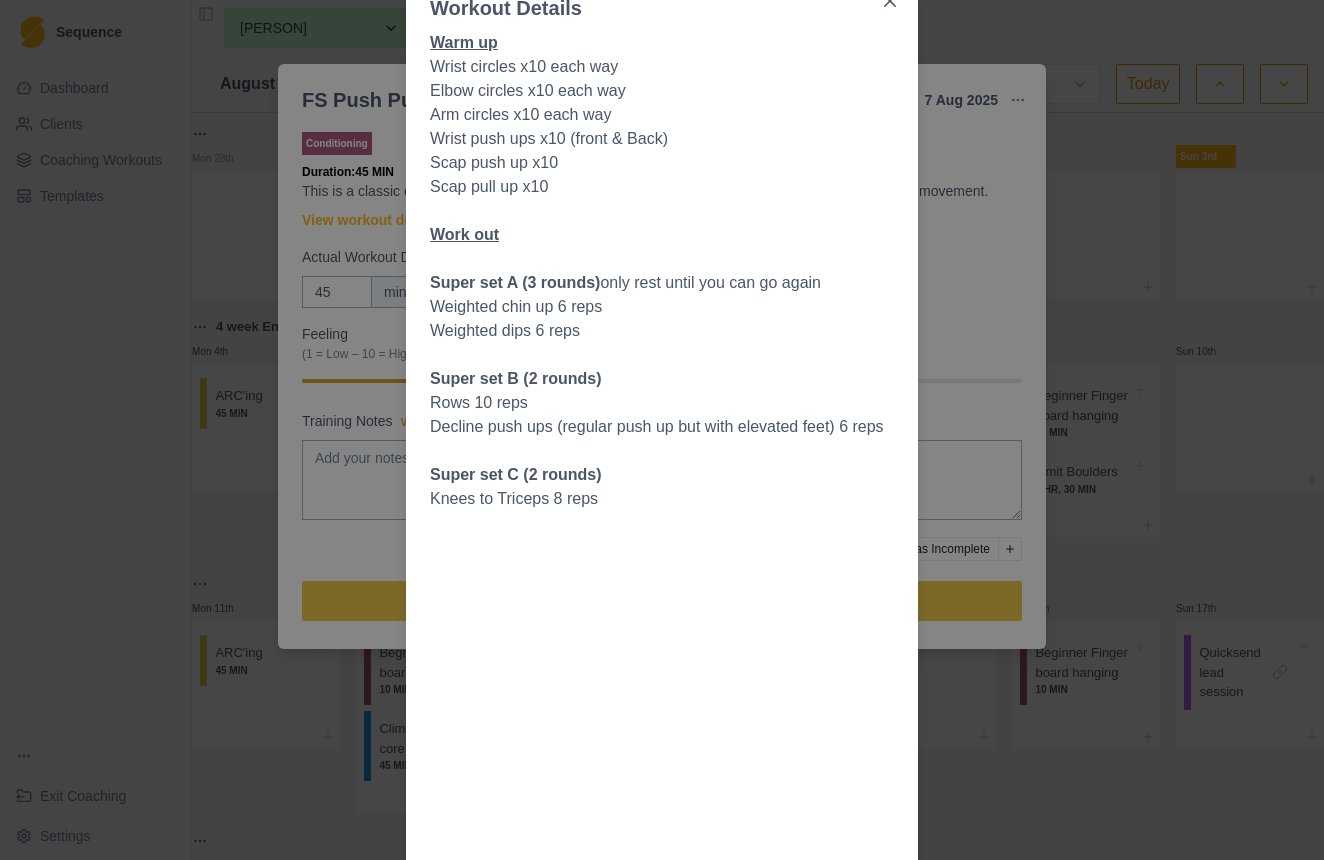 scroll, scrollTop: 0, scrollLeft: 0, axis: both 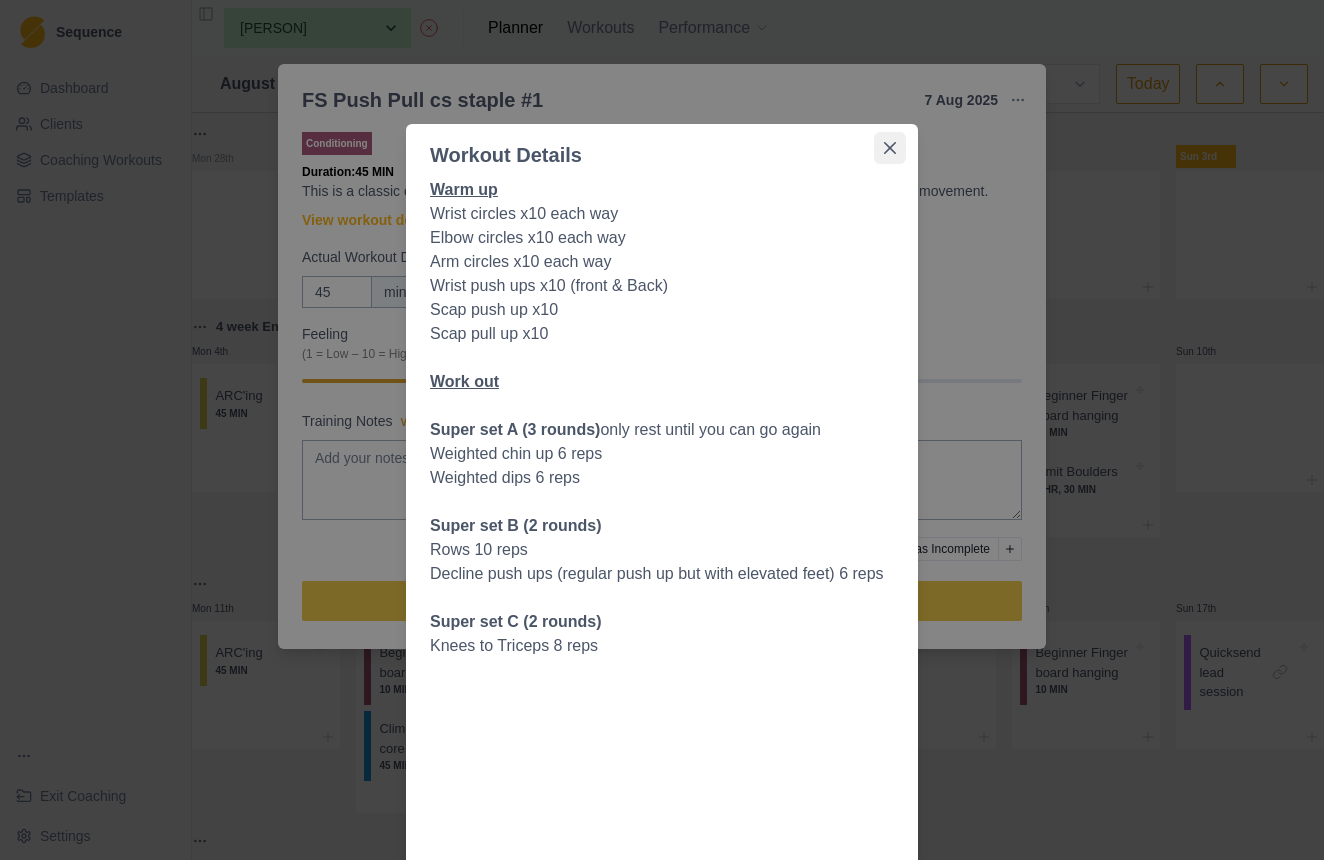 click 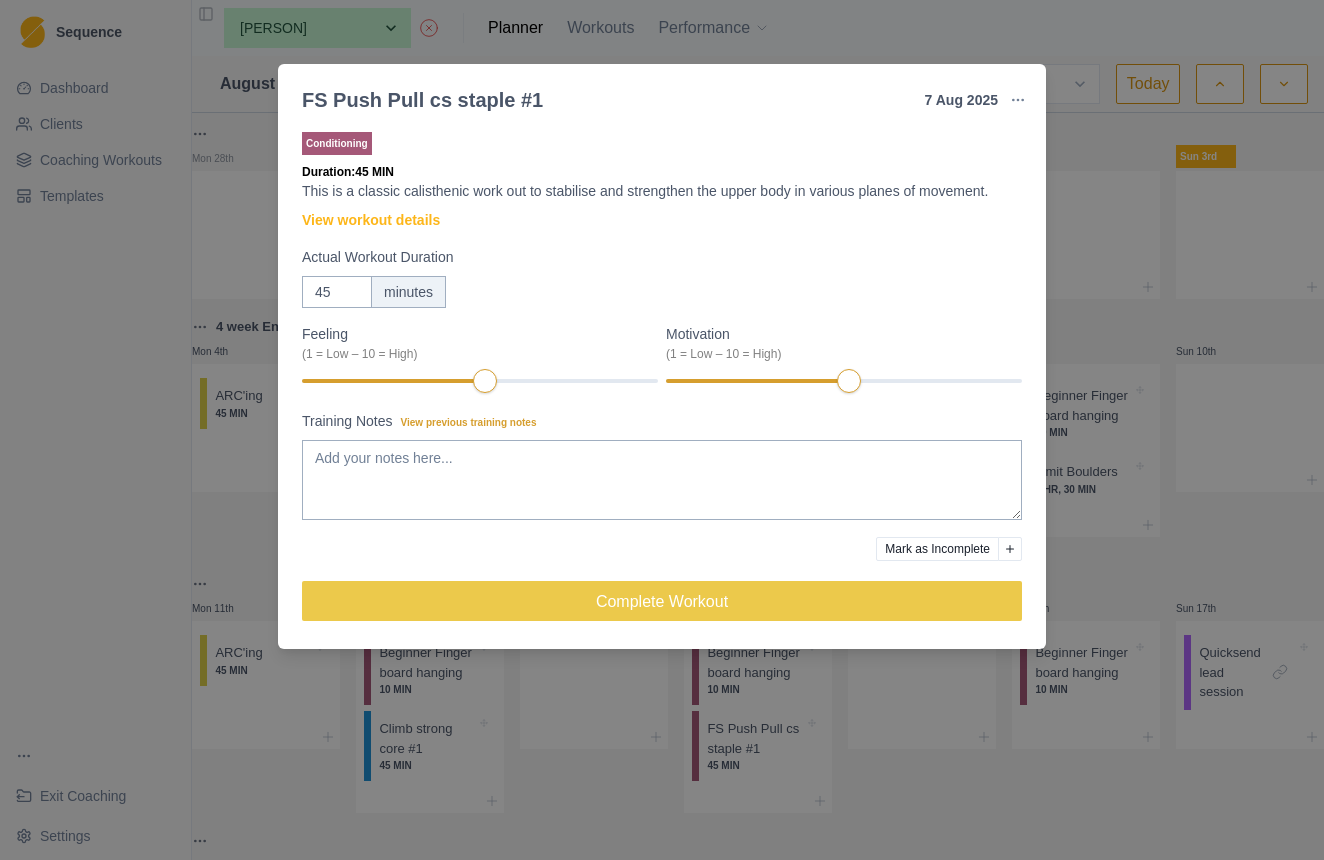 click on "FS Push Pull cs staple #1 7 [MONTH] 2025 Link To Goal View Workout Metrics Edit Original Workout Reschedule Workout Remove From Schedule Conditioning Duration:  45 MIN This is a classic calisthenic work out to stabilise and strengthen the upper body in various planes of movement. View workout details Actual Workout Duration 45 minutes Feeling (1 = Low – 10 = High) Motivation (1 = Low – 10 = High) Training Notes View previous training notes Mark as Incomplete Complete Workout" at bounding box center (662, 430) 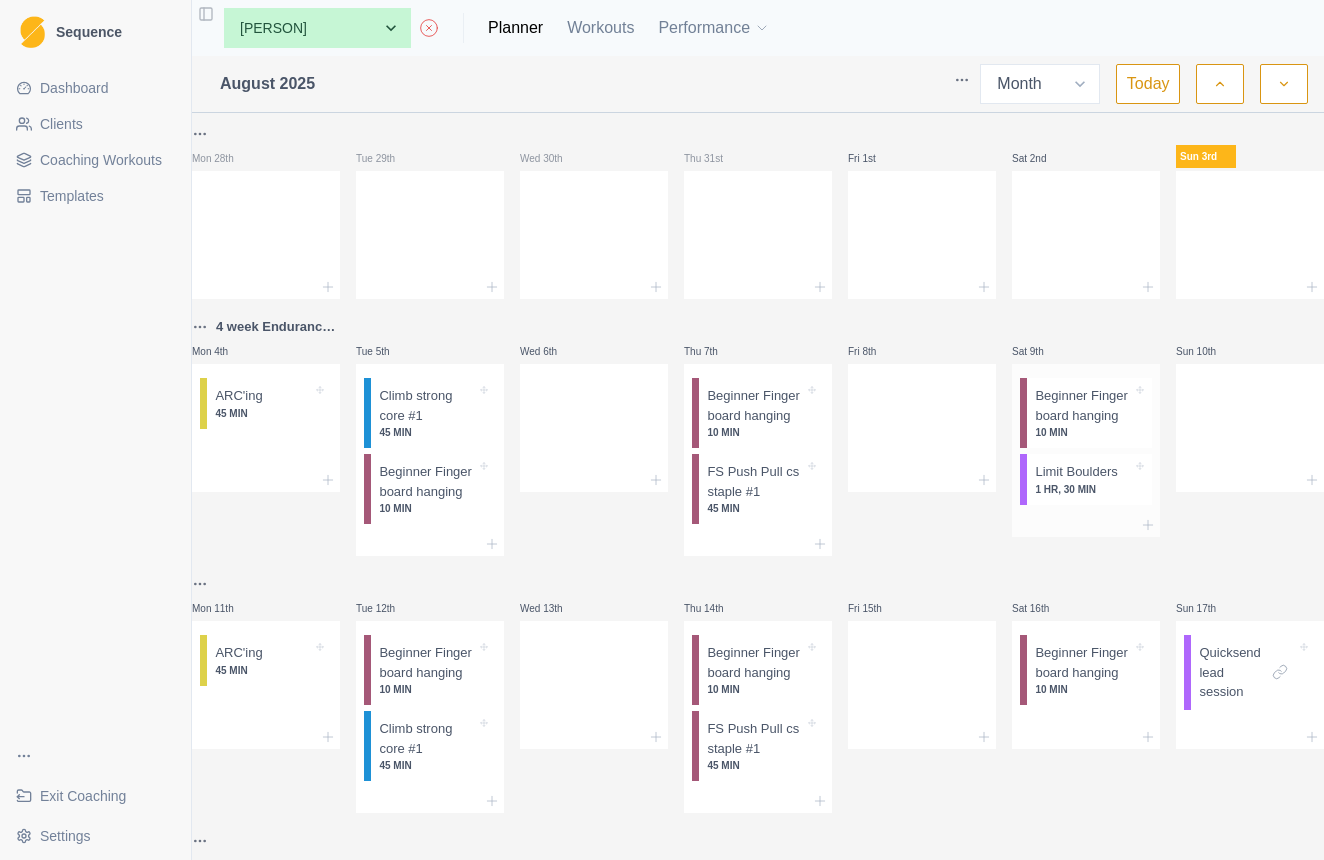 click on "1 HR, 30 MIN" at bounding box center [1083, 489] 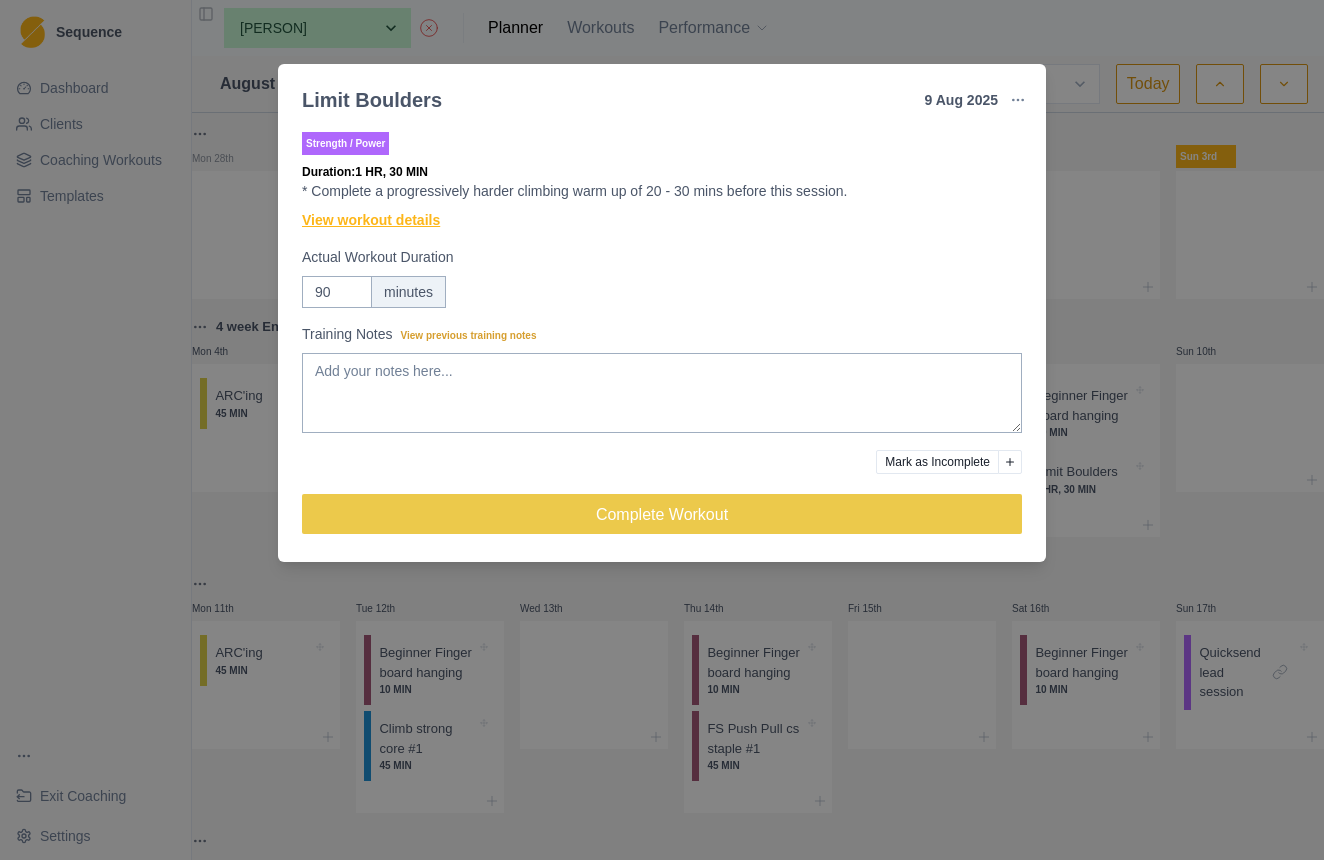 click on "View workout details" at bounding box center (371, 220) 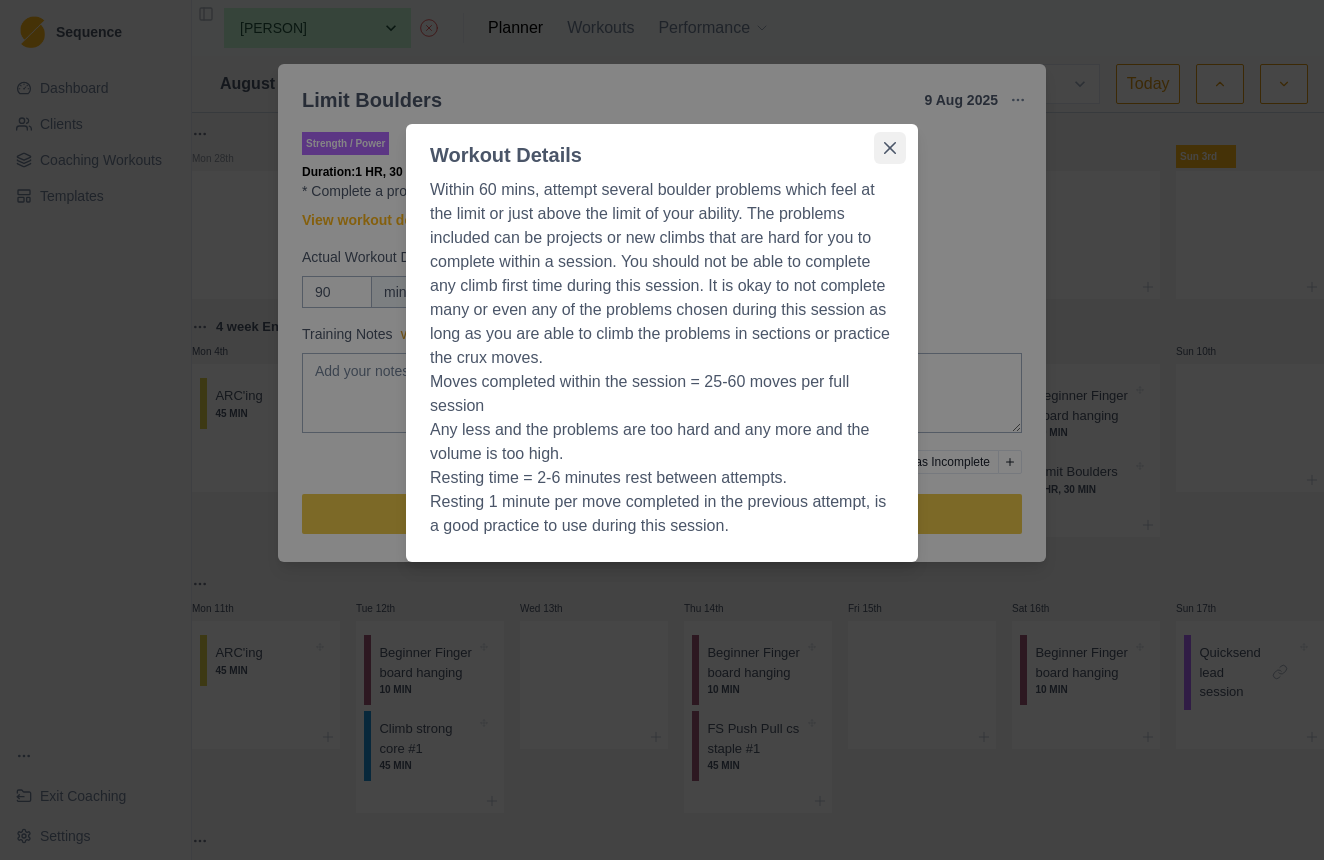 click 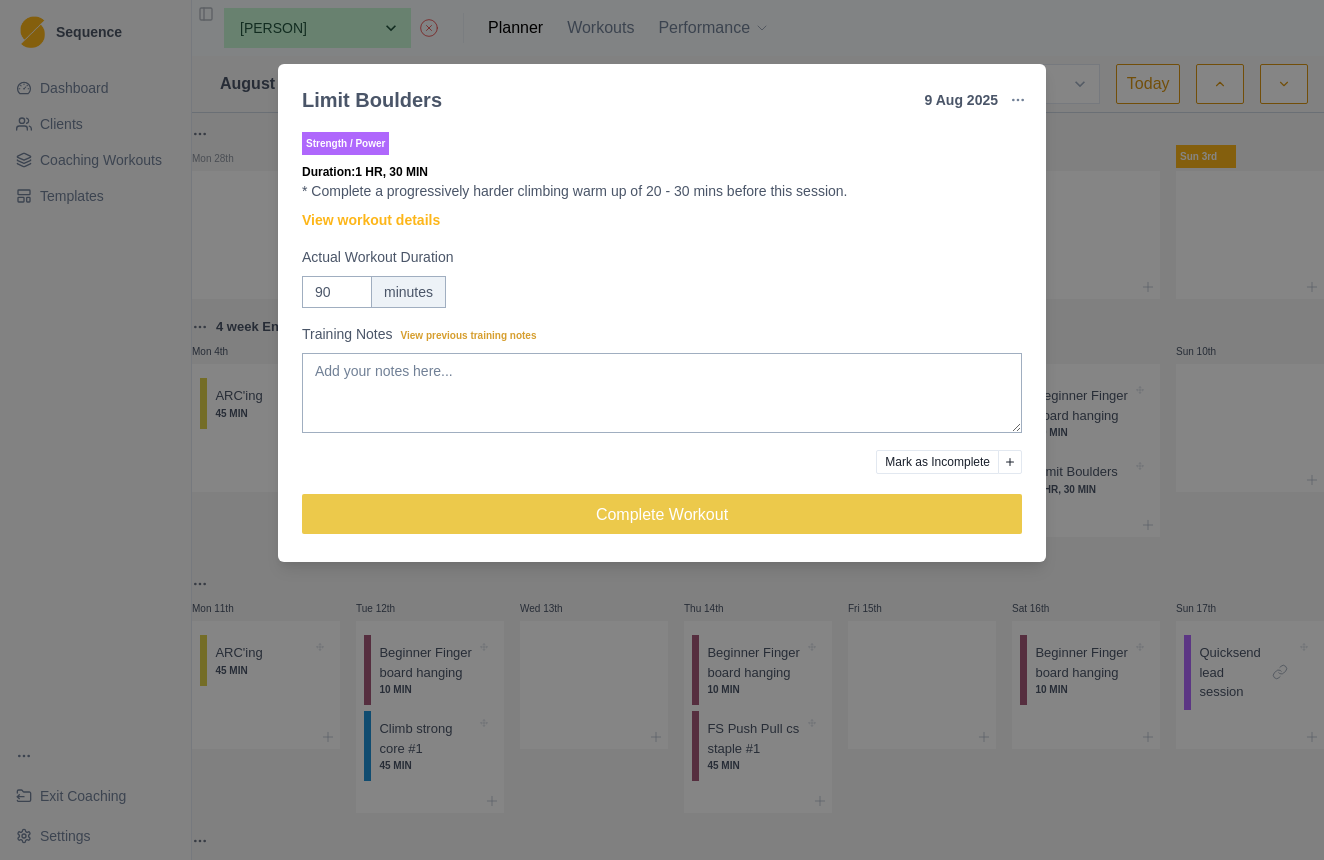 click on "Limit Boulders 9 [MONTH] 2025 Link To Goal View Workout Metrics Edit Original Workout Reschedule Workout Remove From Schedule Strength / Power Duration:  1 HR, 30 MIN * Complete a progressively harder climbing warm up of 20 - 30 mins before this session. View workout details Actual Workout Duration 90 minutes Training Notes View previous training notes Mark as Incomplete Complete Workout" at bounding box center [662, 430] 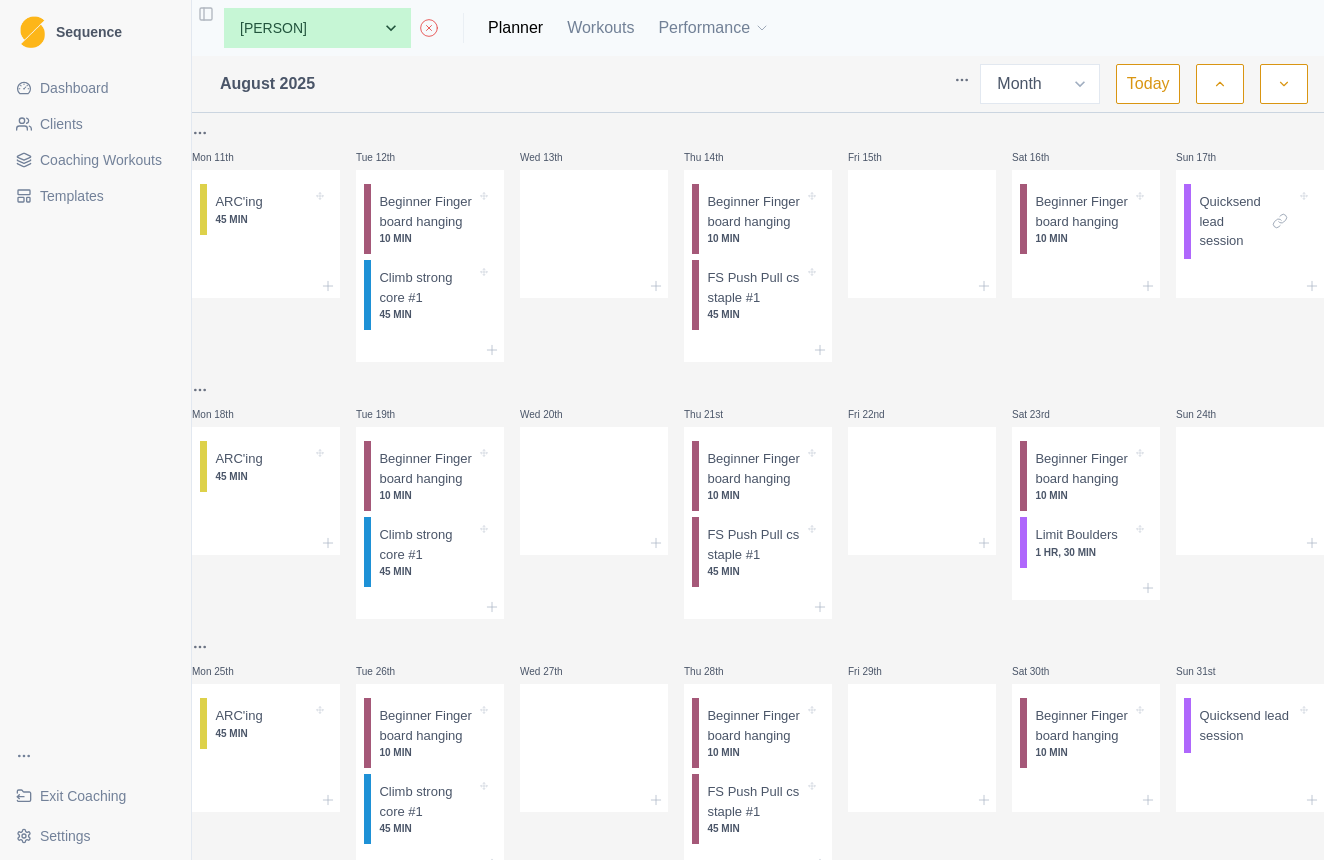 scroll, scrollTop: 430, scrollLeft: 0, axis: vertical 